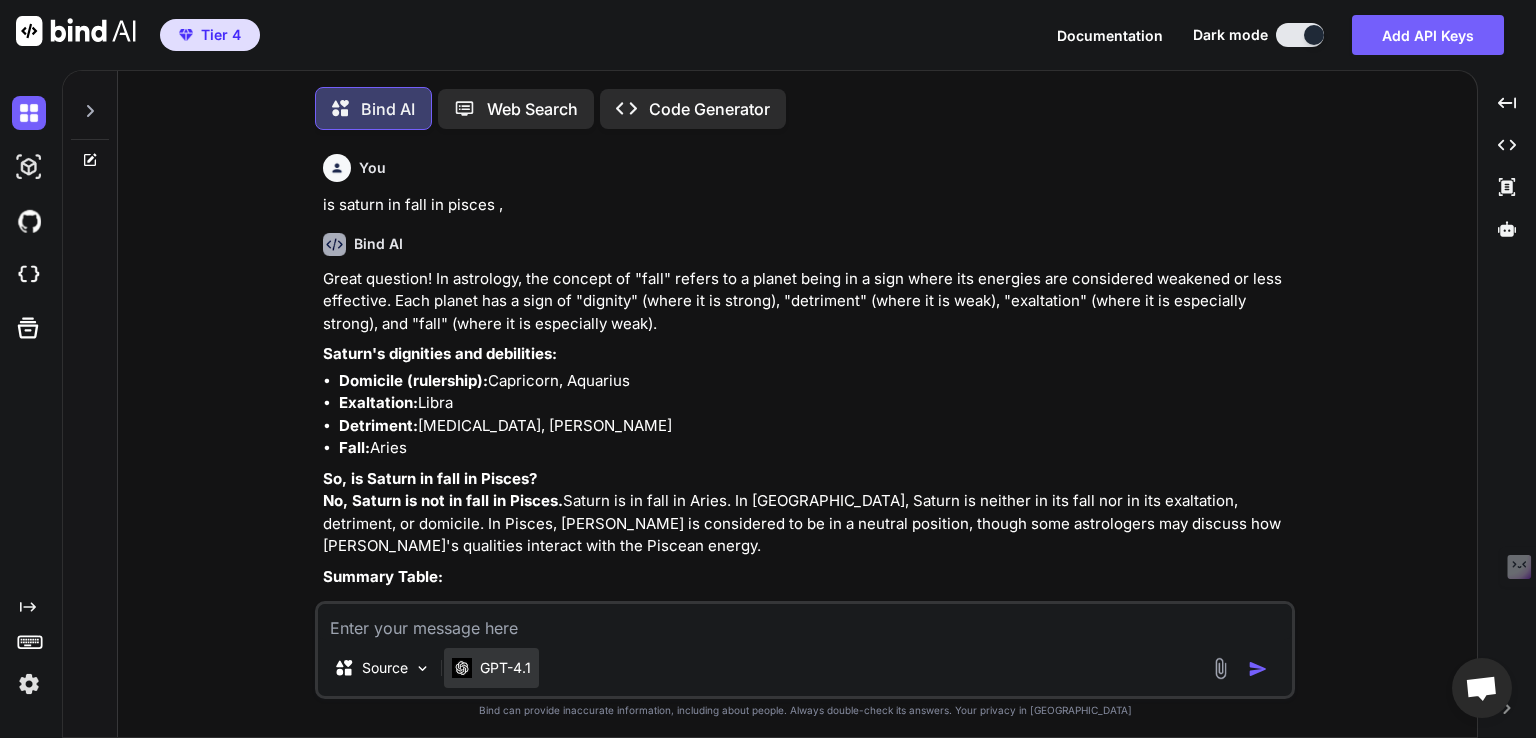 scroll, scrollTop: 0, scrollLeft: 0, axis: both 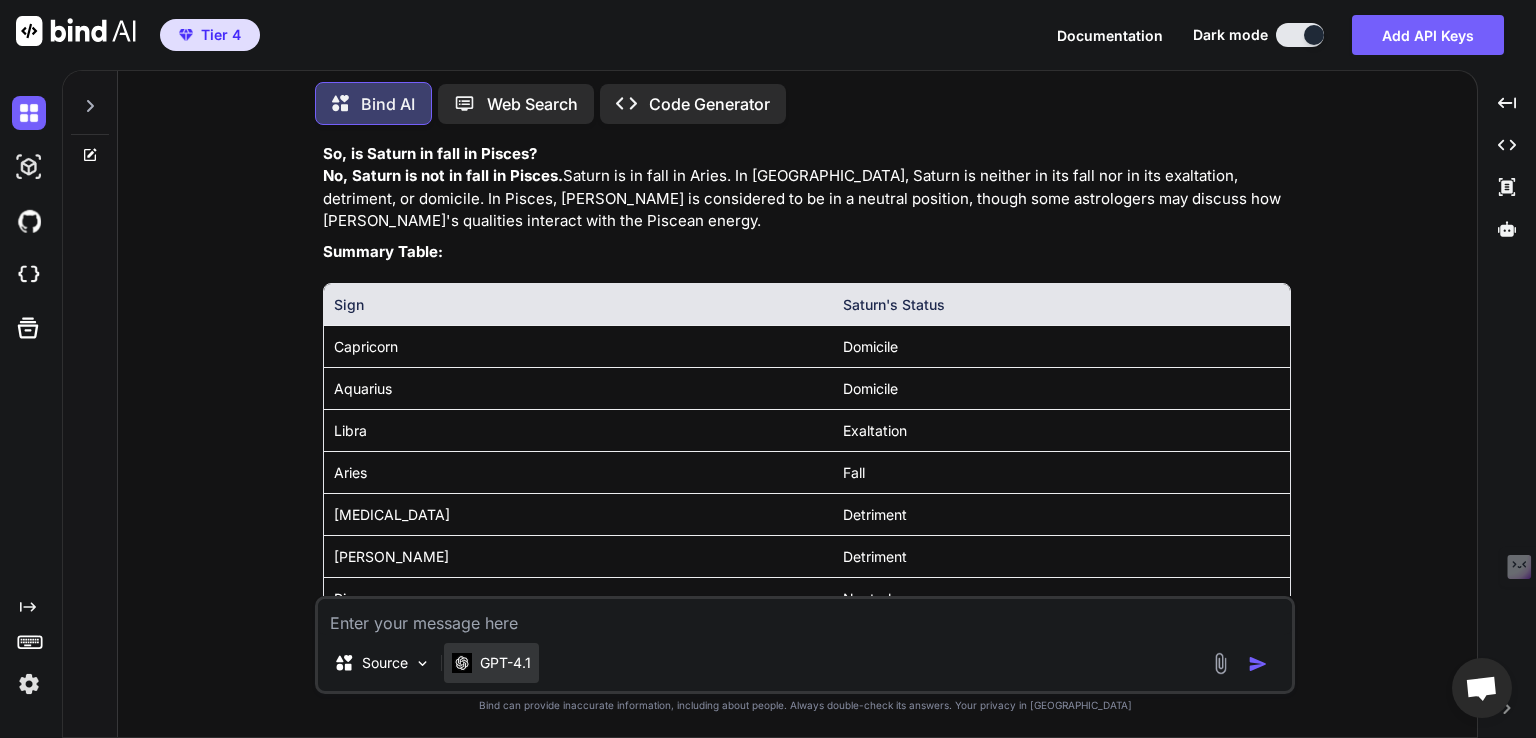 click on "GPT-4.1" at bounding box center [505, 663] 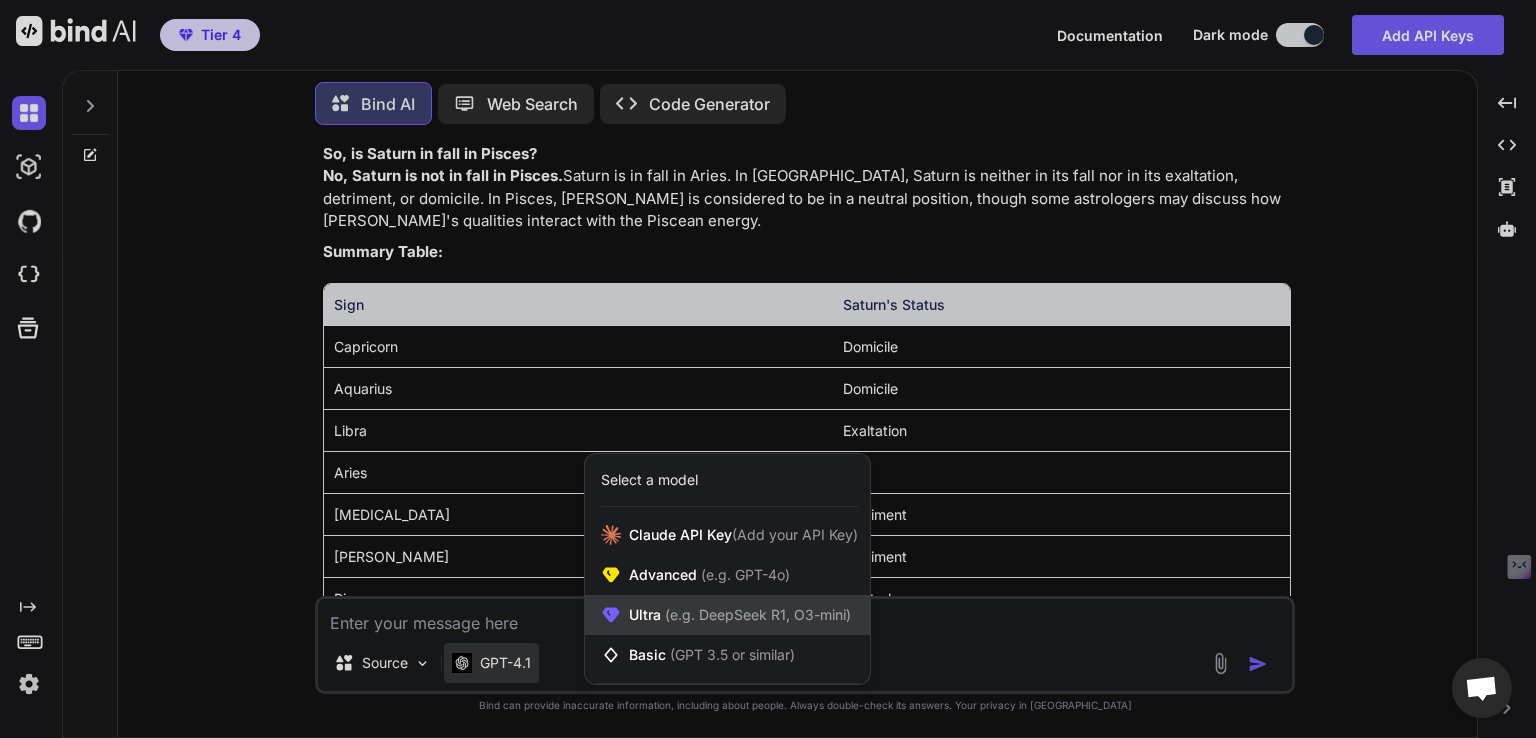 click on "(e.g. DeepSeek R1, O3-mini)" at bounding box center [756, 614] 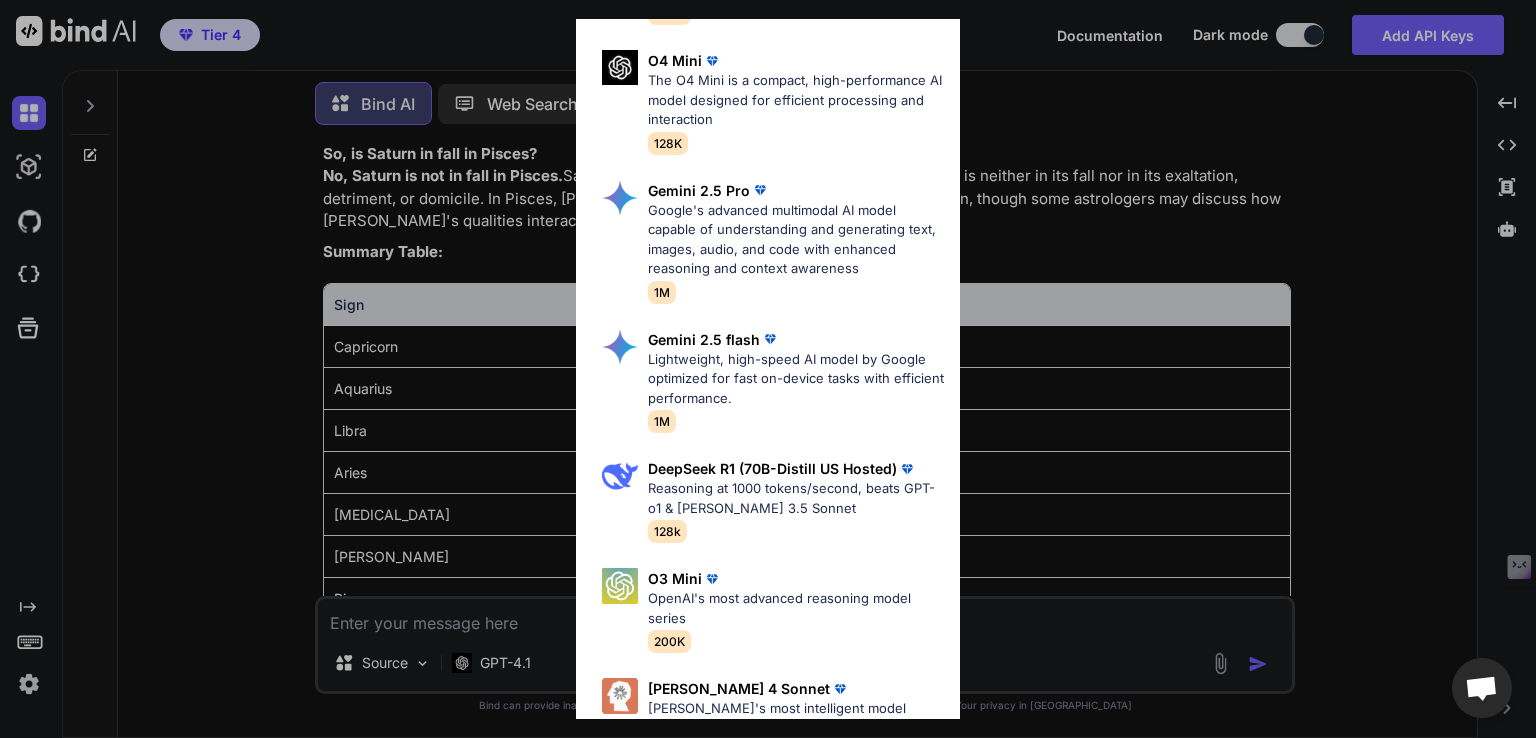scroll, scrollTop: 488, scrollLeft: 0, axis: vertical 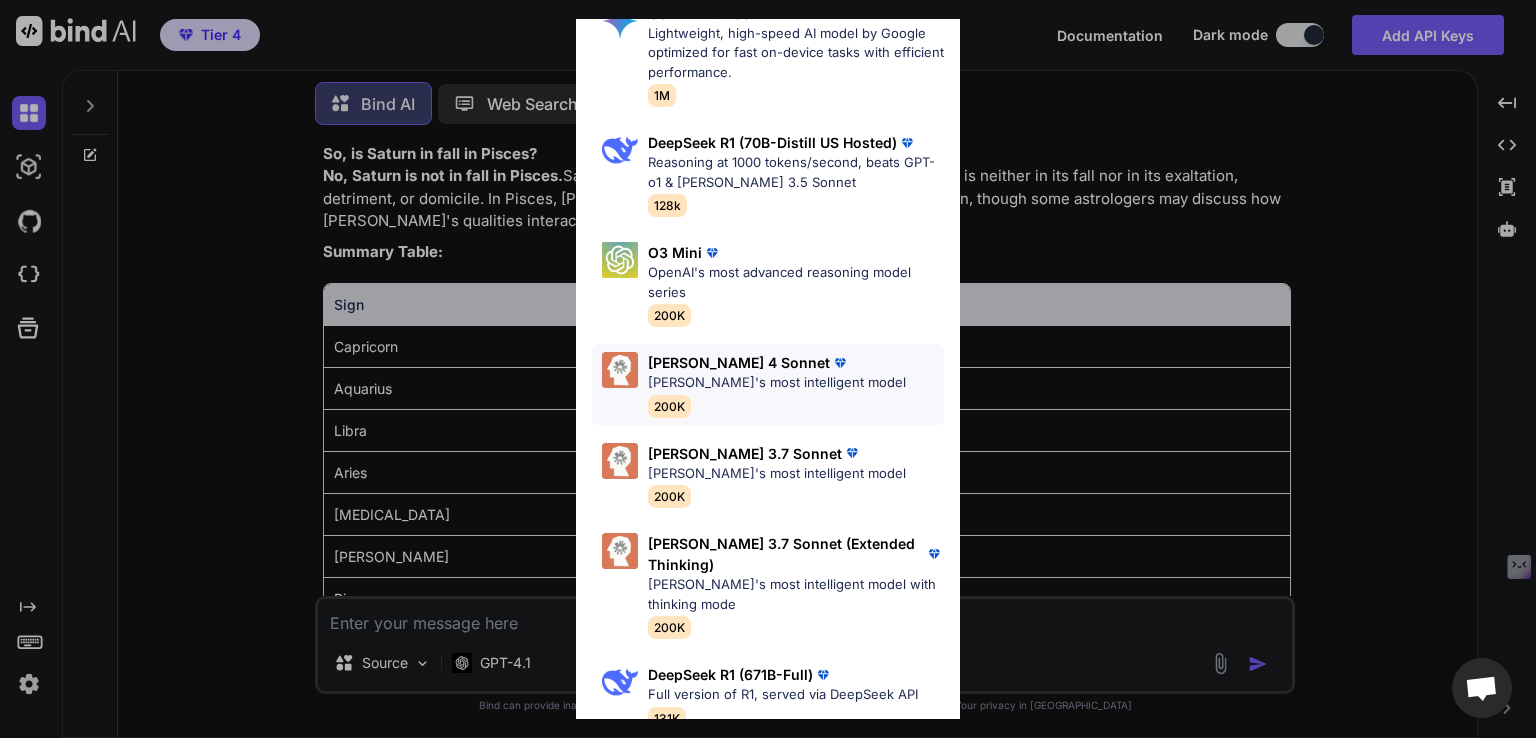 click on "Claude 4 Sonnet" at bounding box center [739, 362] 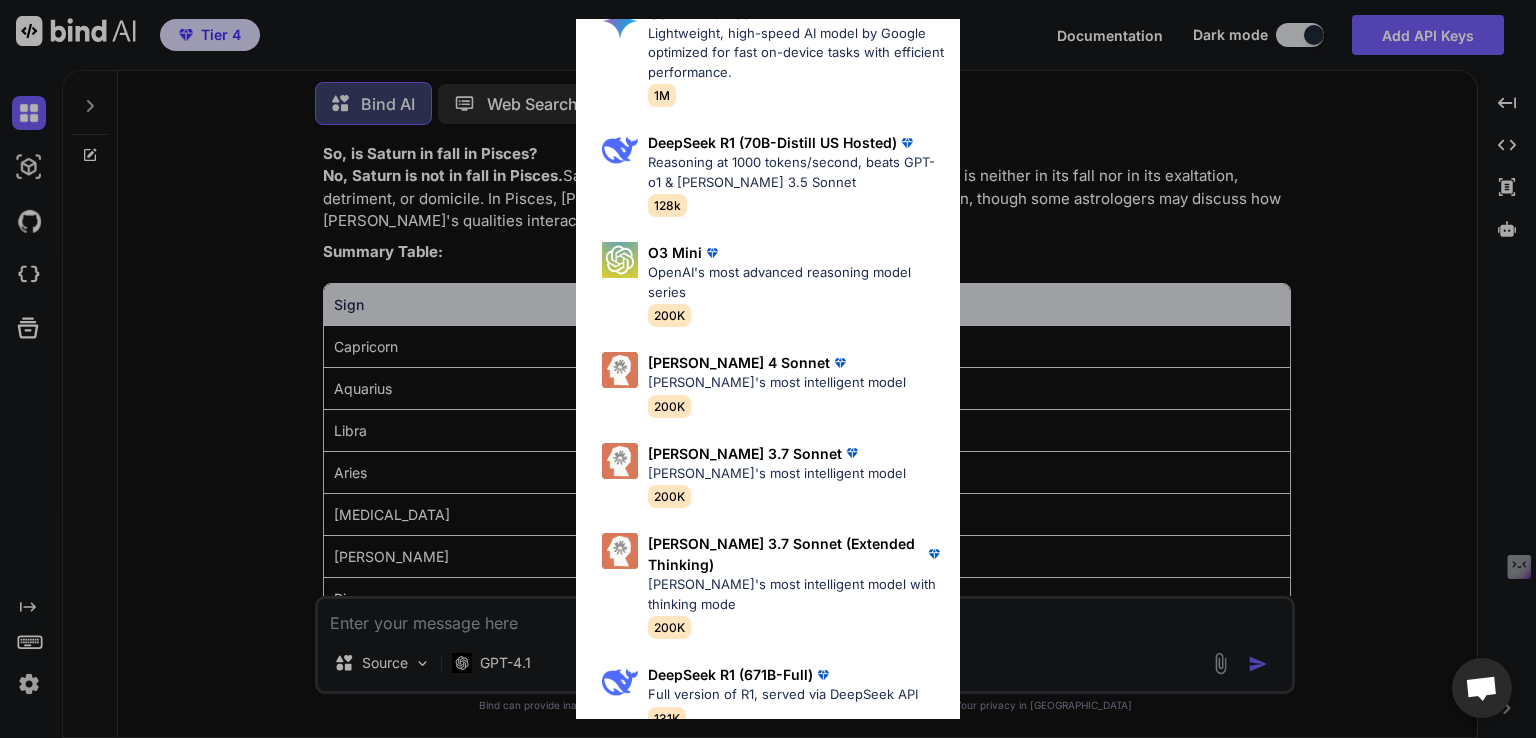 type on "x" 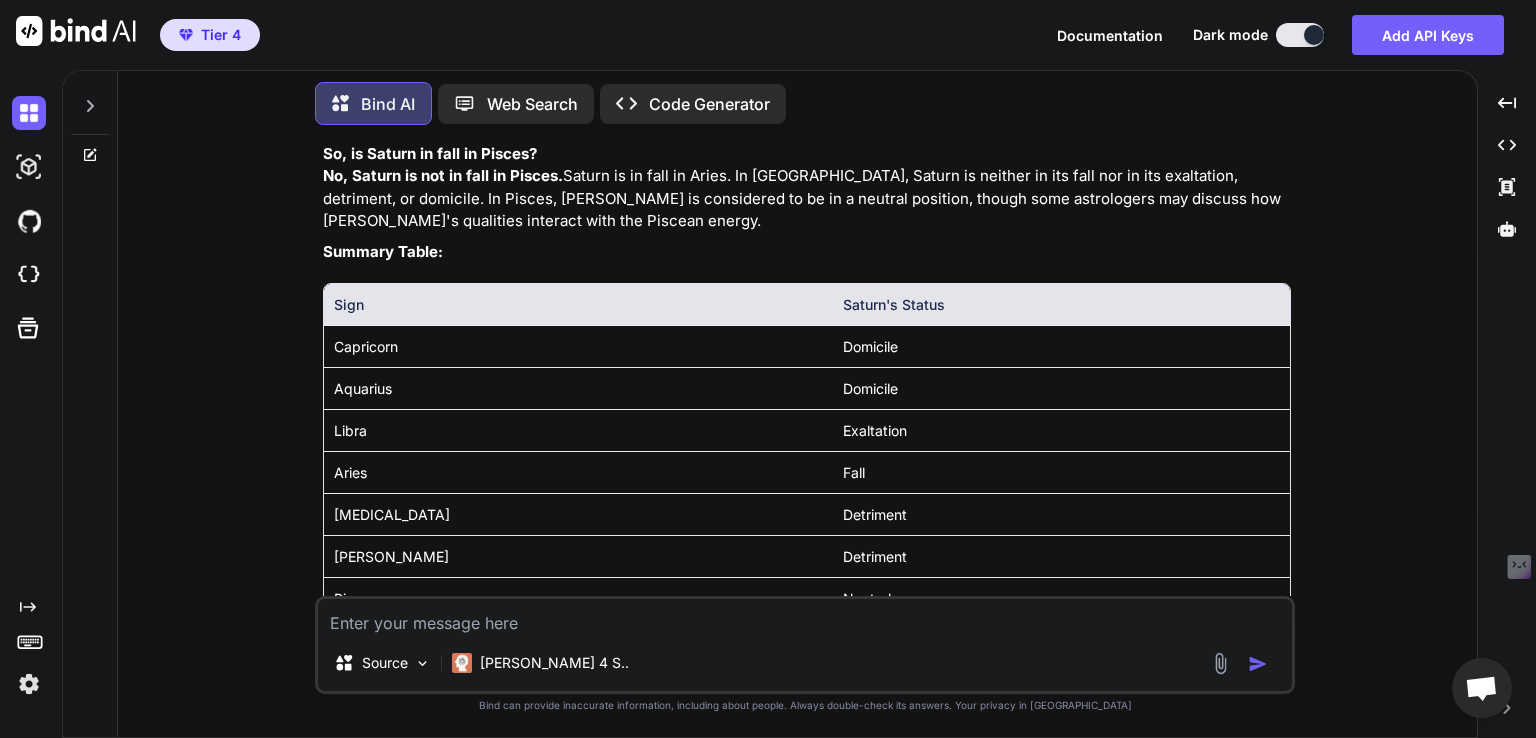 click at bounding box center (805, 617) 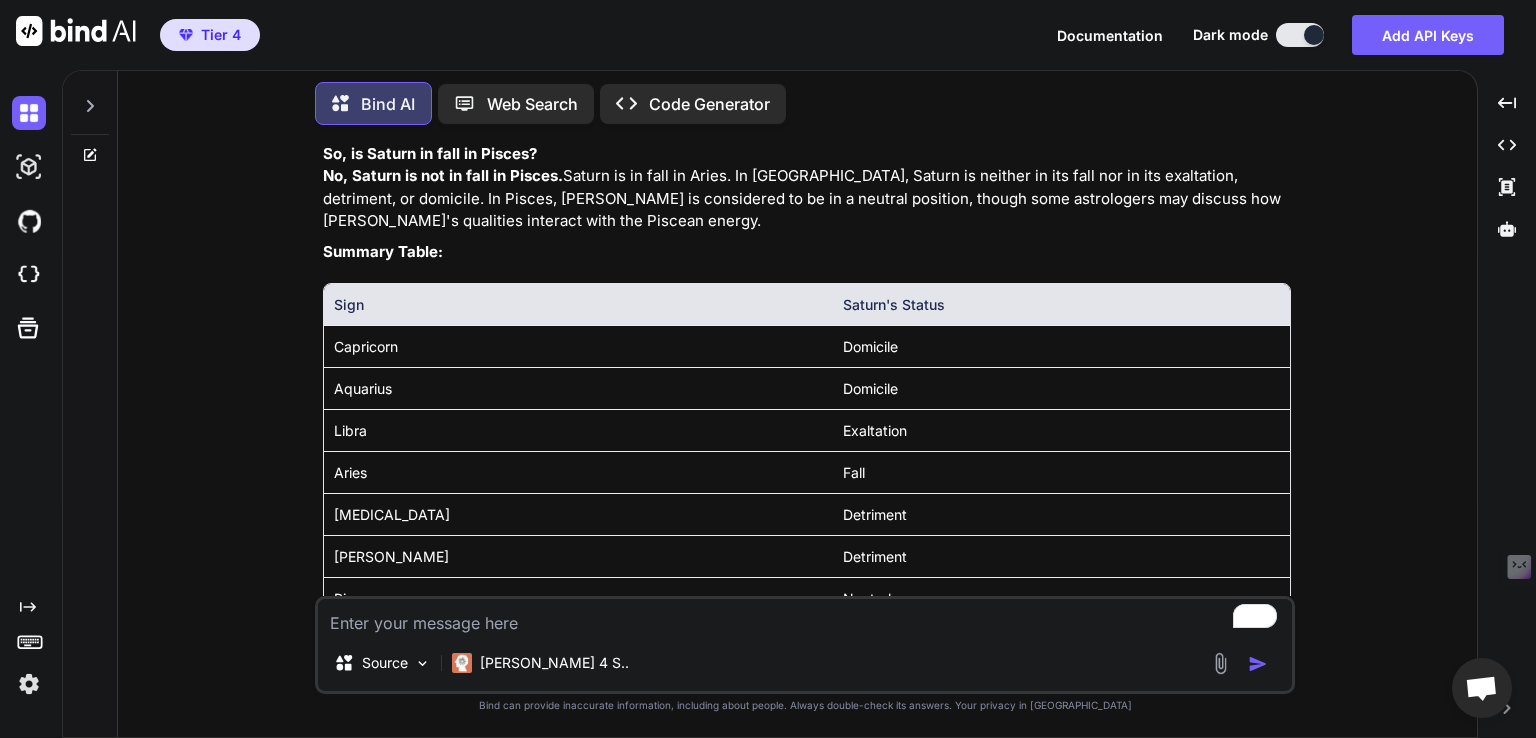 type on "i" 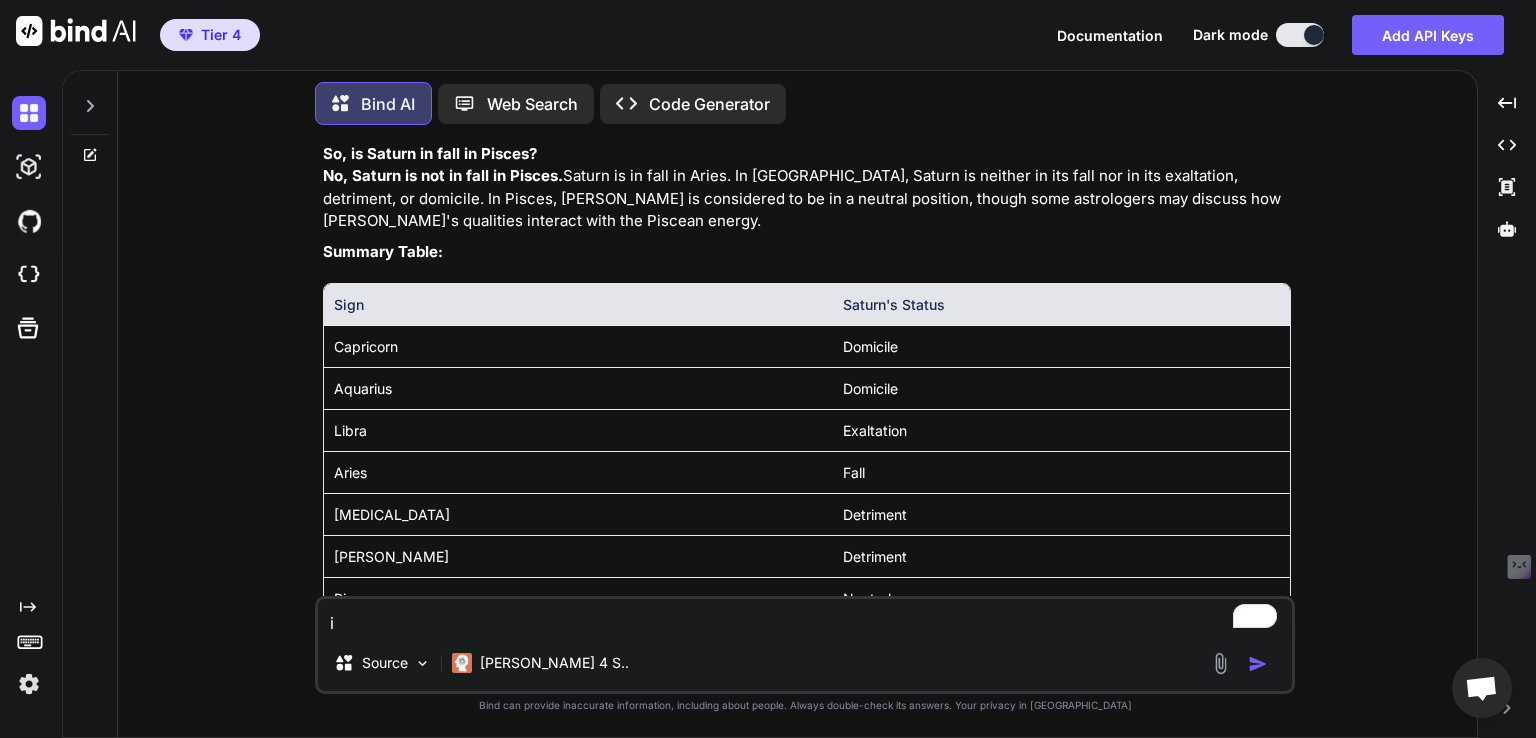 type on "if" 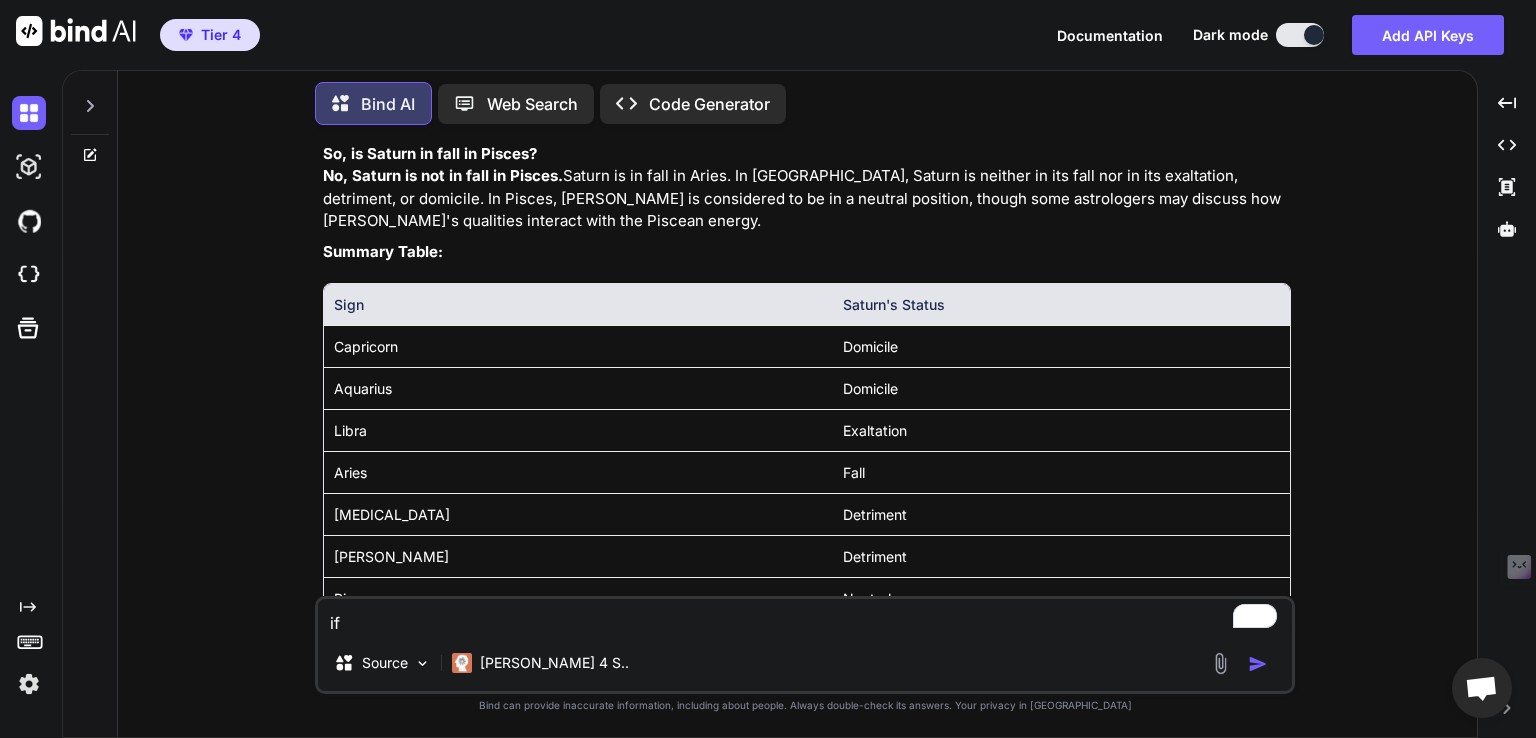 type on "if" 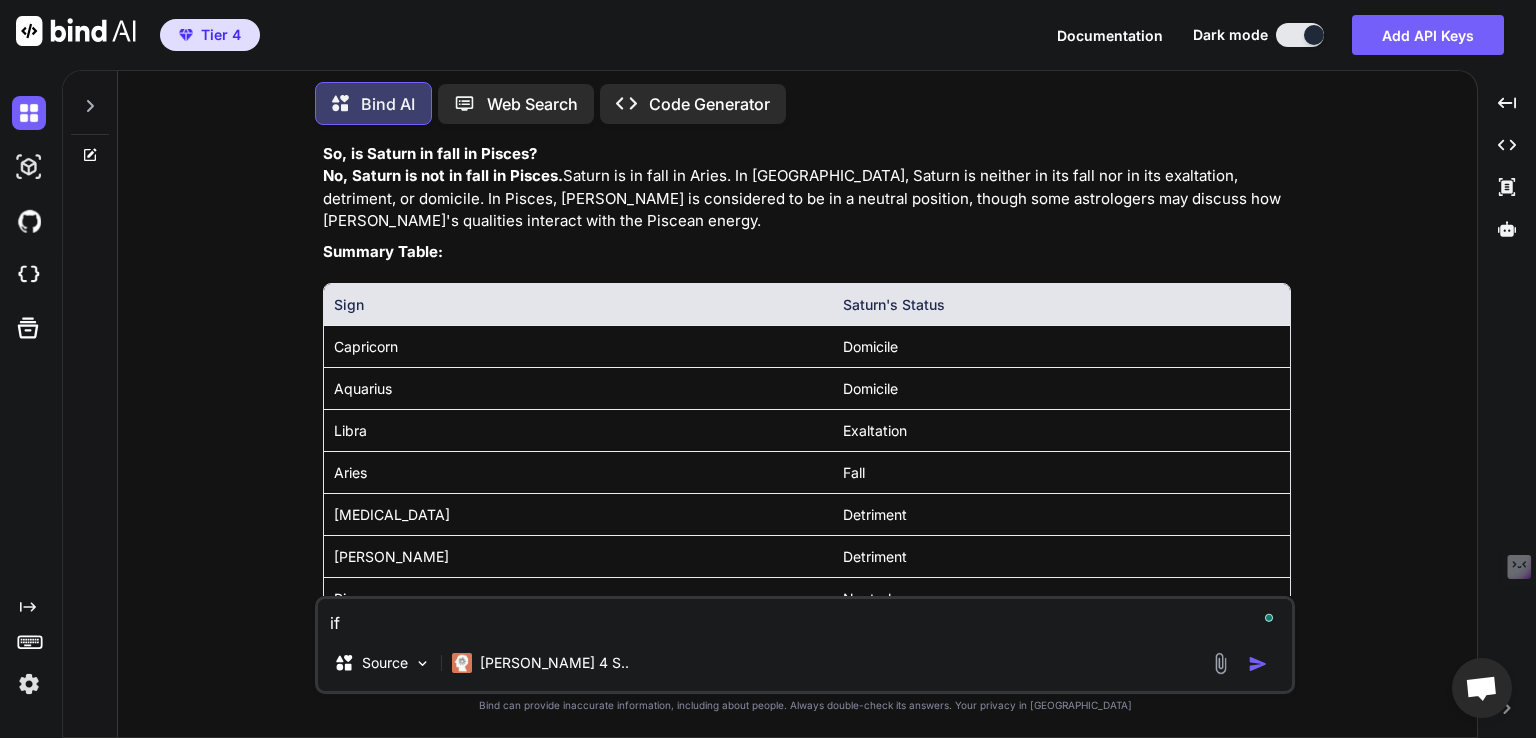 type on "if s" 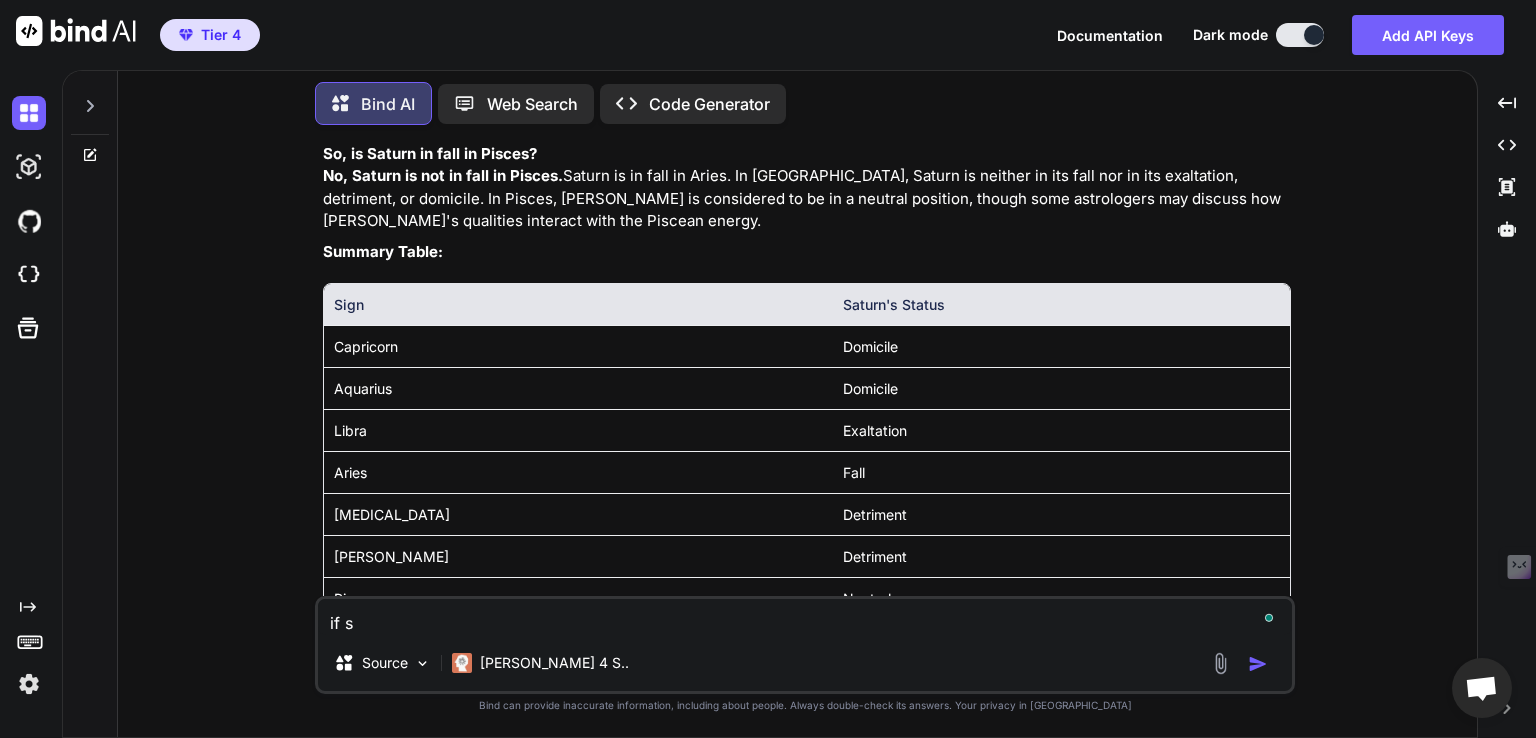 type on "if so" 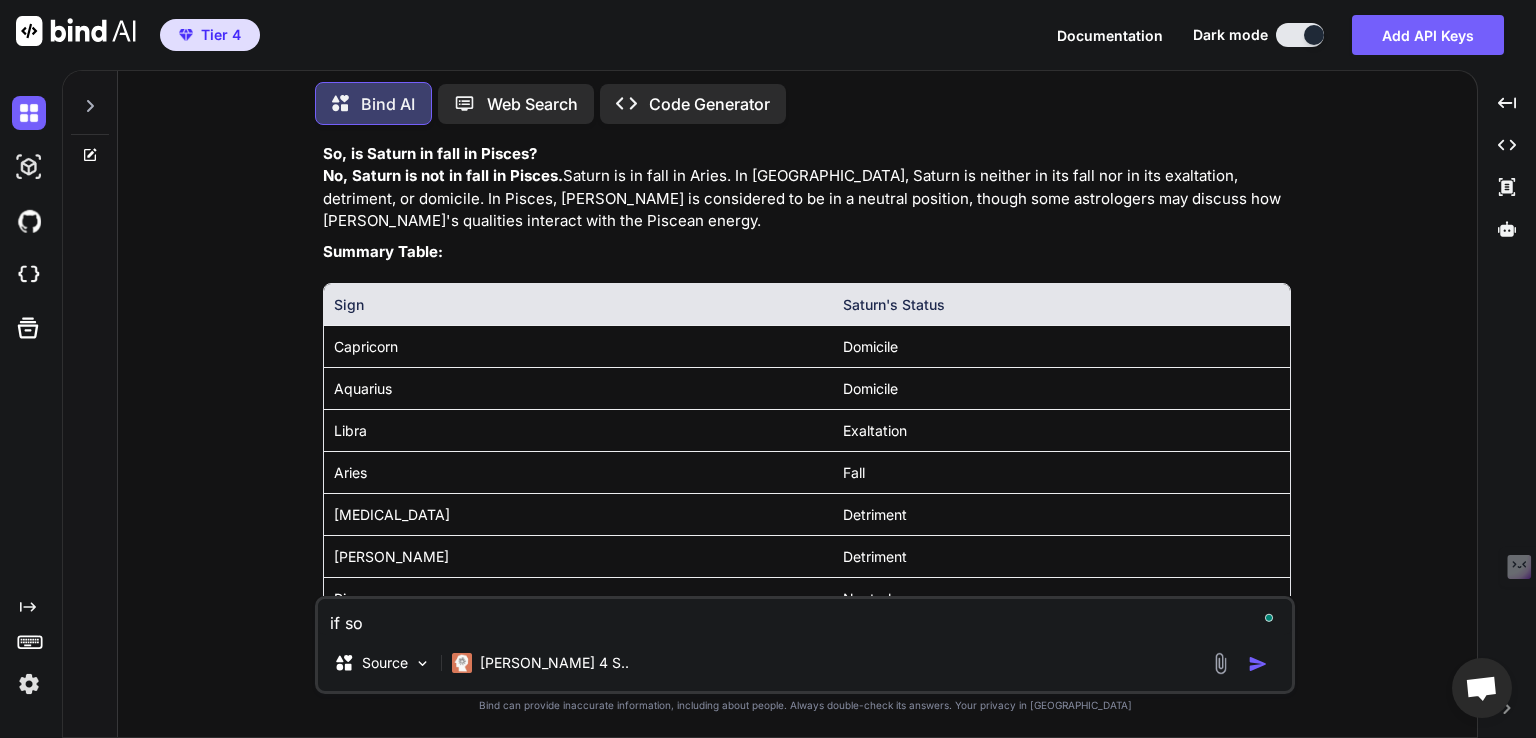 type on "if som" 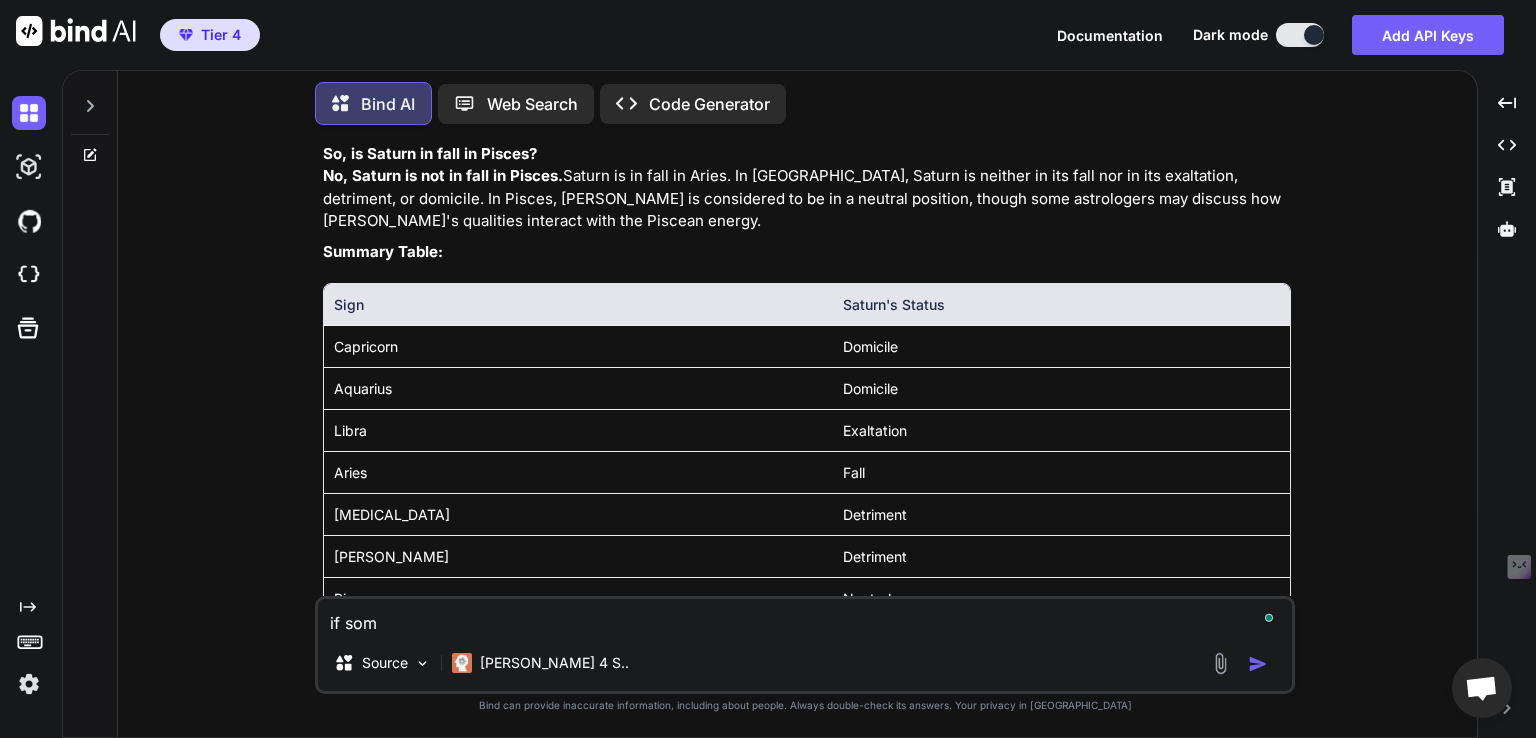type on "if some" 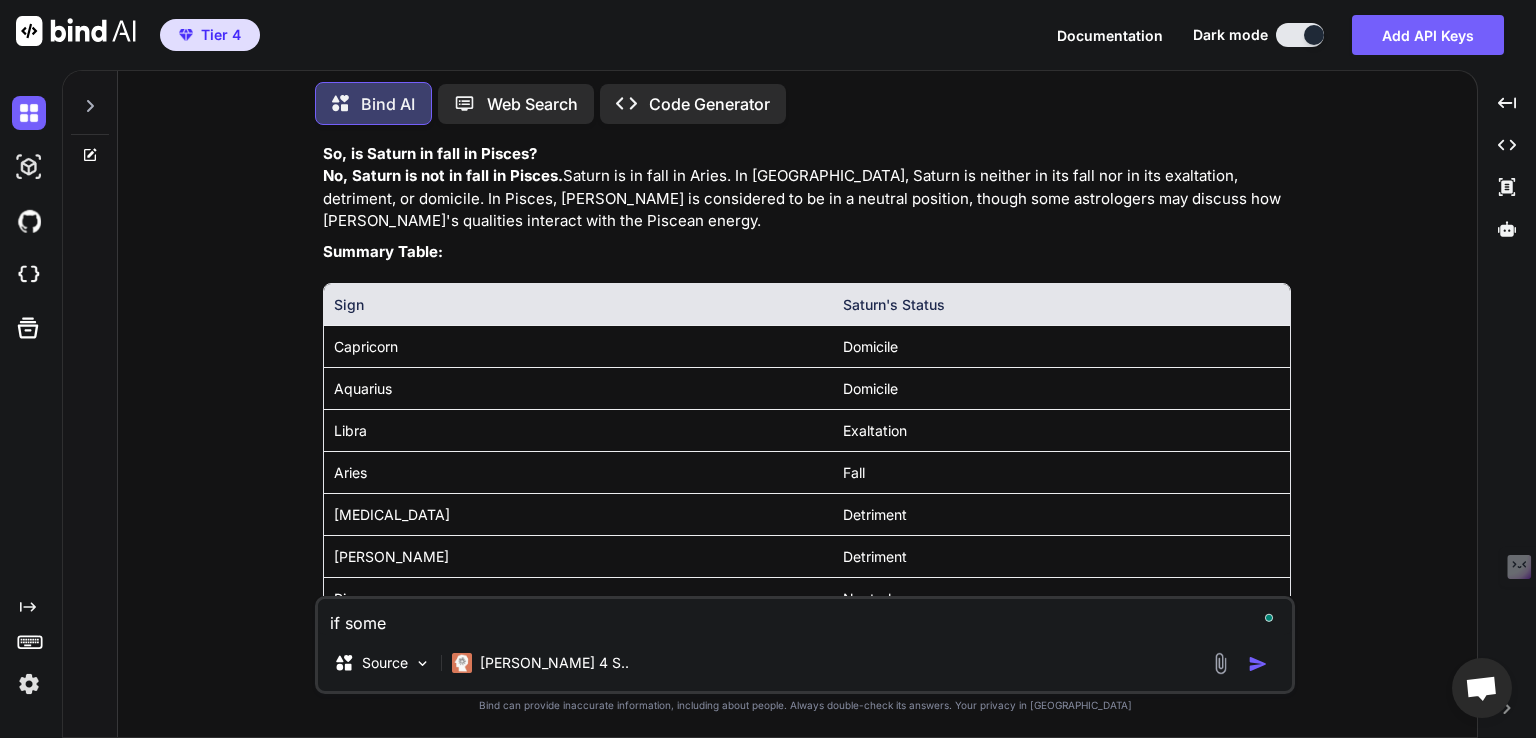 type on "x" 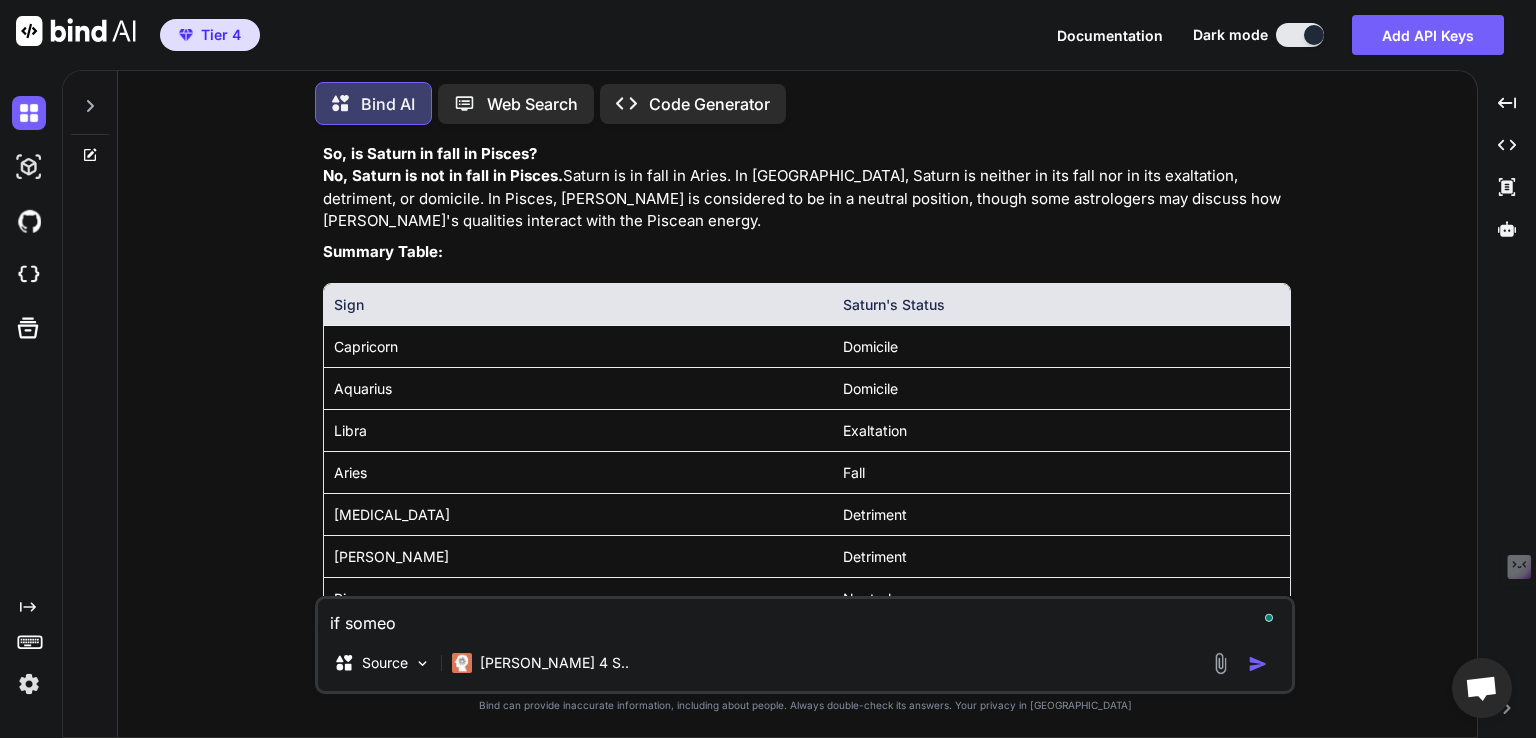 type on "if someon" 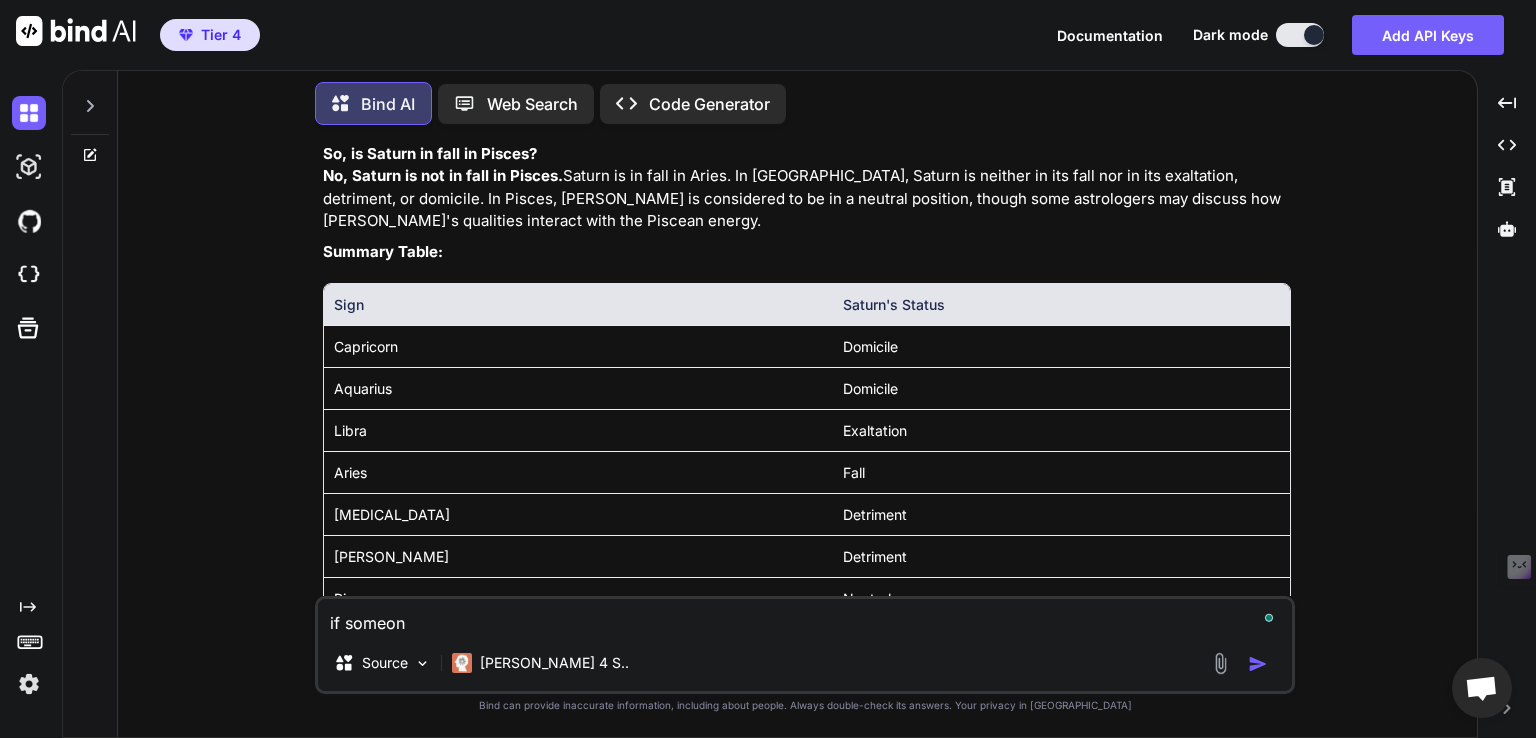 type on "if someone" 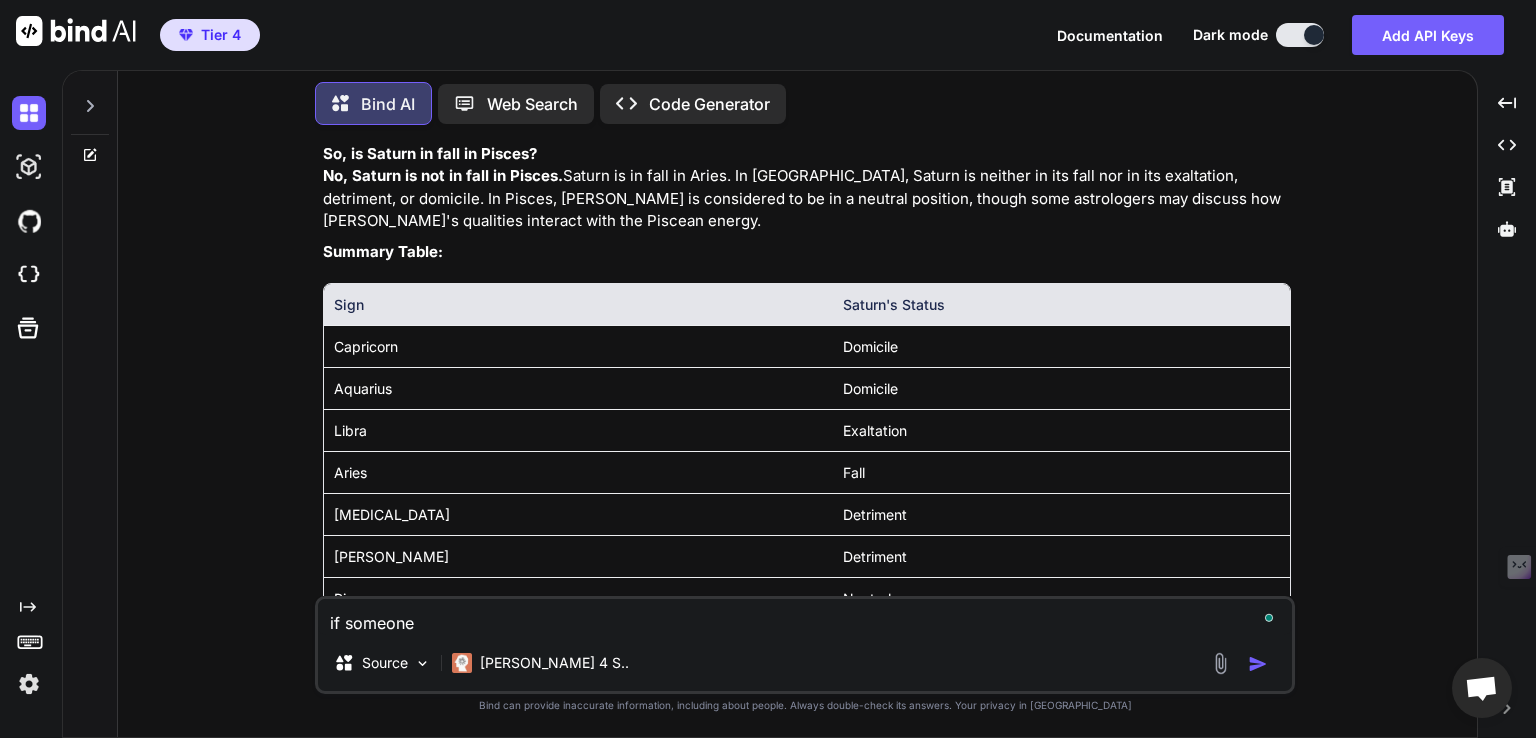 type on "if someone" 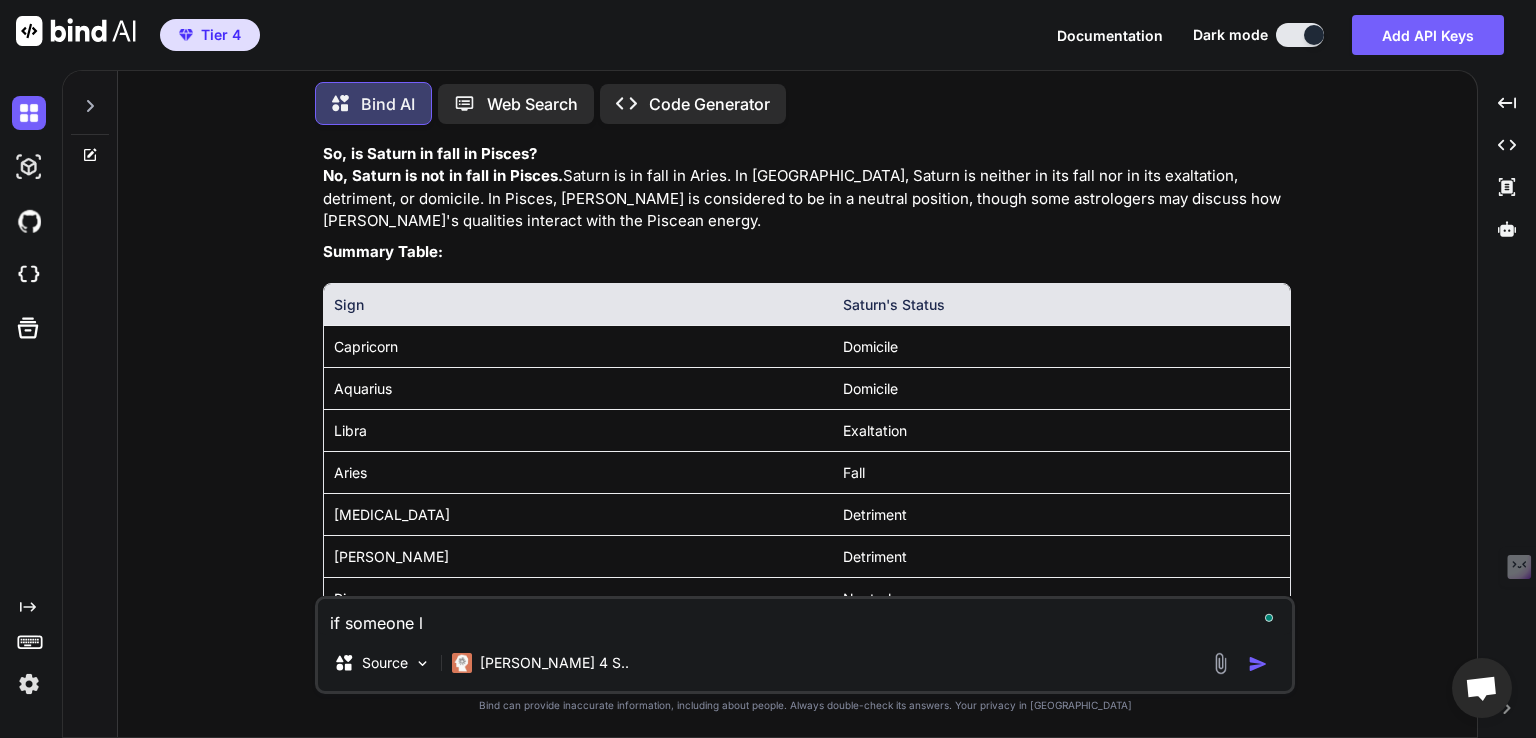 type on "if someone lo" 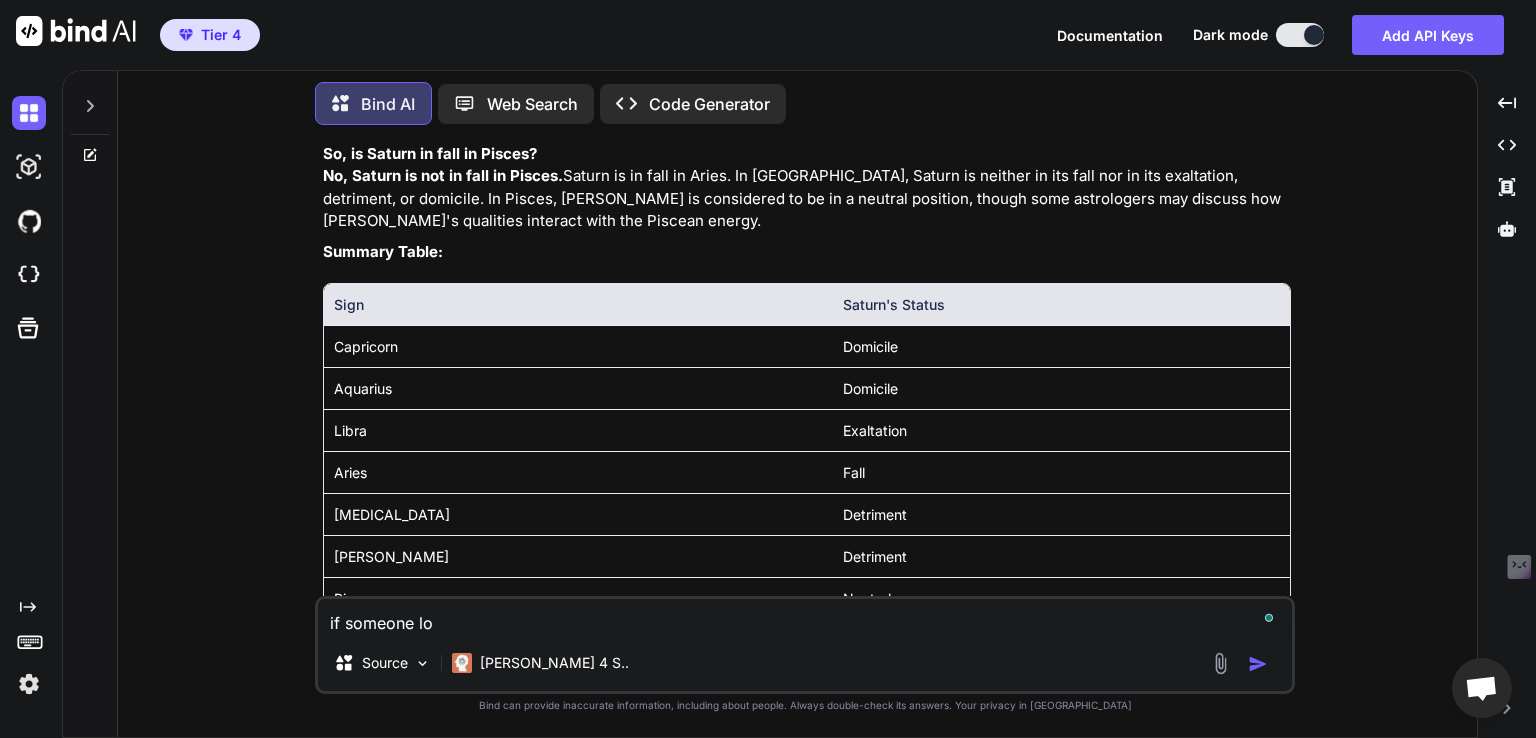 type on "if someone lov" 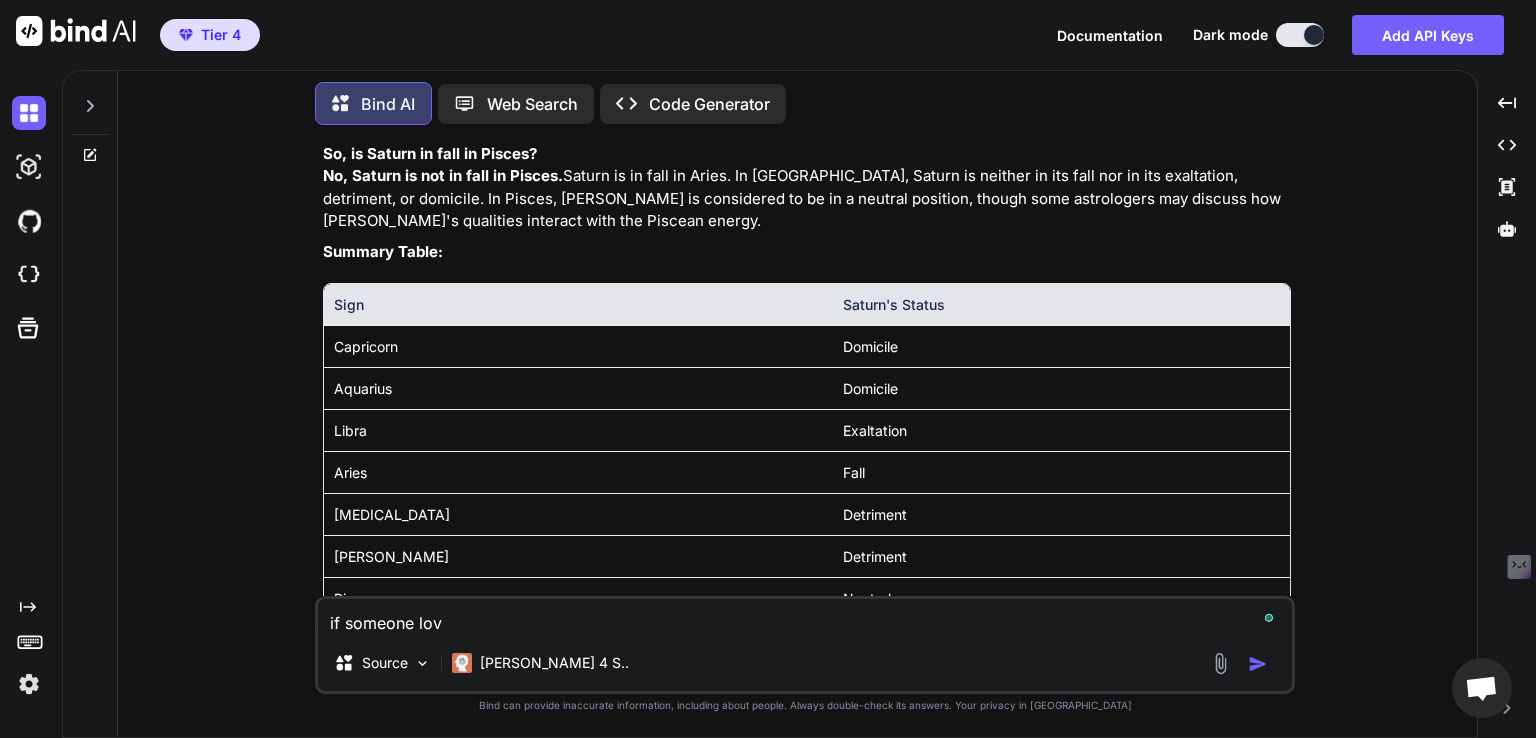 type on "if someone lovi" 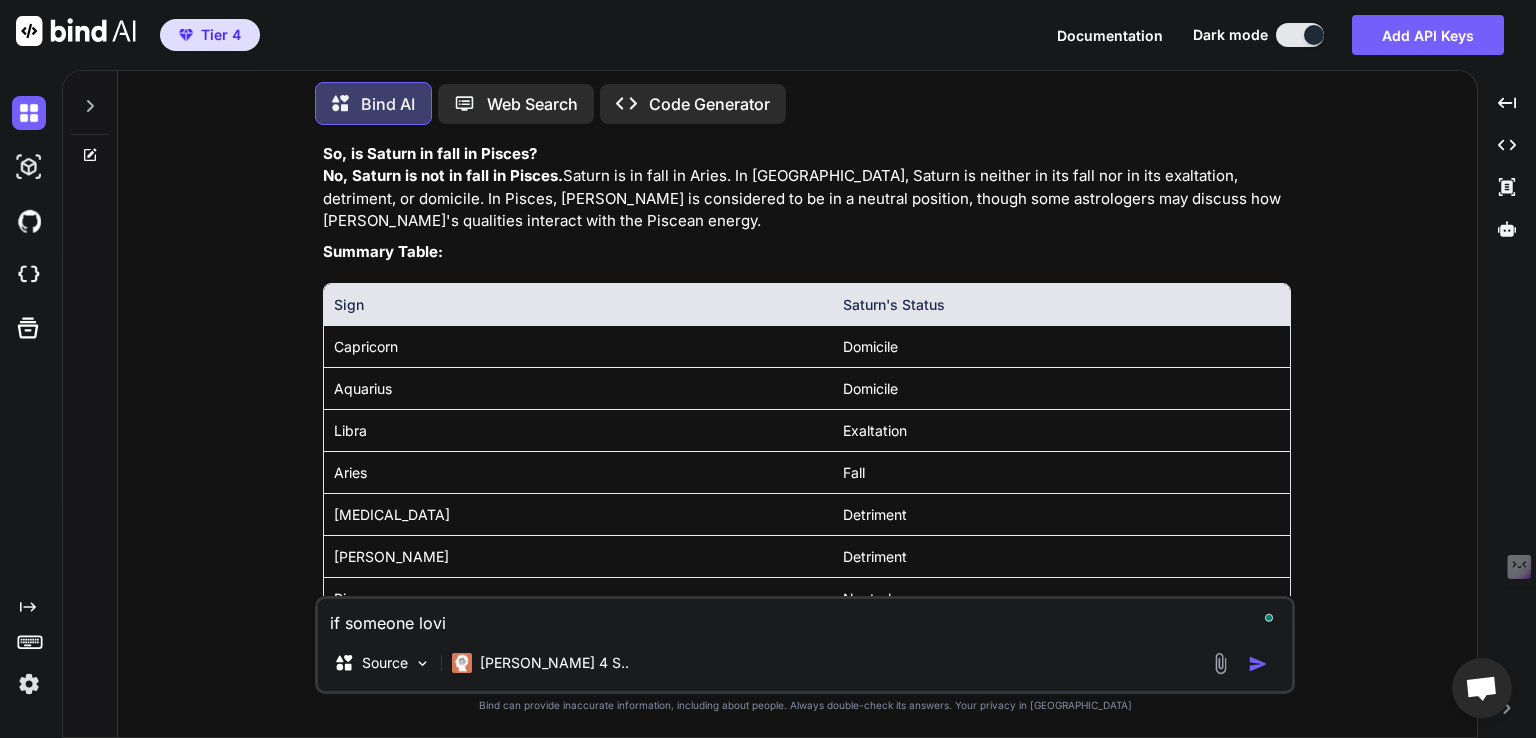 type on "if someone lovin" 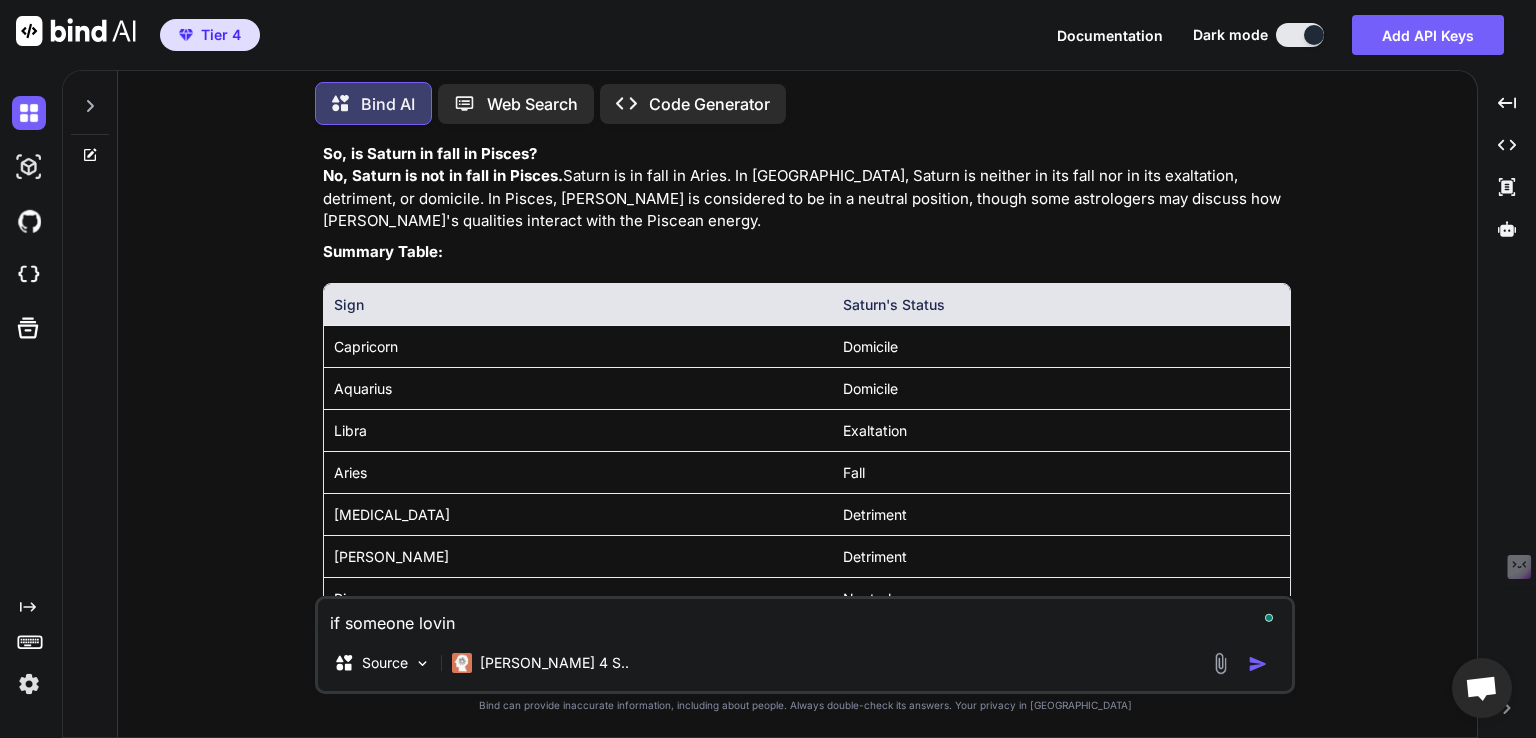 type on "if someone loving" 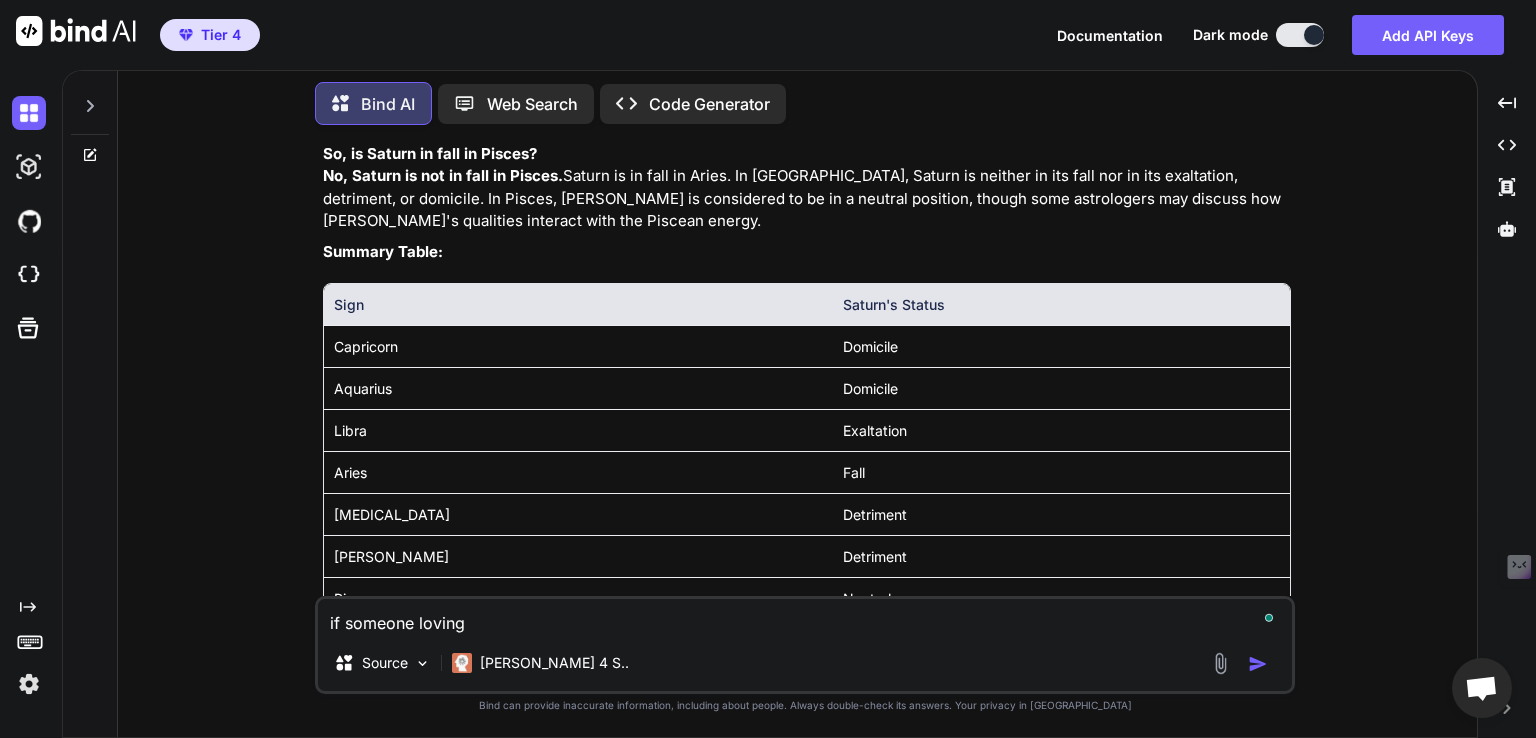 type on "if someone lovingl" 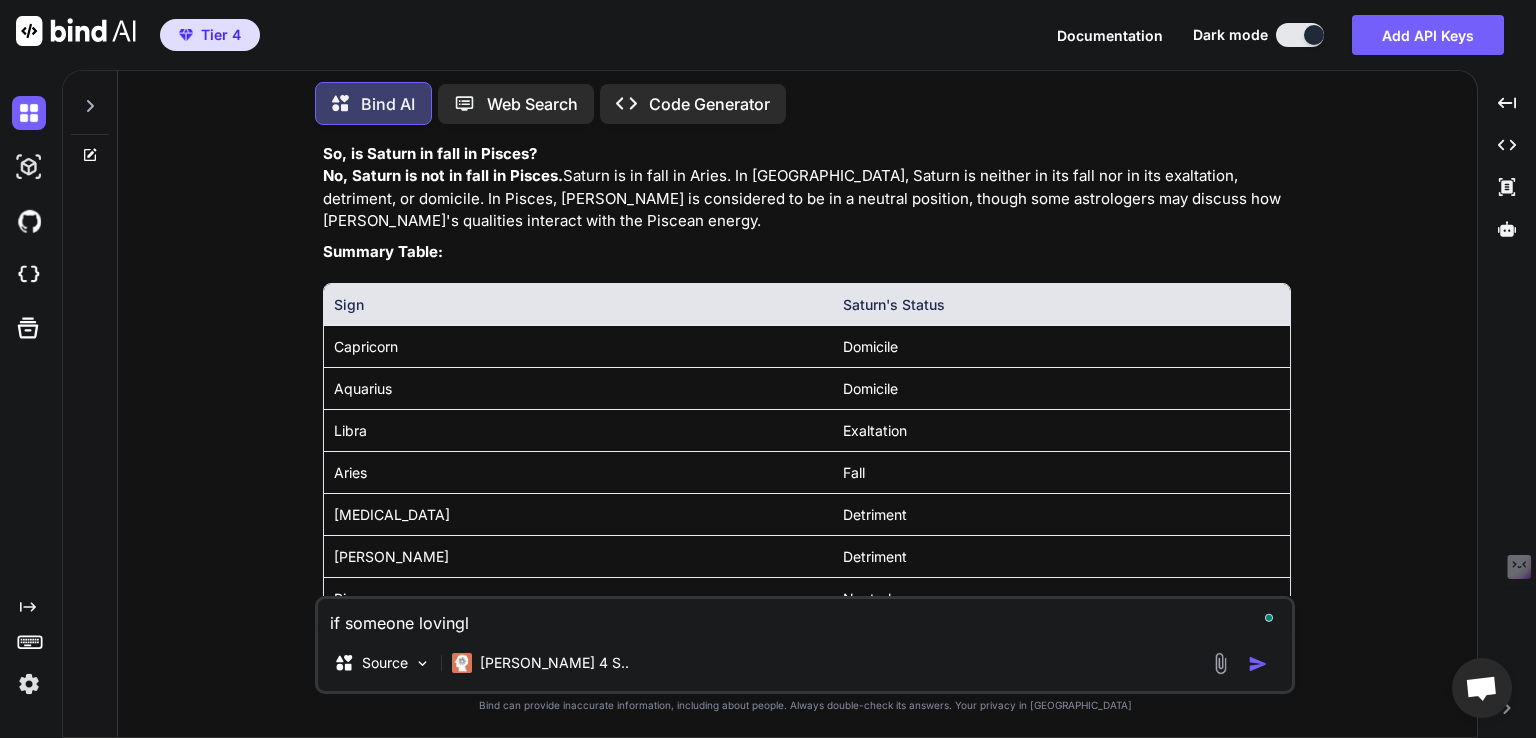 type on "if someone lovingly" 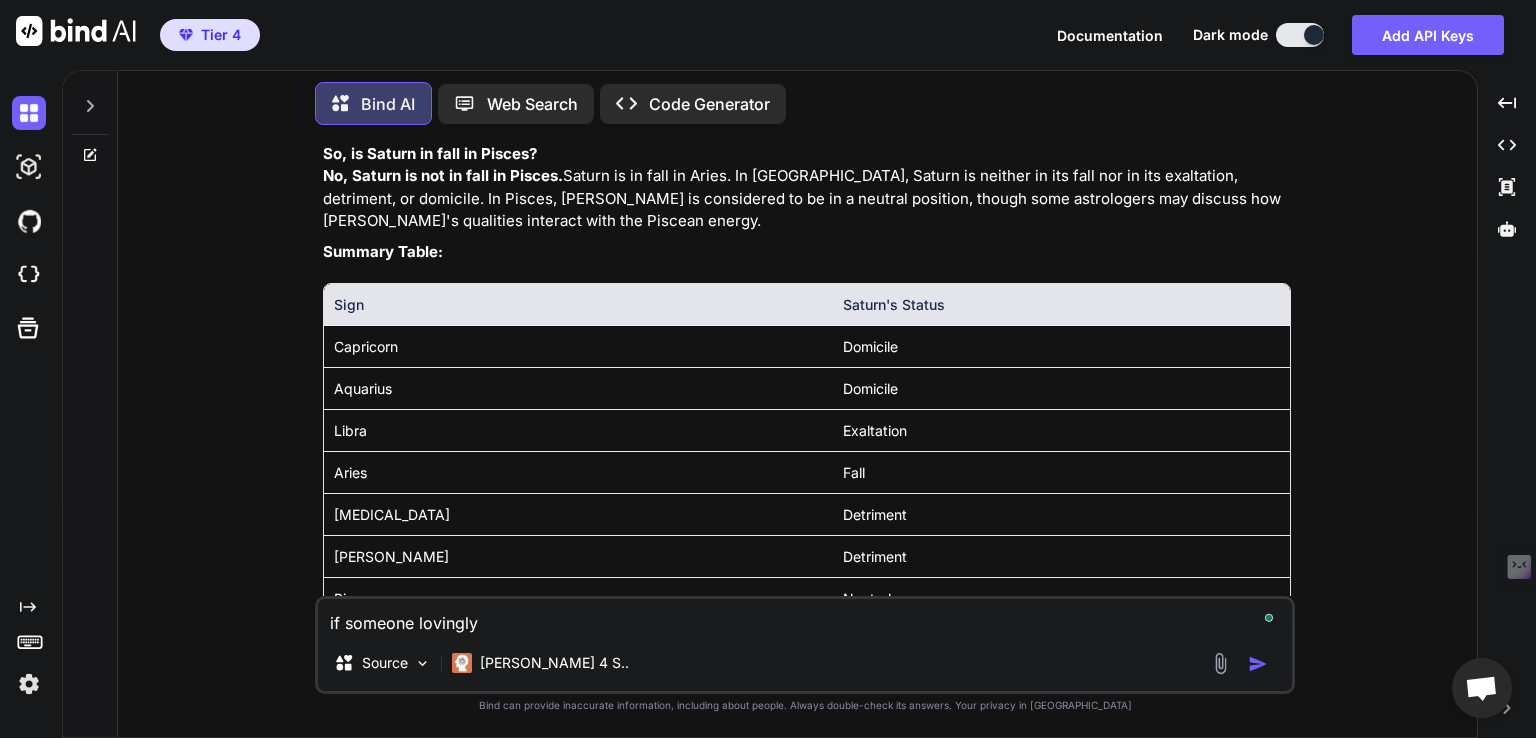 type on "if someone lovingly" 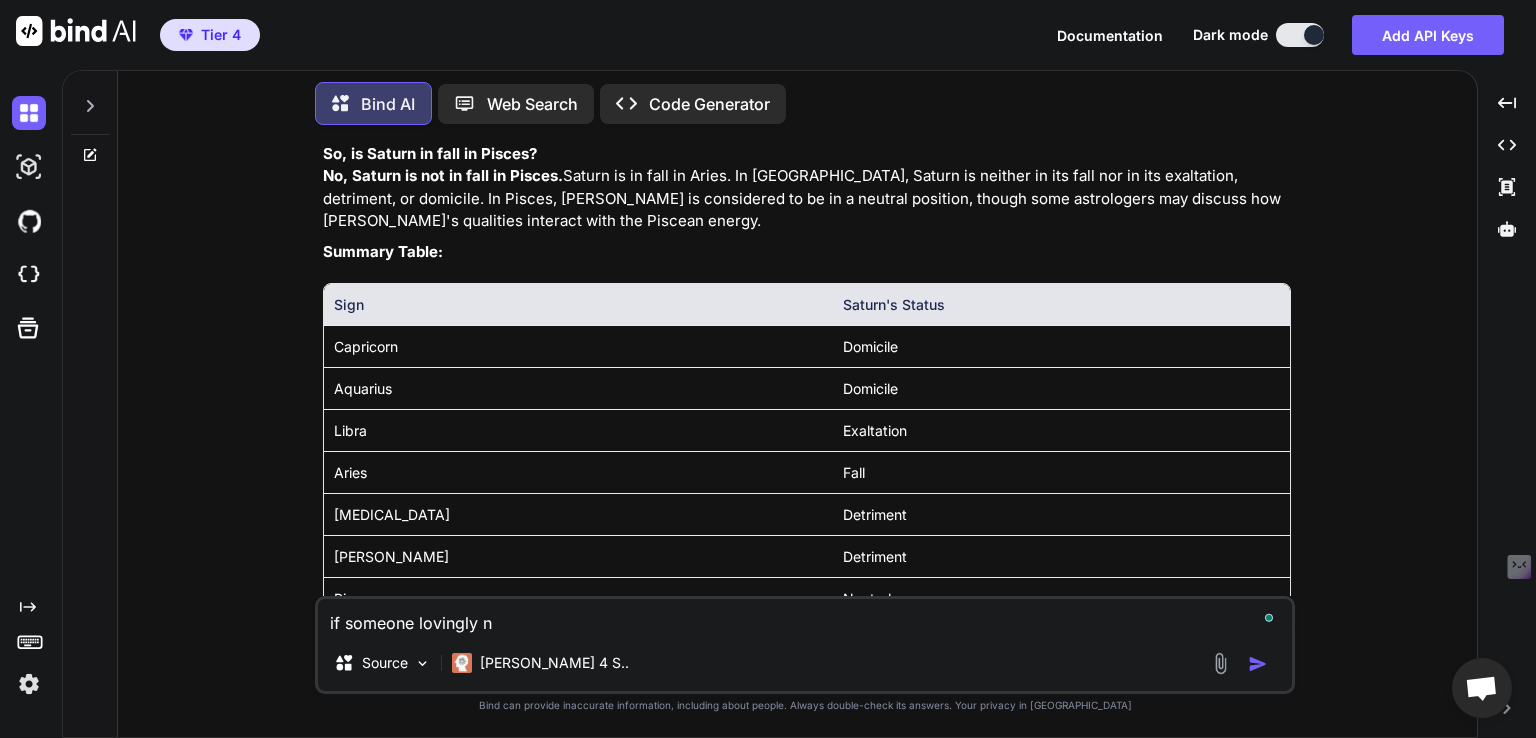 type on "if someone lovingly ni" 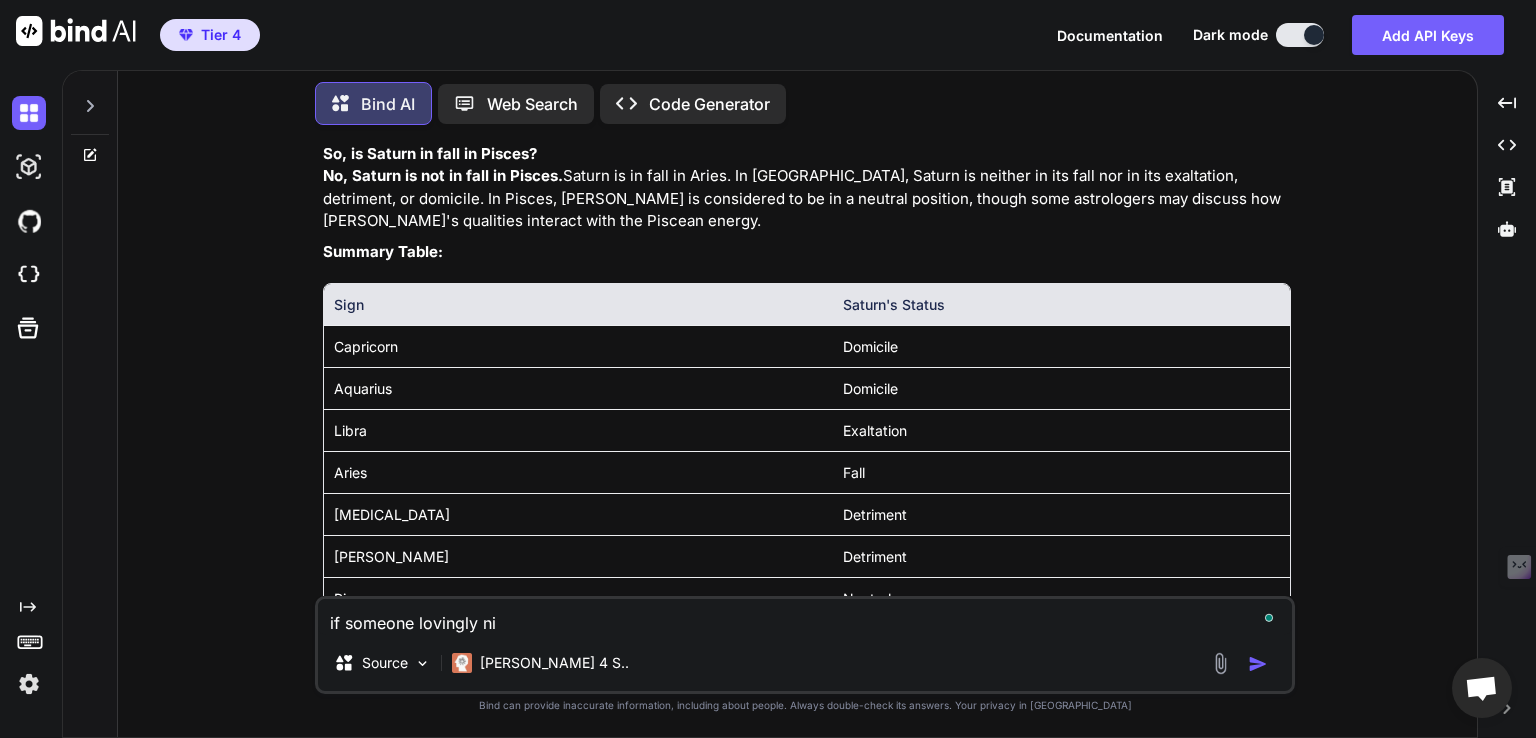 type on "if someone lovingly nic" 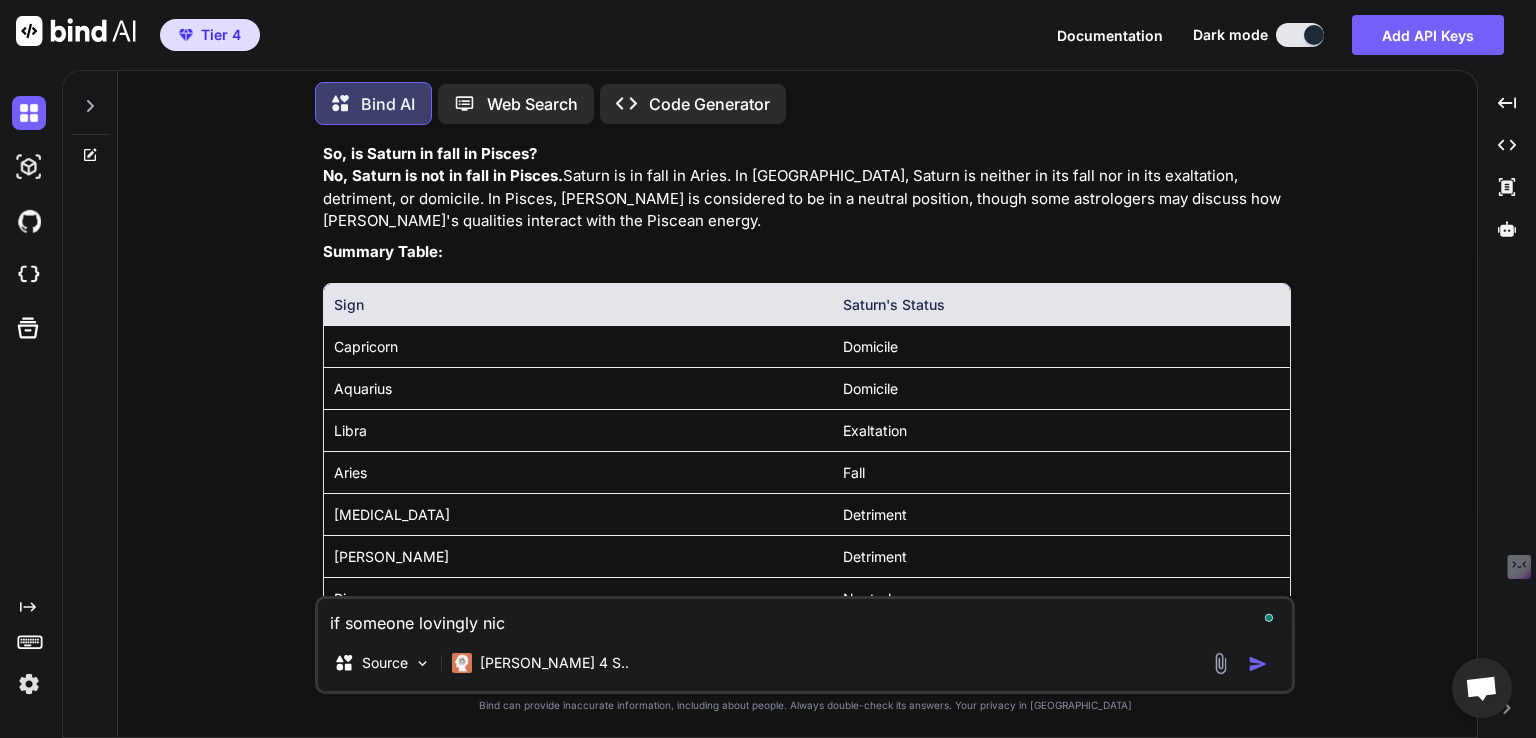 type on "if someone lovingly nicn" 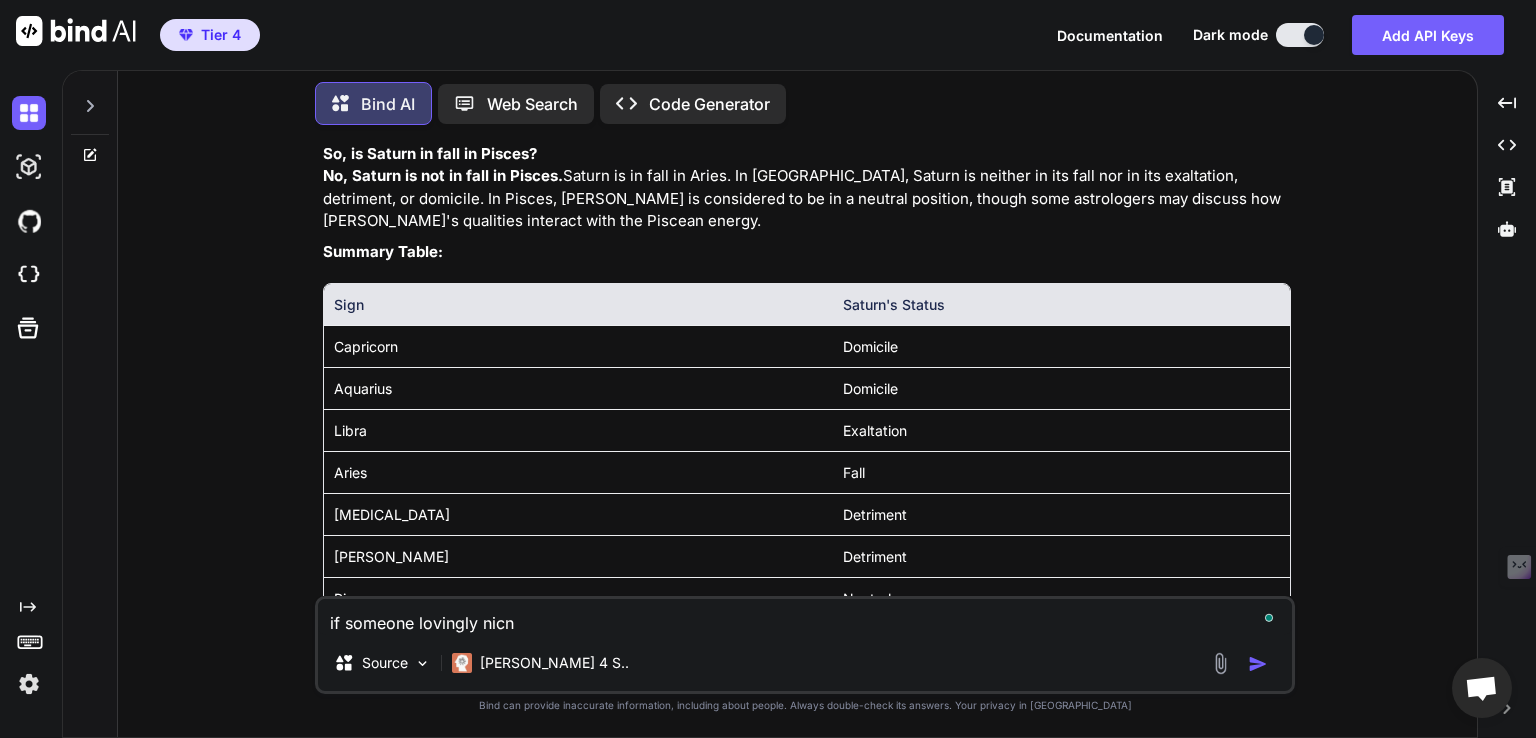 type on "if someone lovingly nicna" 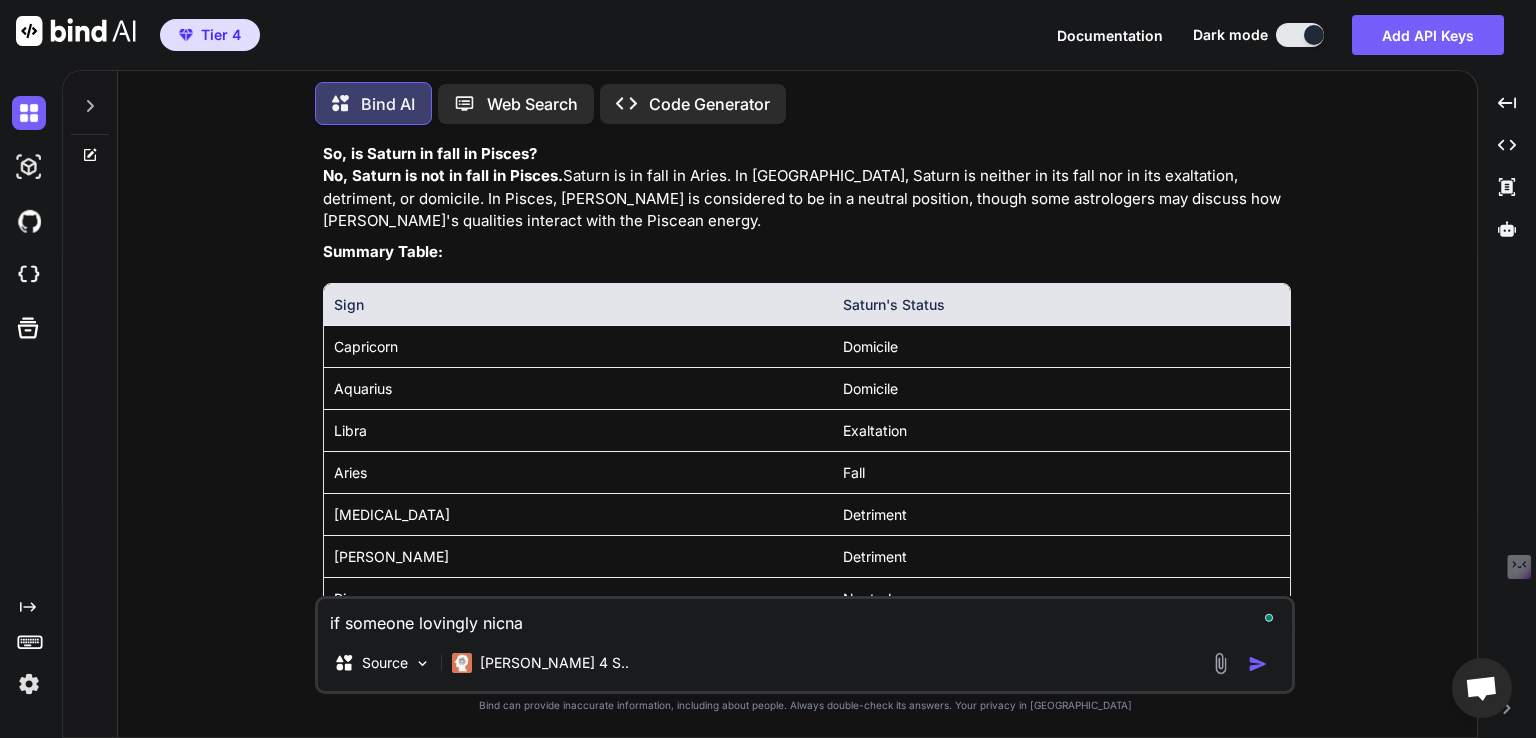 type on "if someone lovingly nicnak" 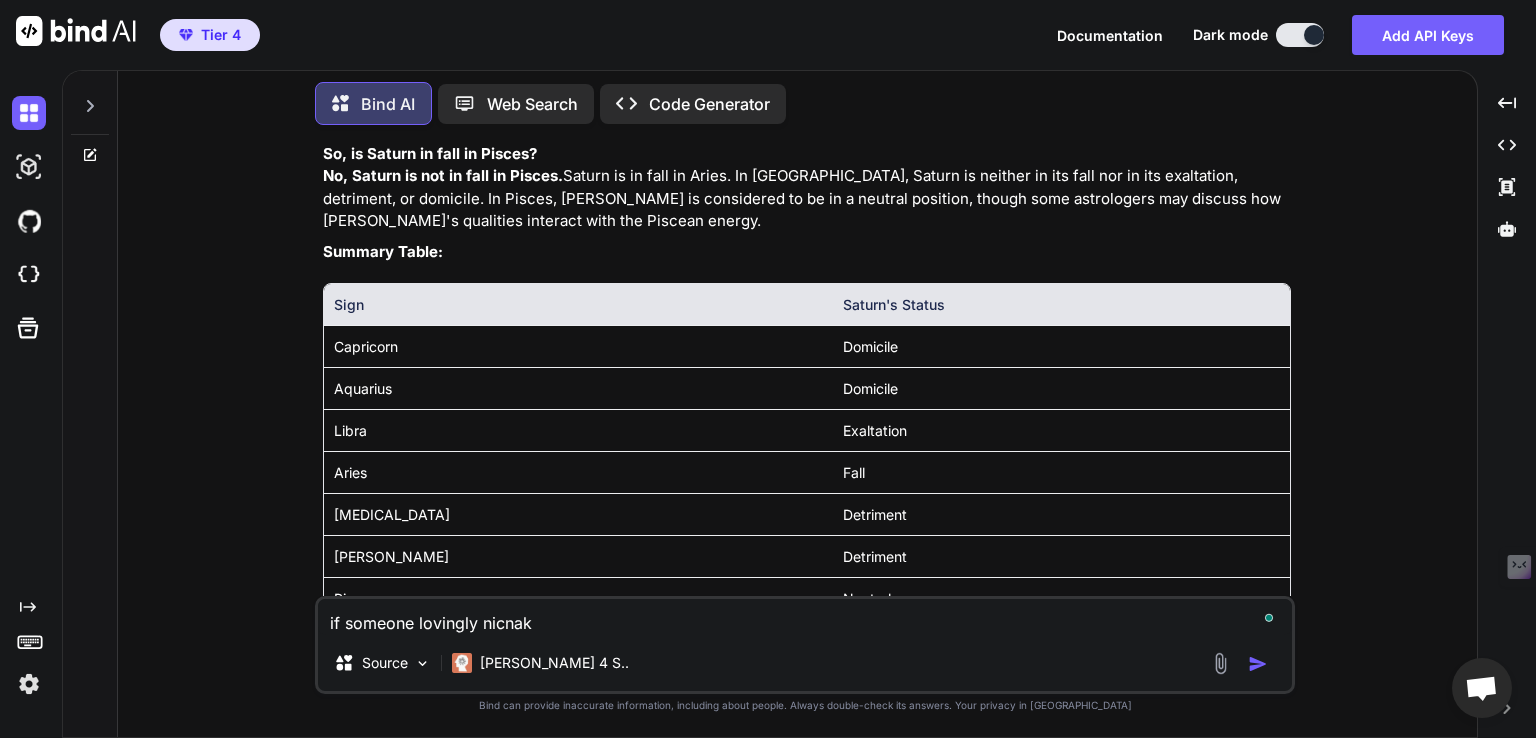 type on "if someone lovingly nicna" 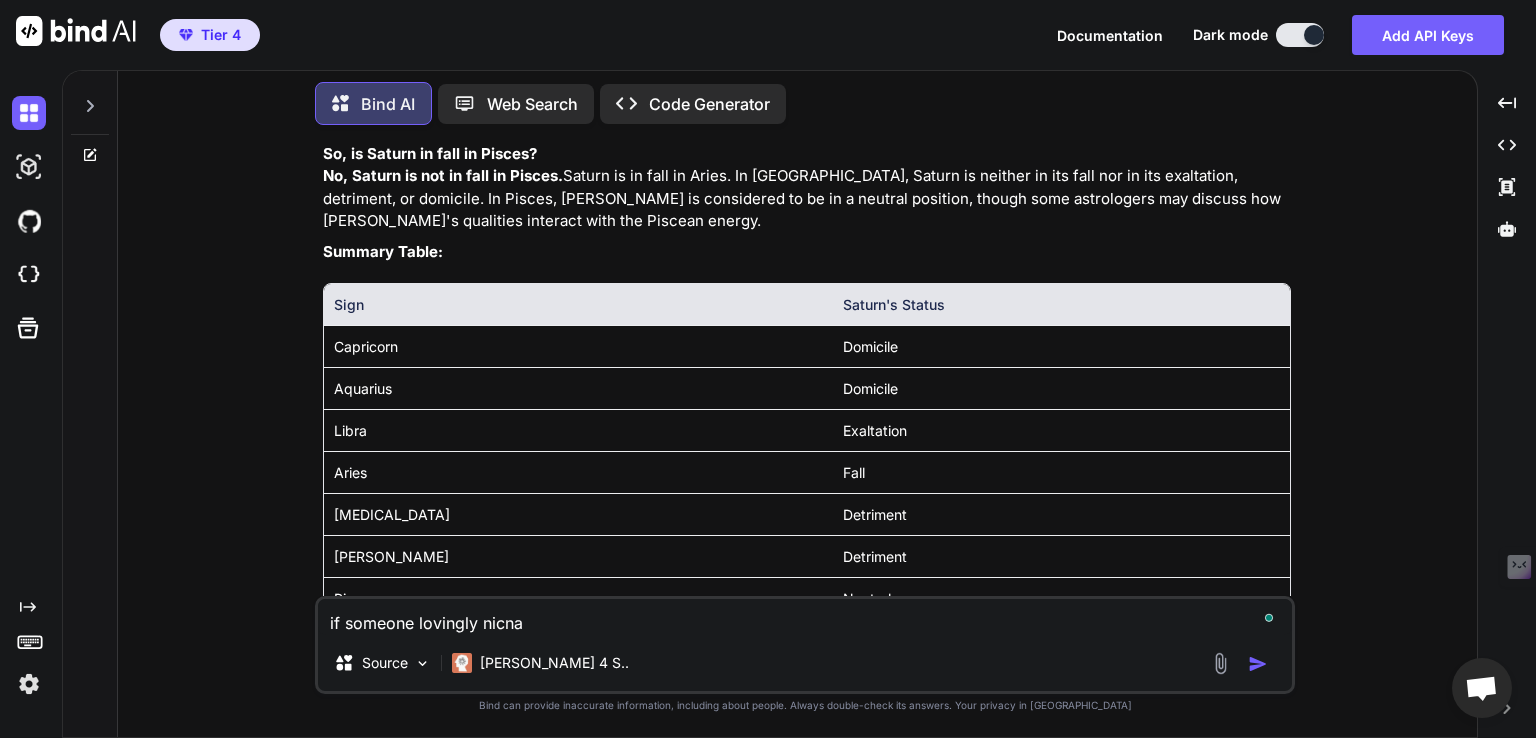 type on "if someone lovingly nicnam" 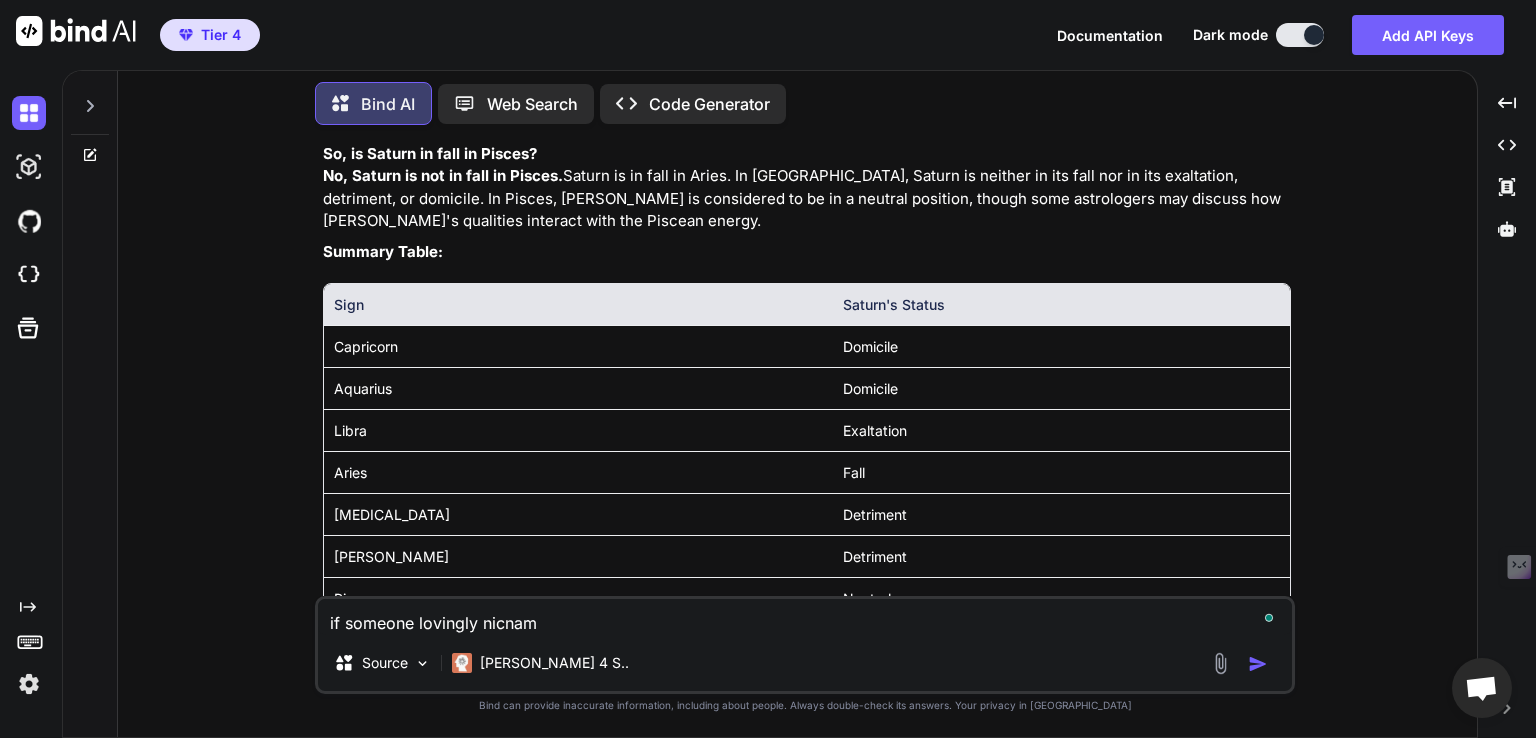 type on "if someone lovingly nicname" 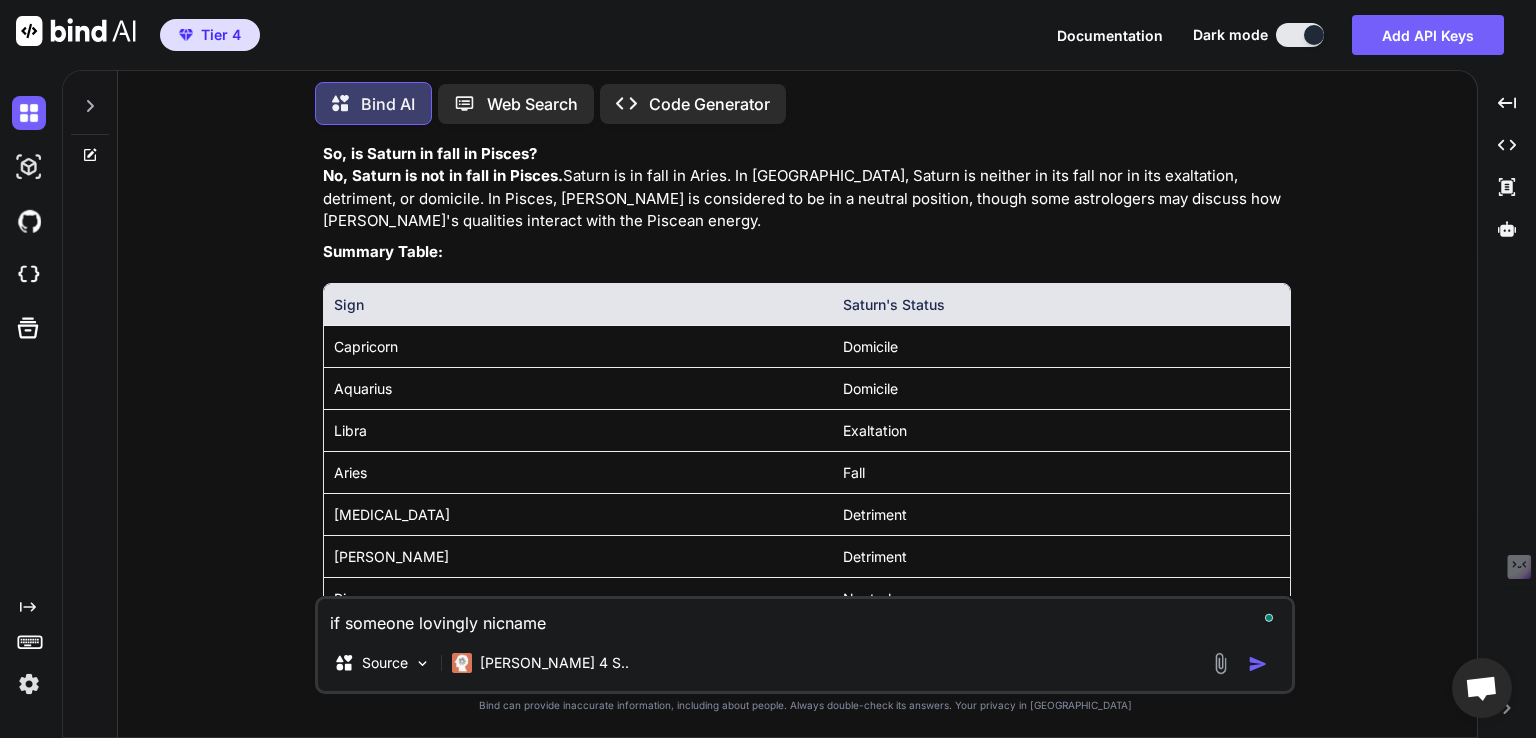 type on "if someone lovingly nicnames" 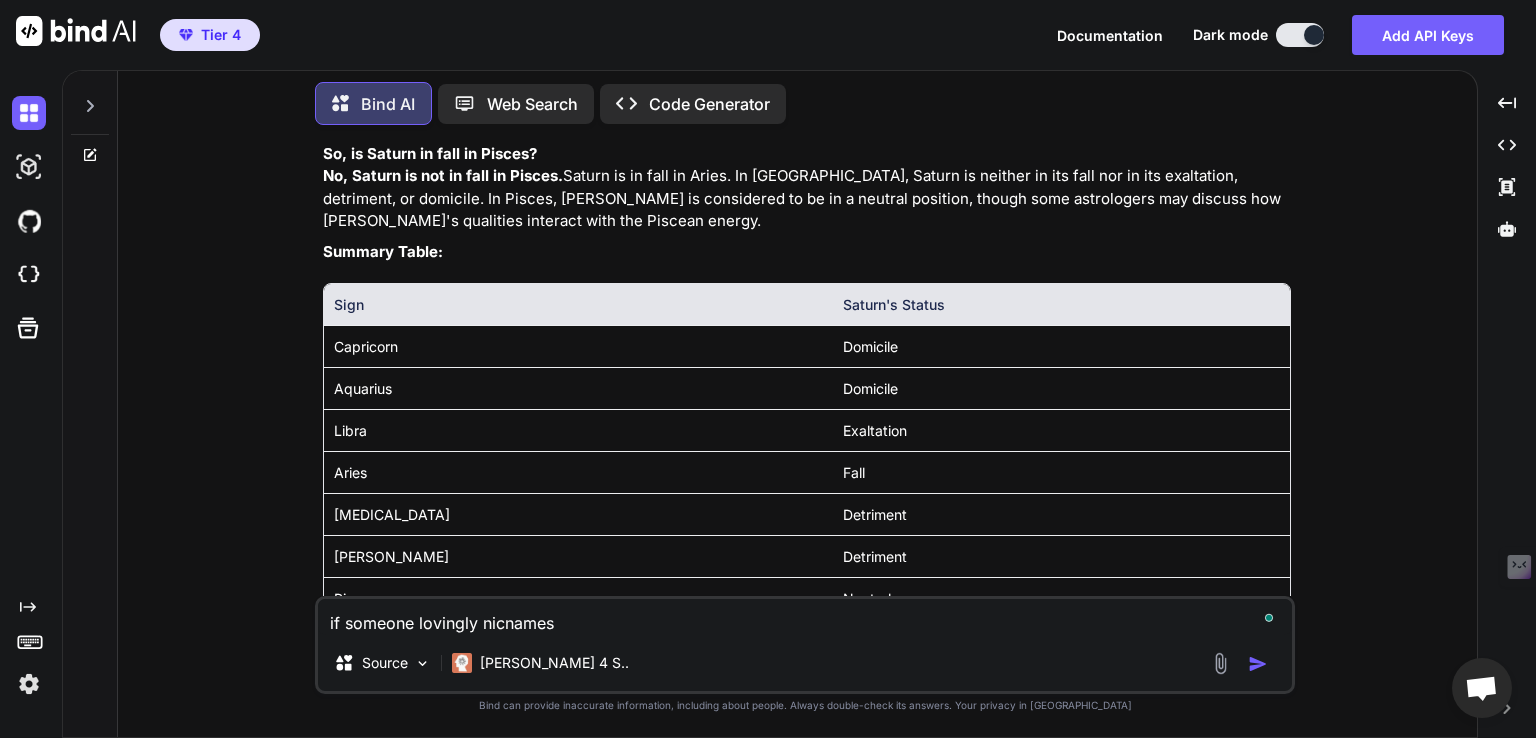 type on "if someone lovingly nicnames" 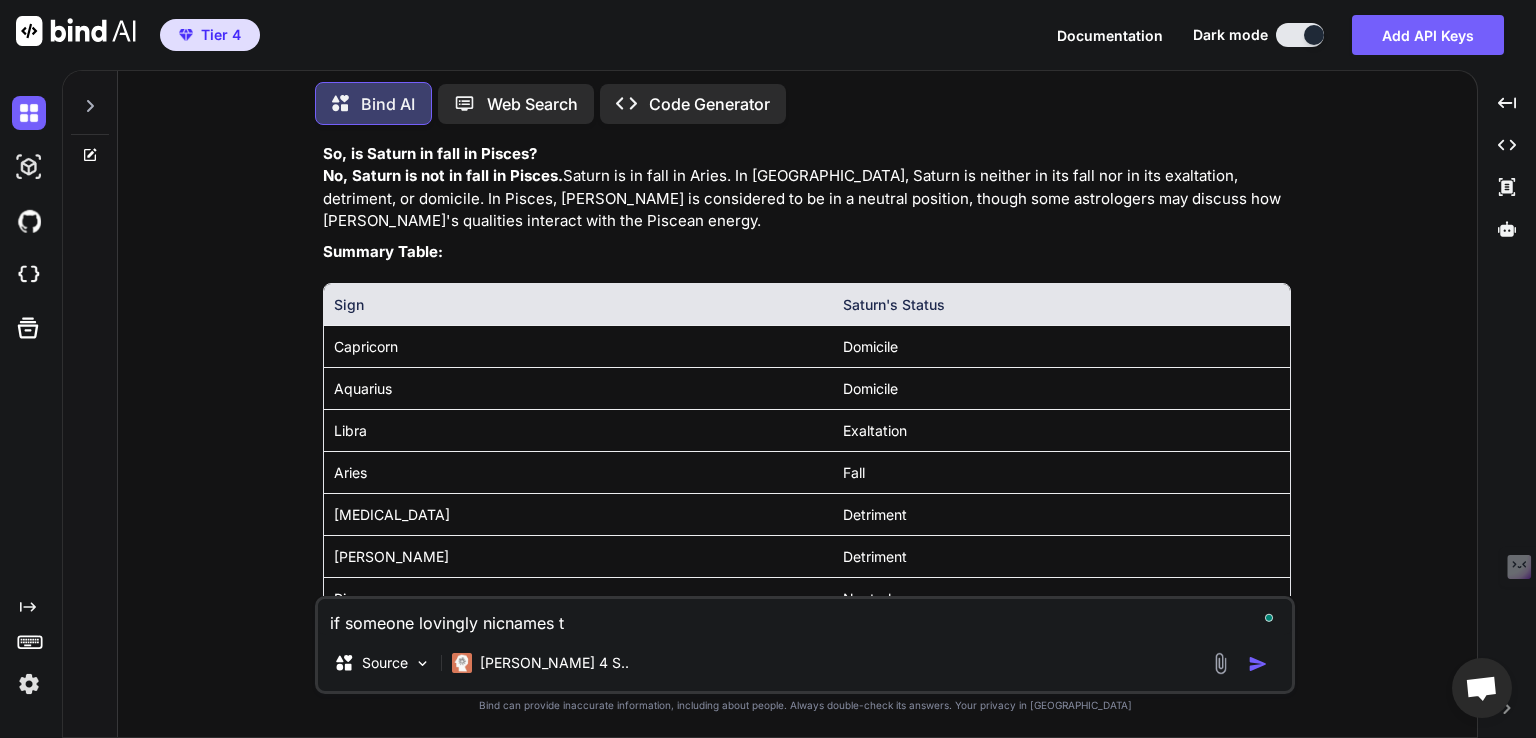 type on "if someone lovingly nicnames th" 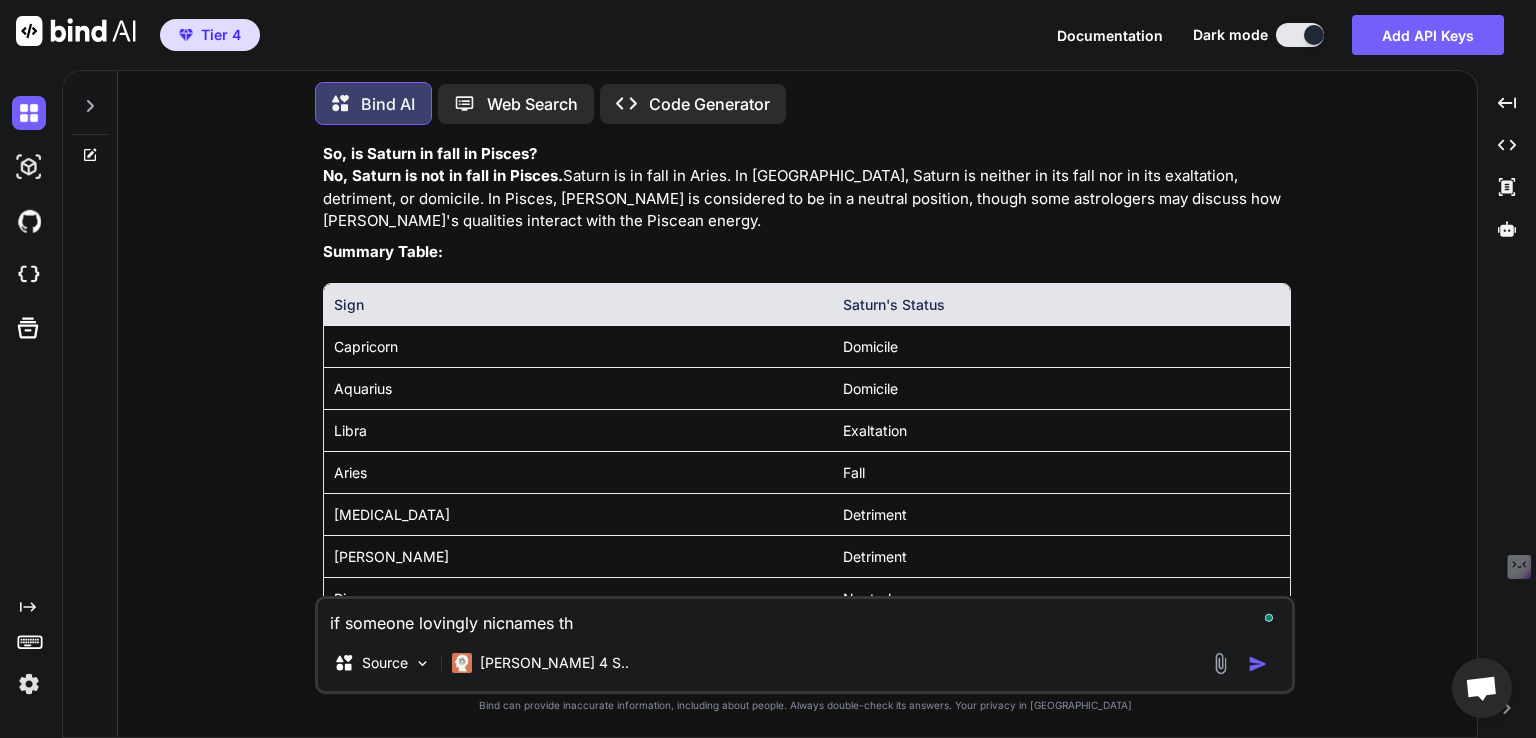 type on "if someone lovingly nicnames the" 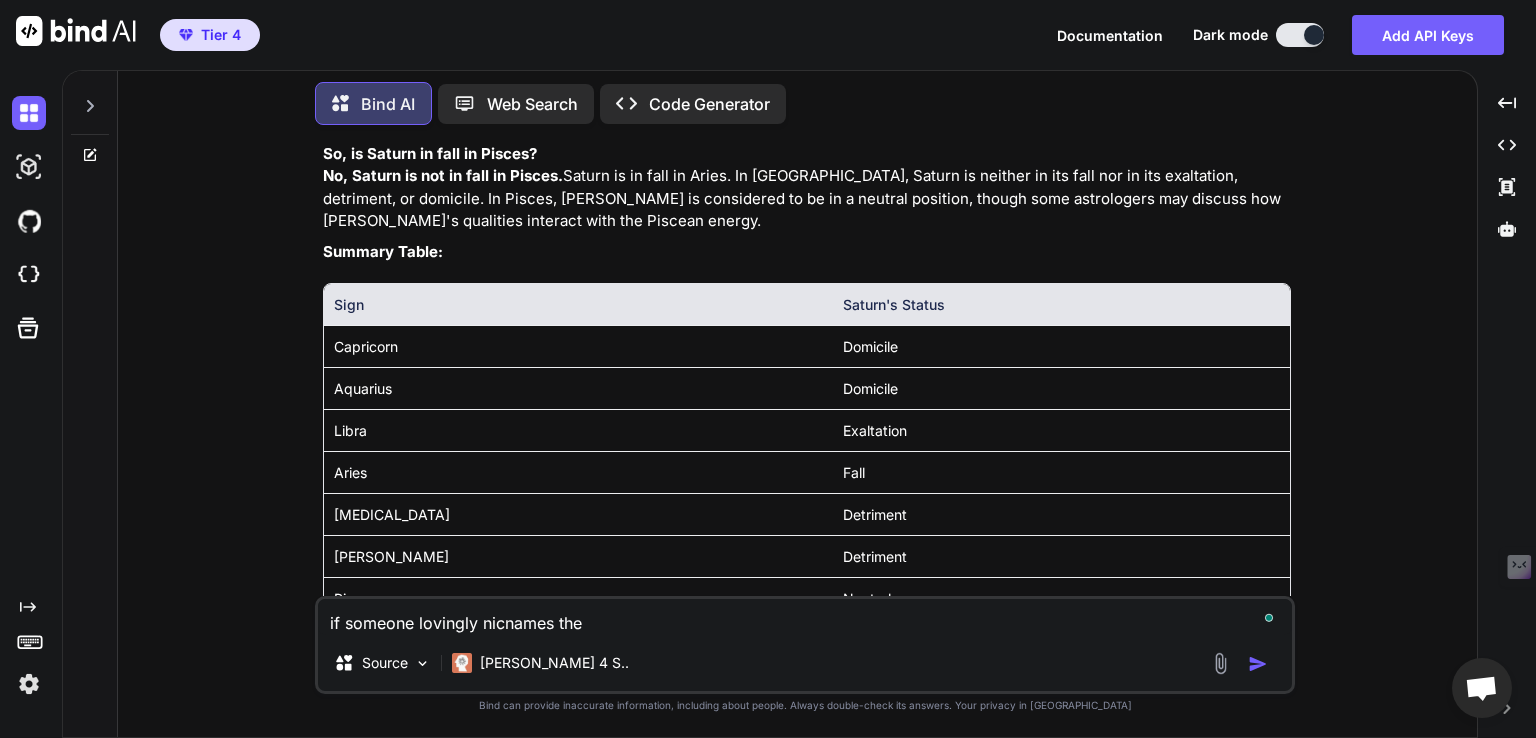 type on "if someone lovingly nicnames thei" 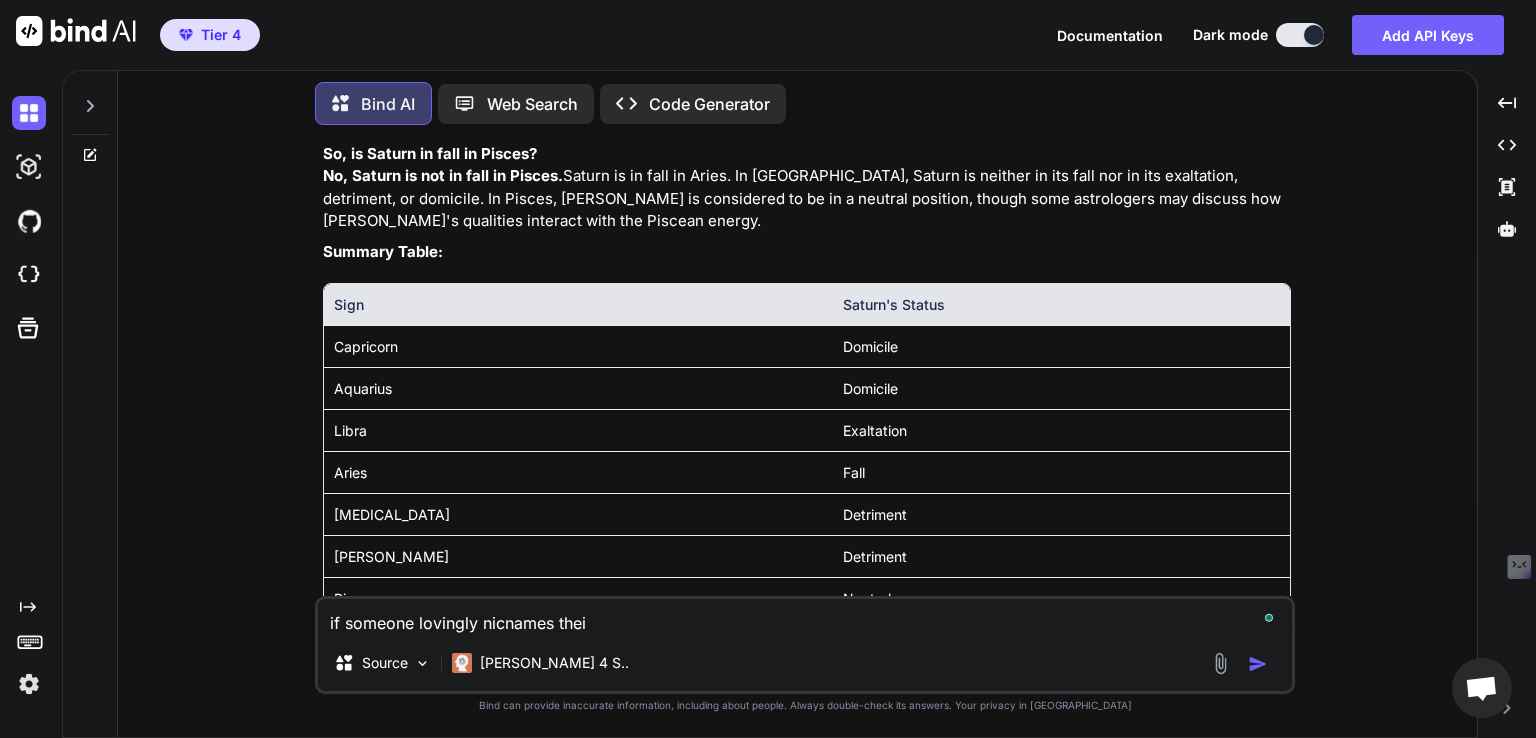 type on "if someone lovingly nicnames their" 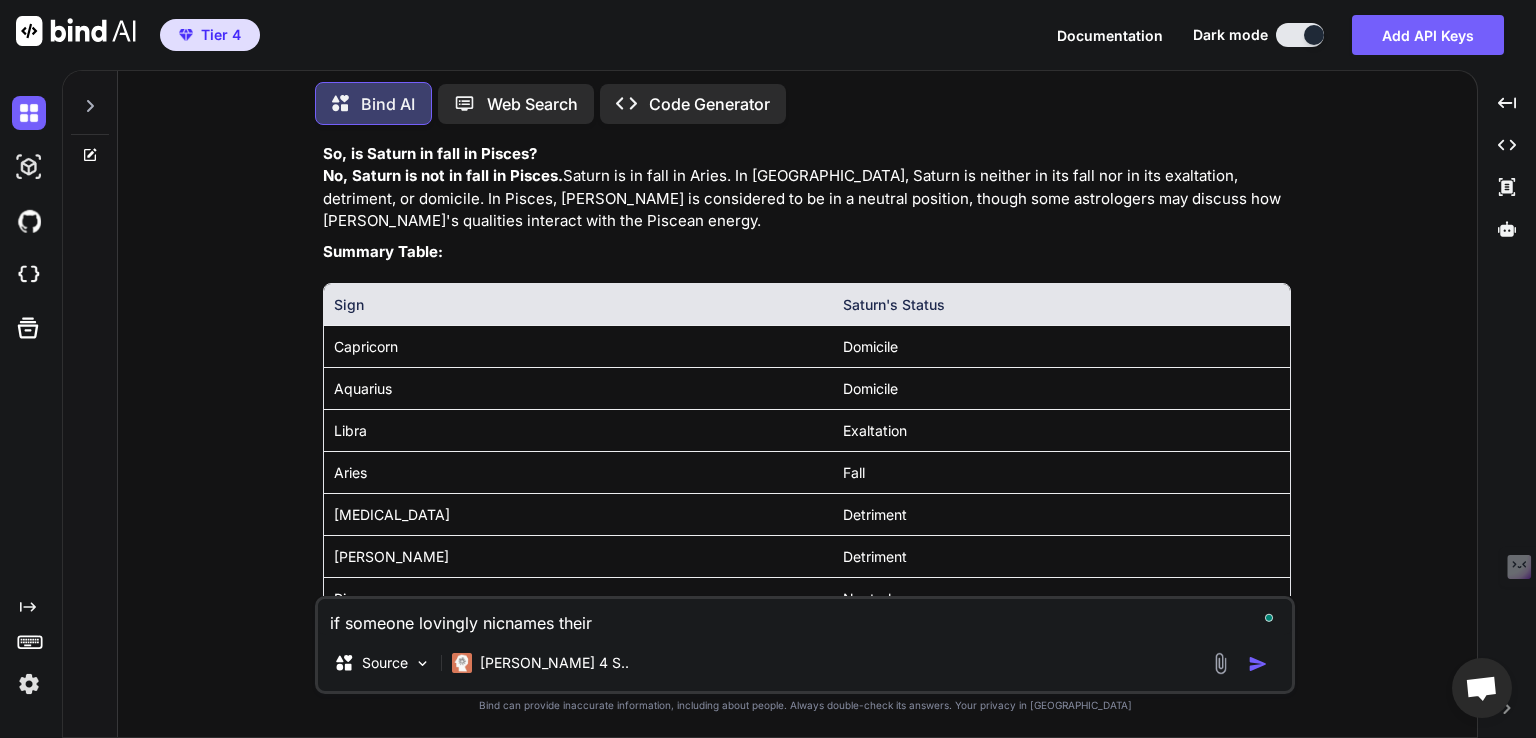 type on "if someone lovingly nicnames their" 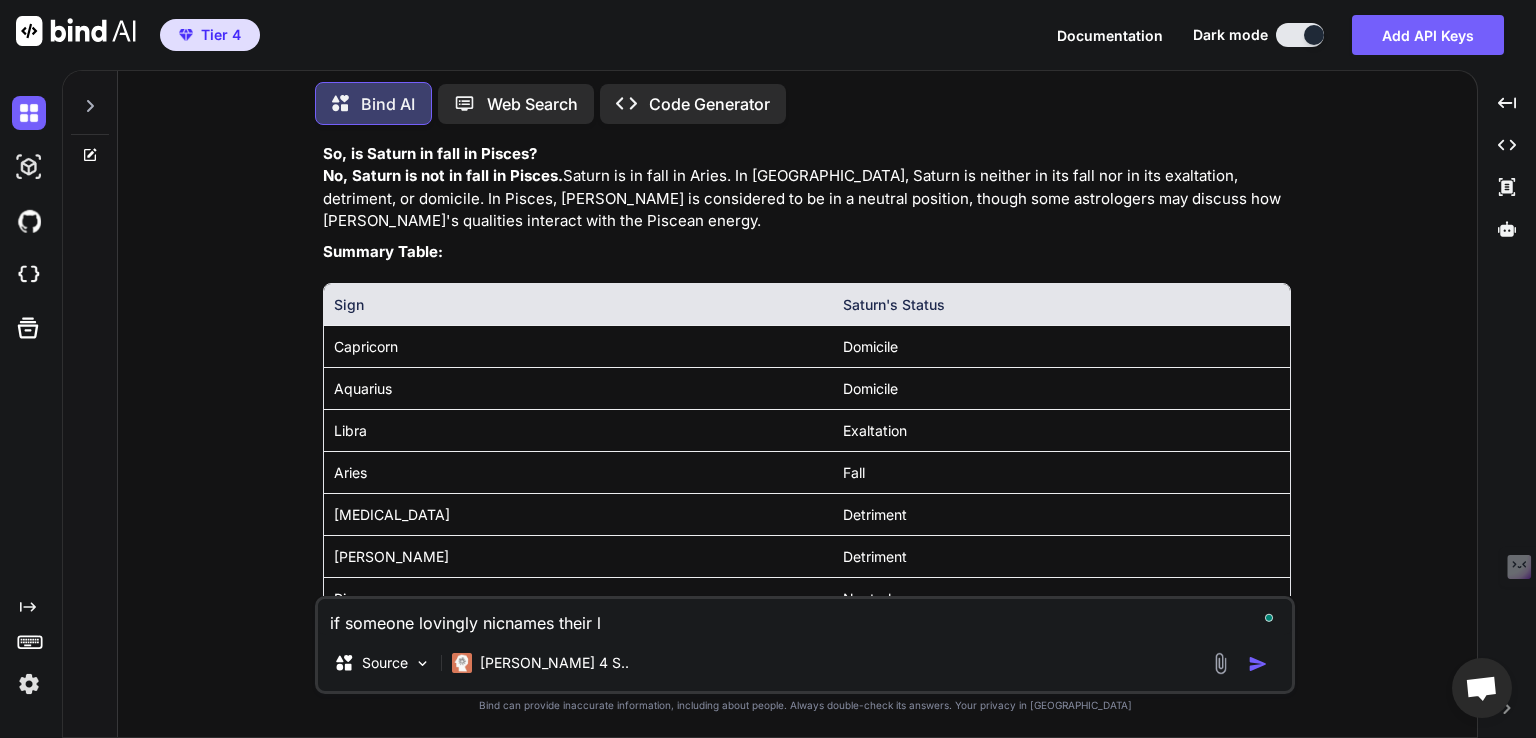 type on "if someone lovingly nicnames their lo" 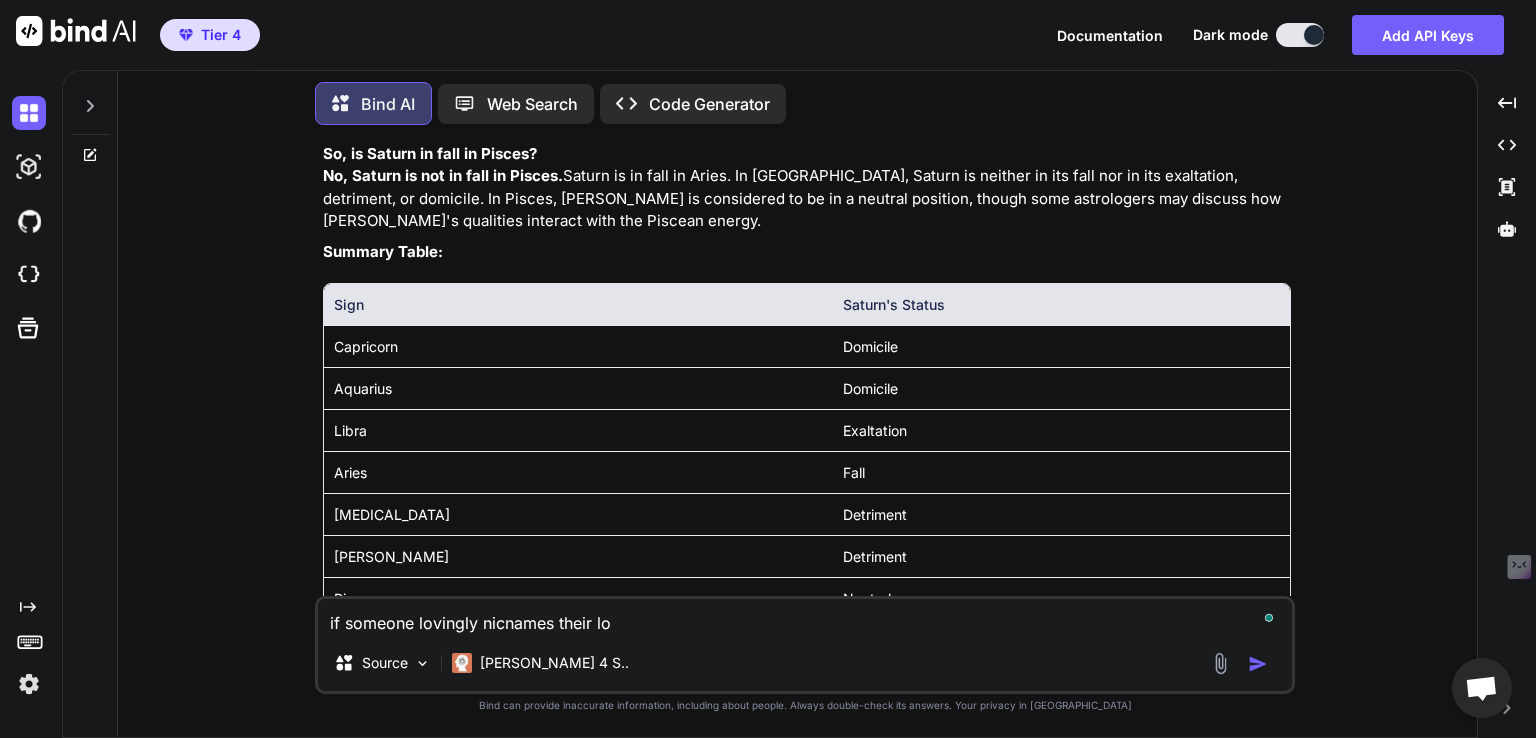type on "if someone lovingly nicnames their lov" 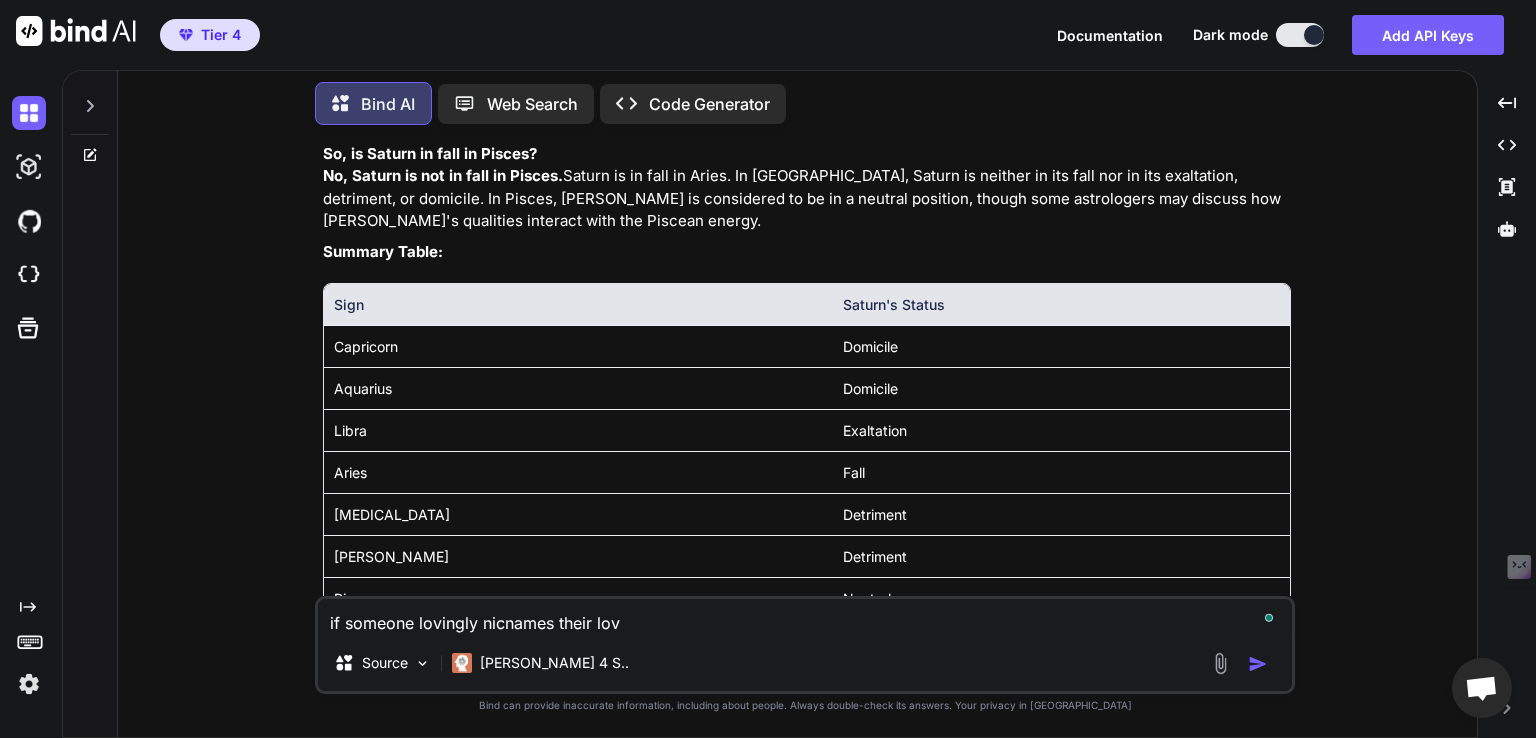 type on "if someone lovingly nicnames their love" 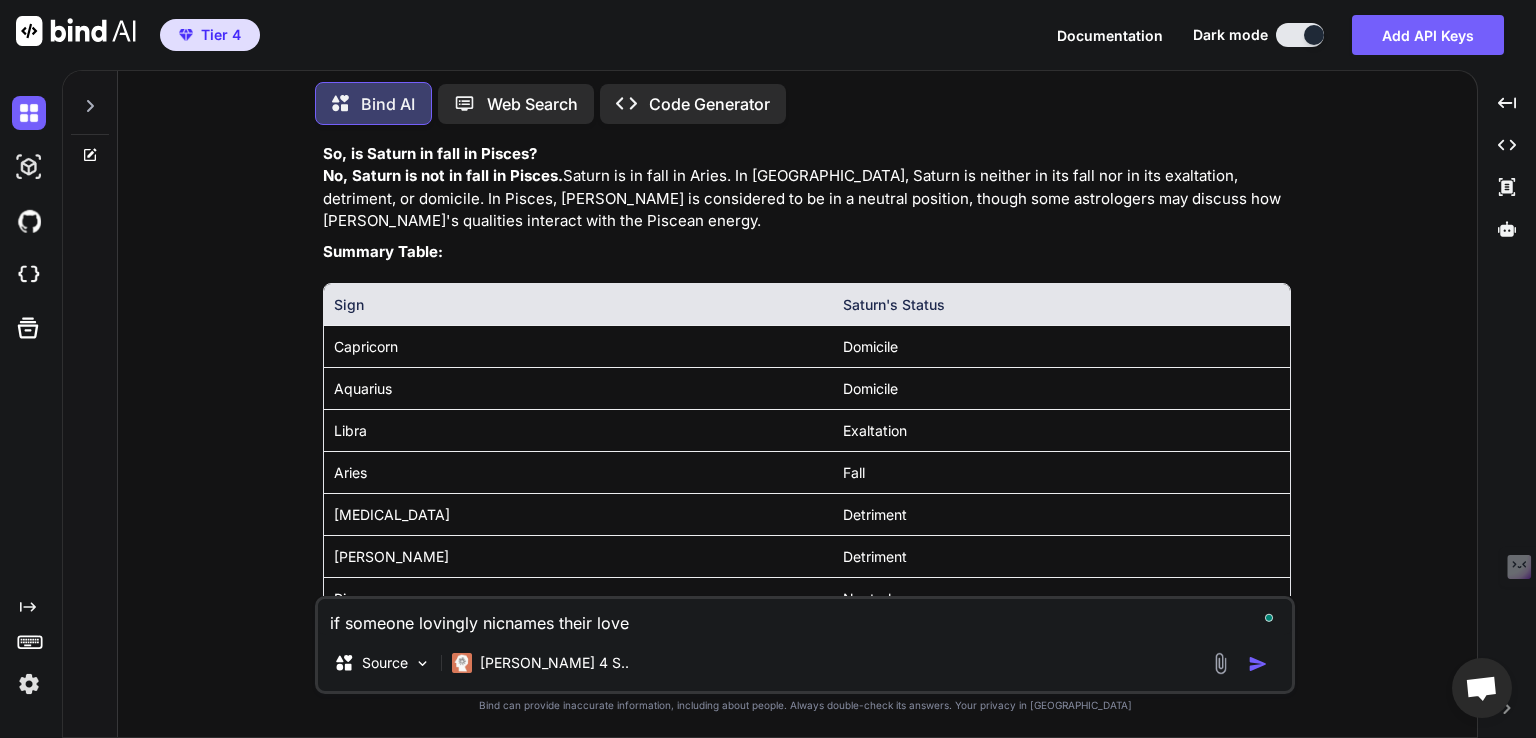 type on "if someone lovingly nicnames their lover" 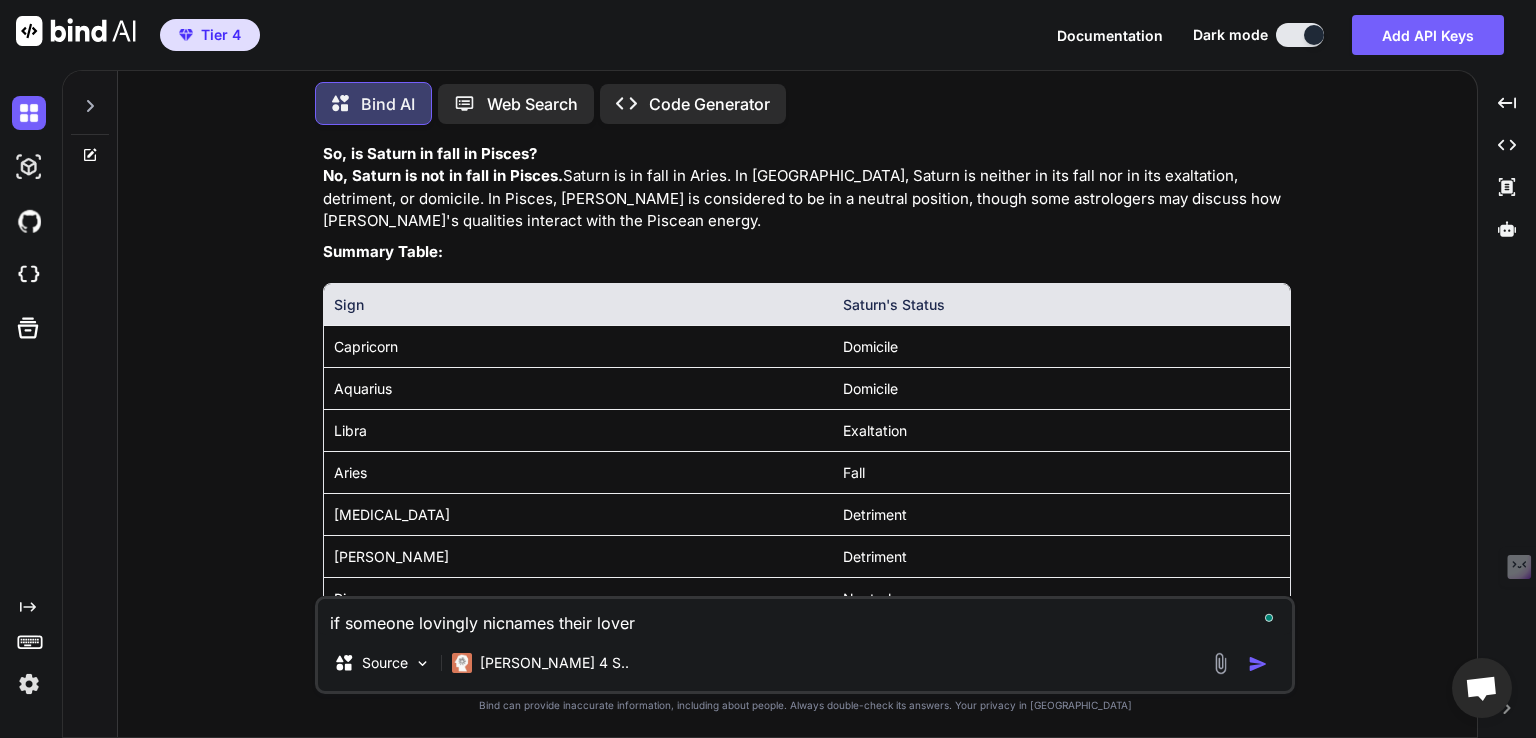 type on "if someone lovingly nicnames their lover" 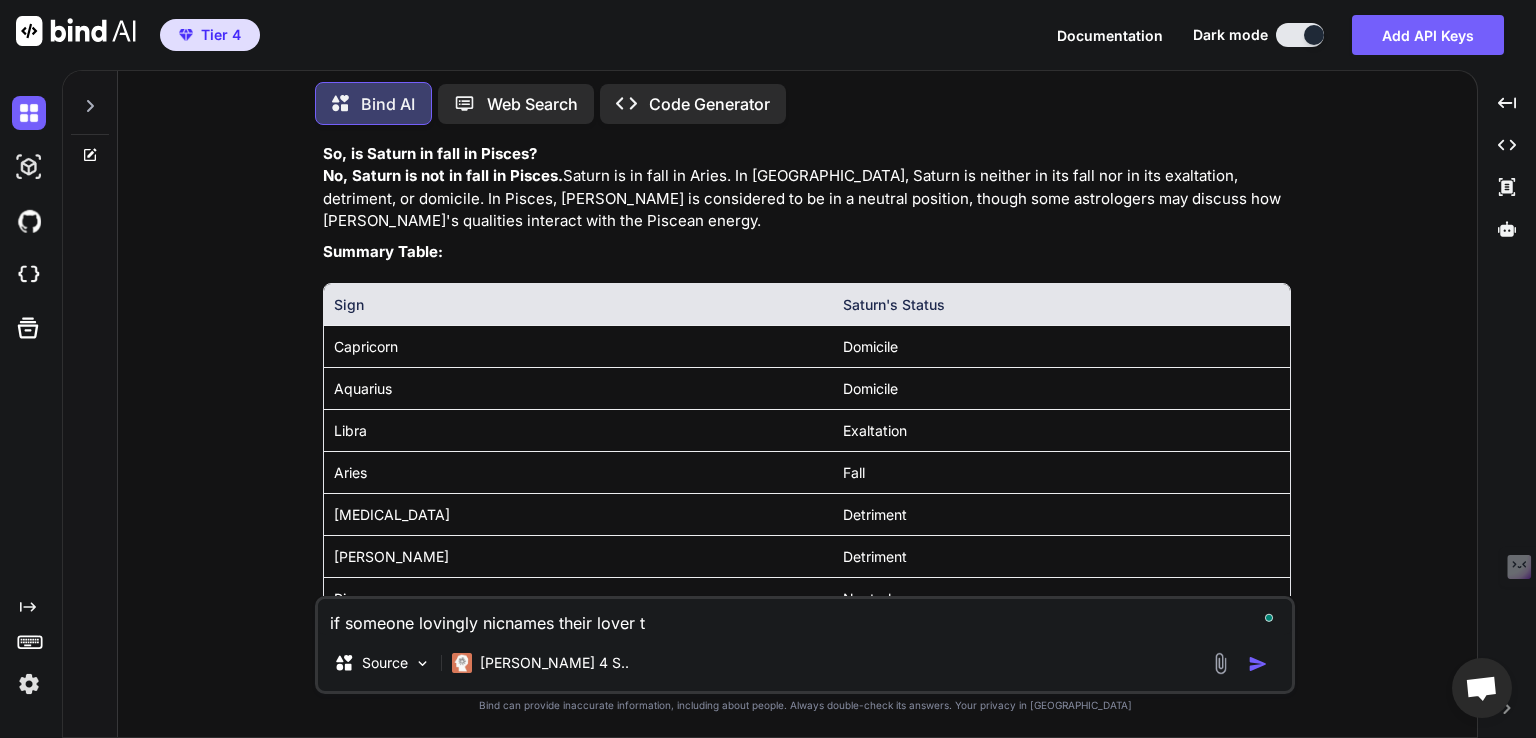 type on "if someone lovingly nicnames their lover th" 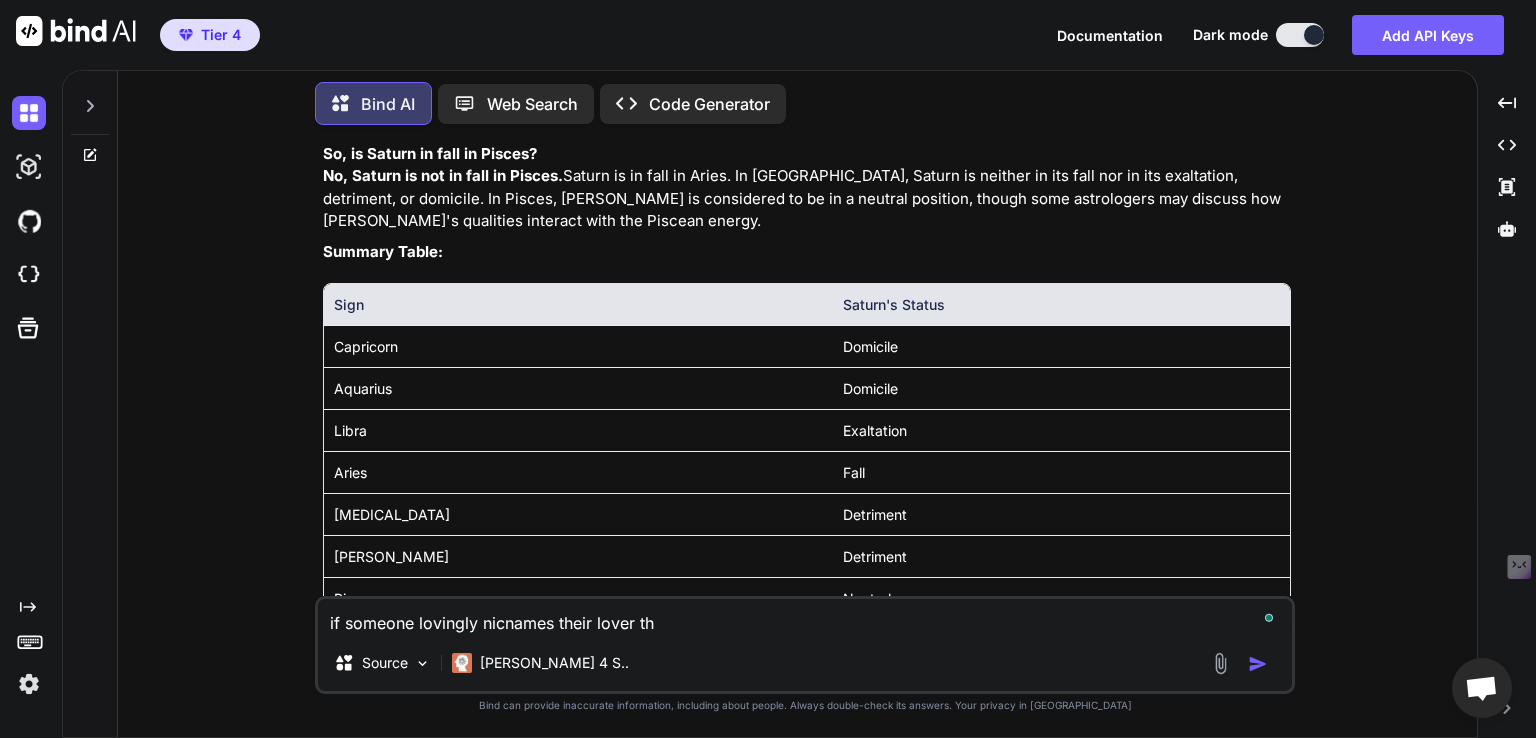 type on "if someone lovingly nicnames their lover the" 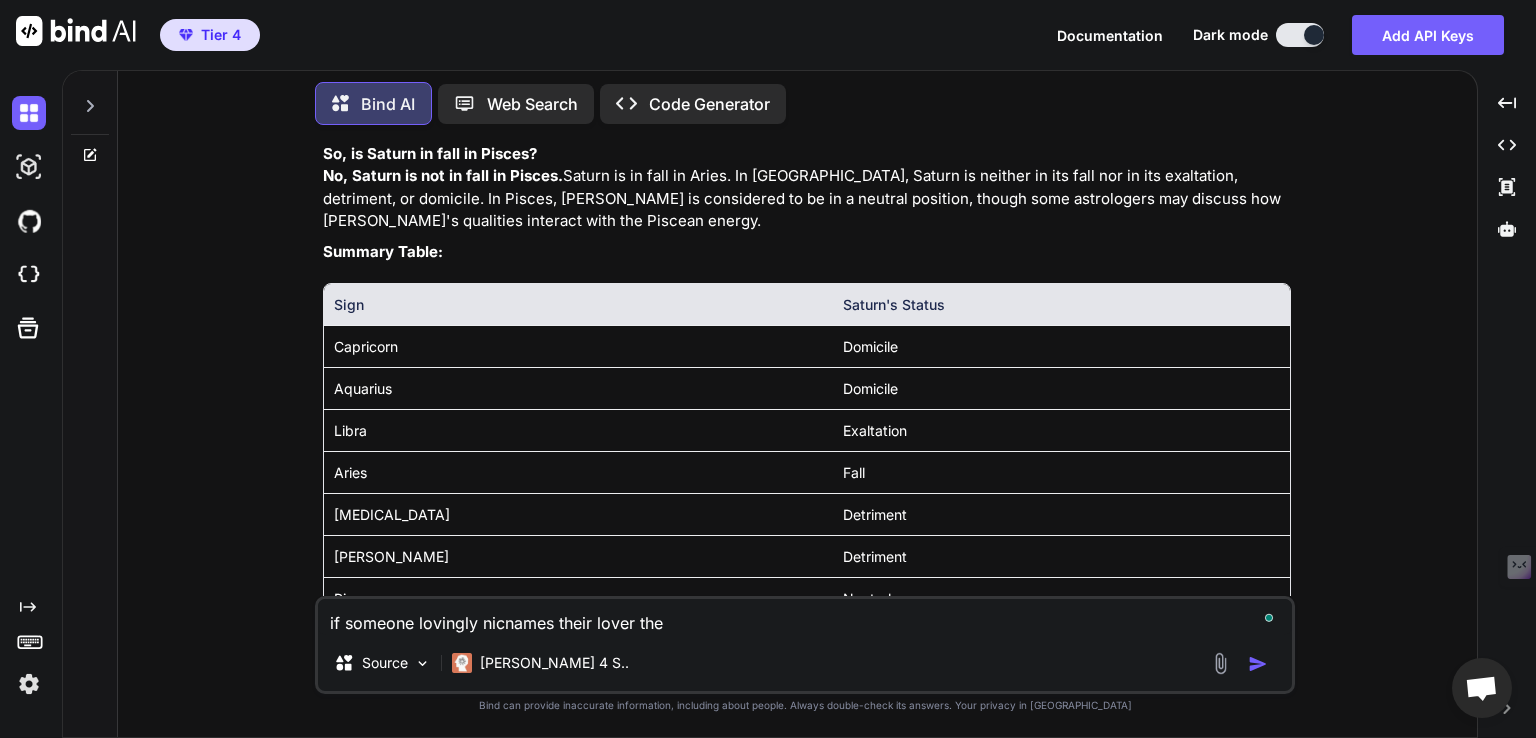 type on "if someone lovingly nicnames their lover the" 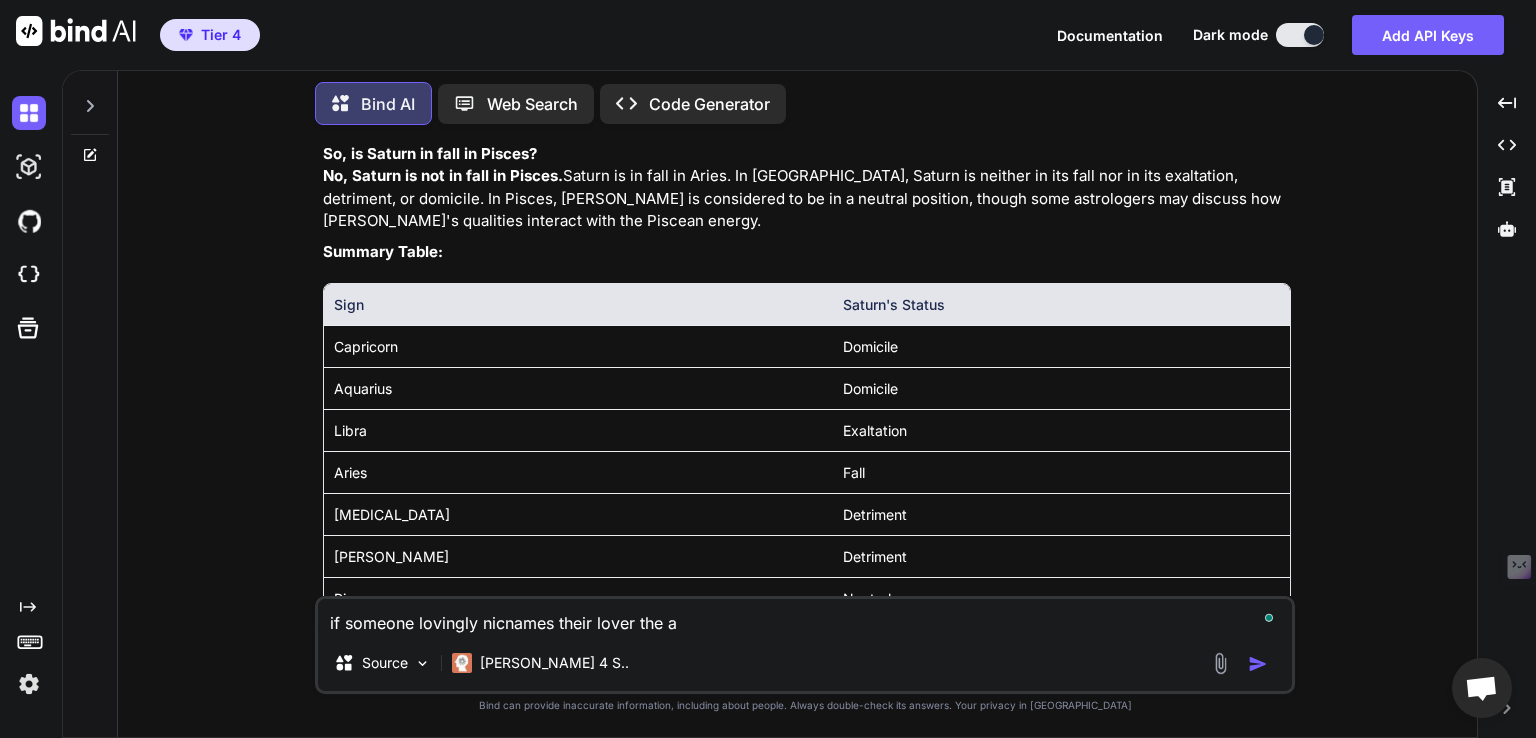 type on "if someone lovingly nicnames their lover the ac" 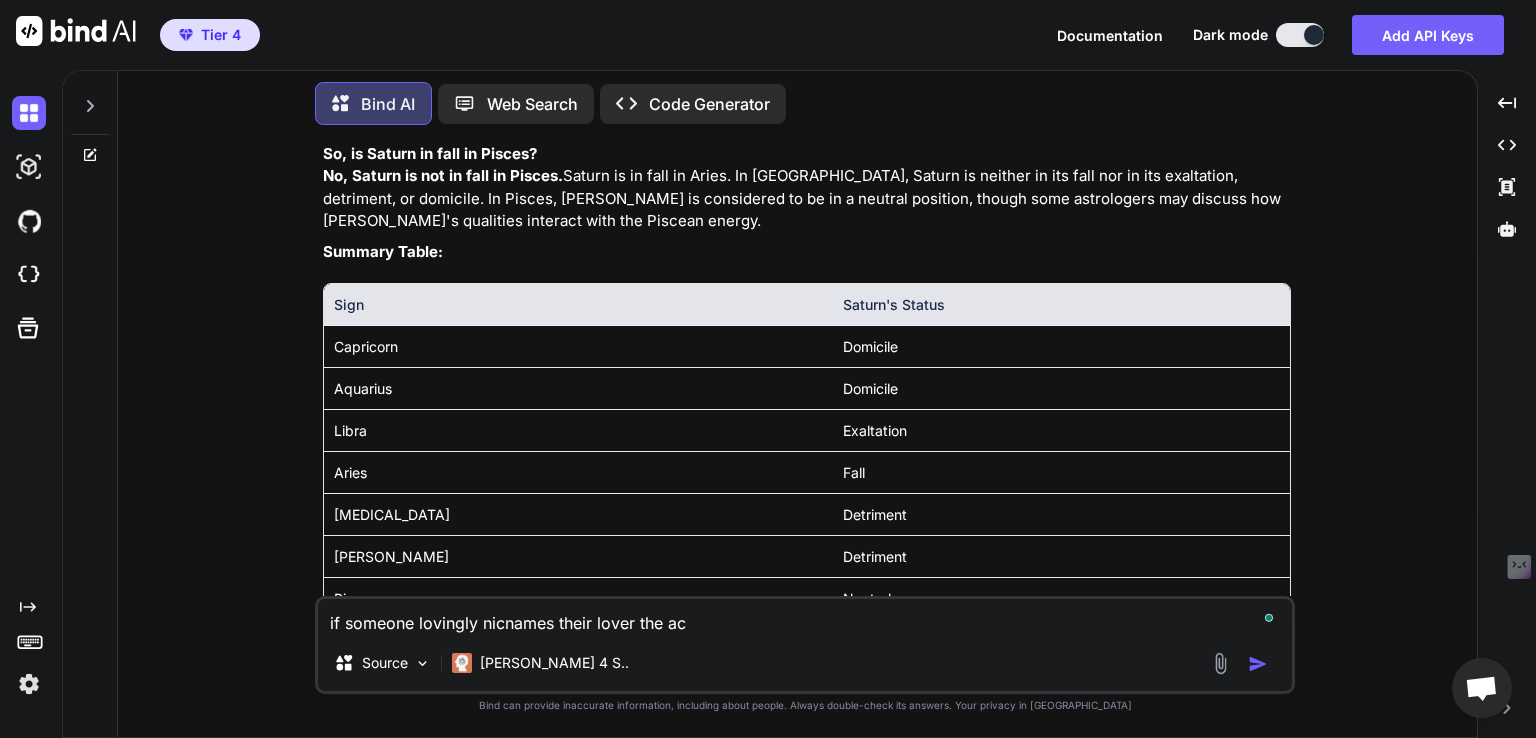 type on "if someone lovingly nicnames their lover the acc" 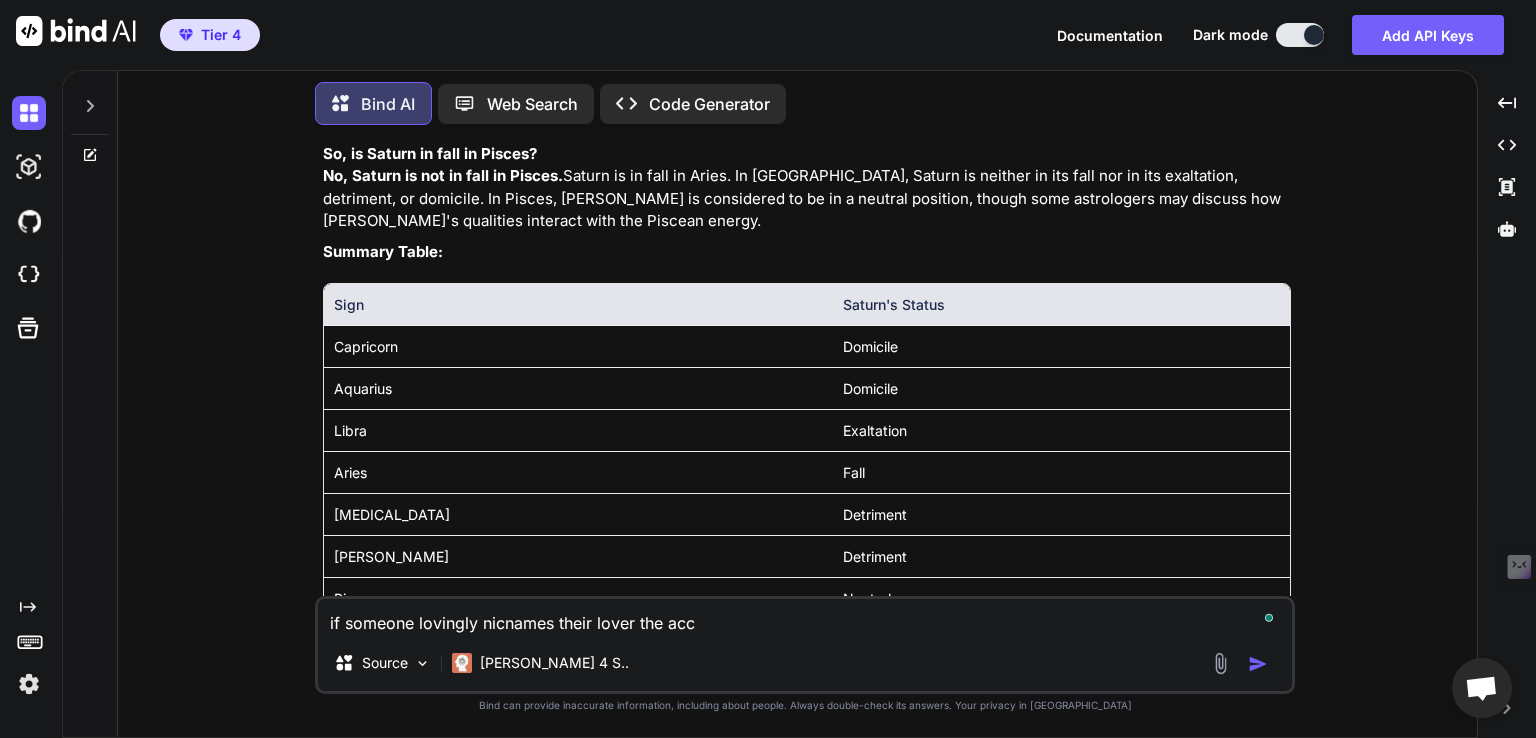 type on "if someone lovingly nicnames their lover the acco" 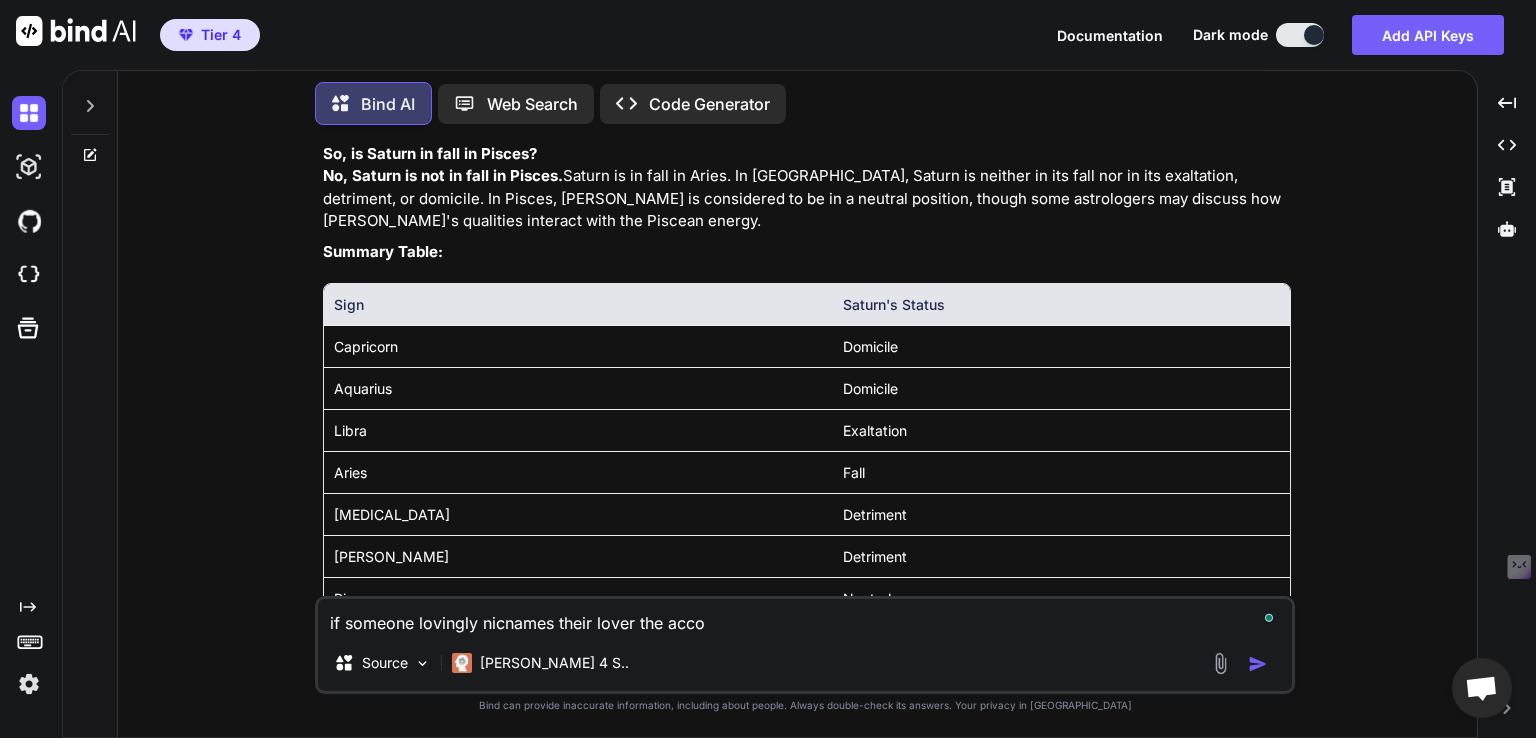 type on "if someone lovingly nicnames their lover the accou" 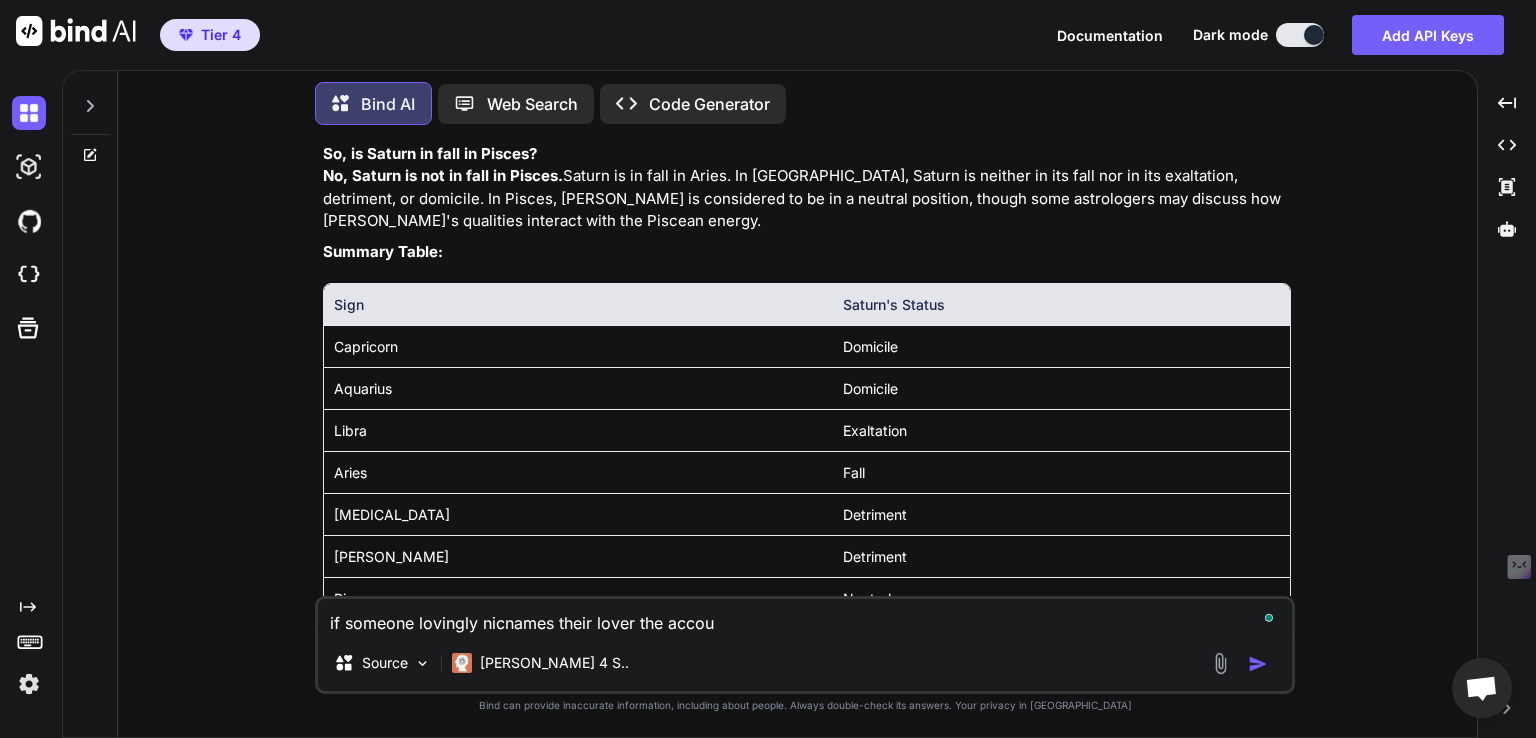 type on "if someone lovingly nicnames their lover the accoun" 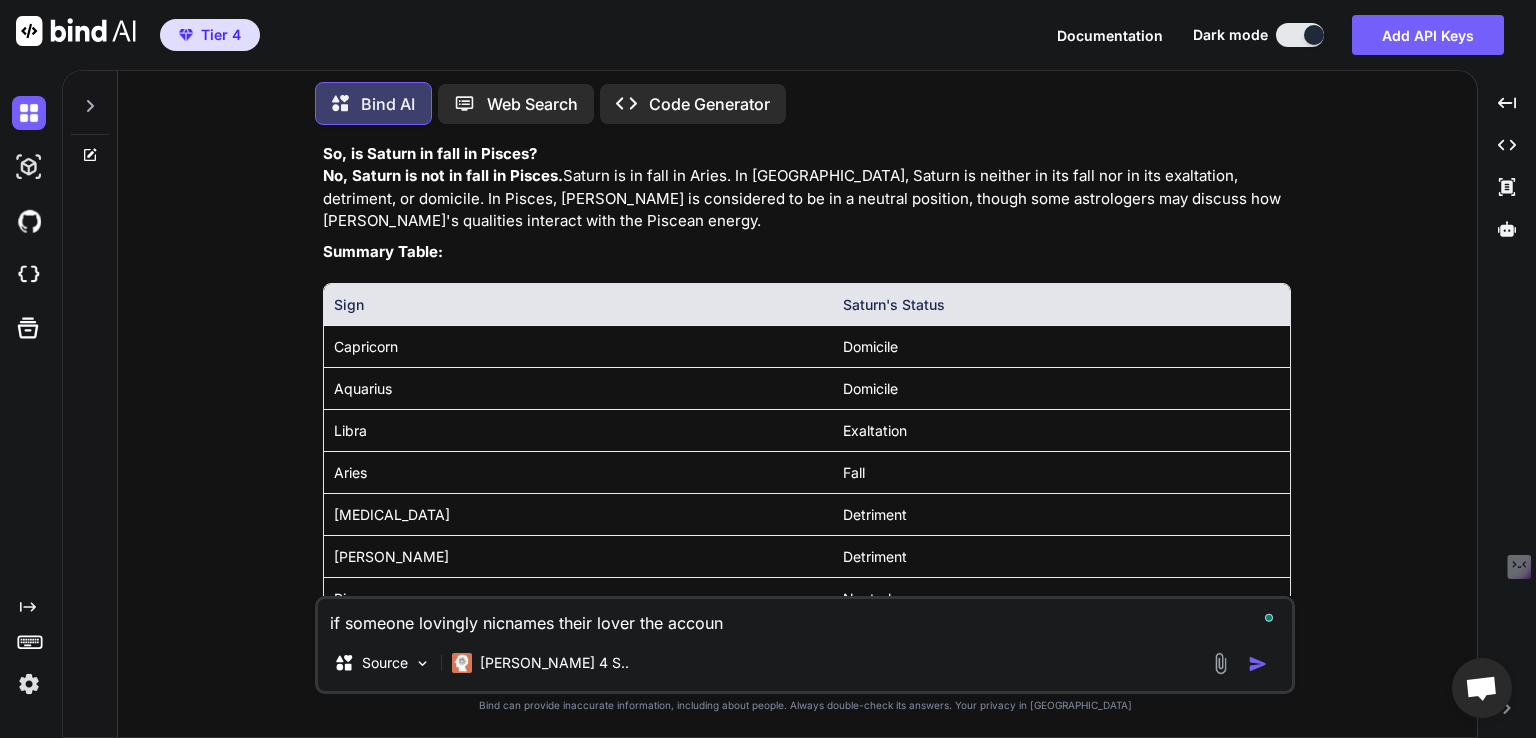 type on "if someone lovingly nicnames their lover the account" 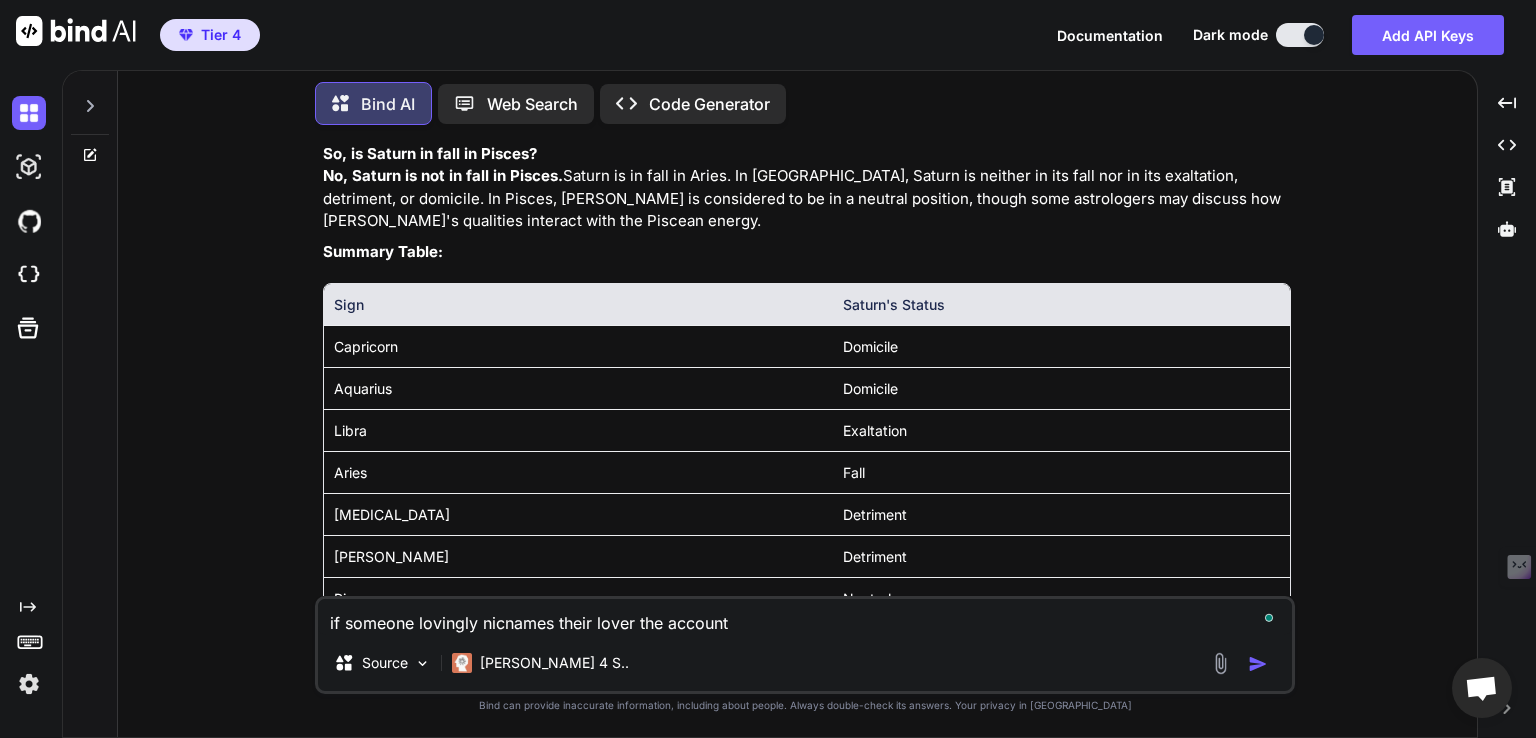 type on "if someone lovingly nicnames their lover the accoun" 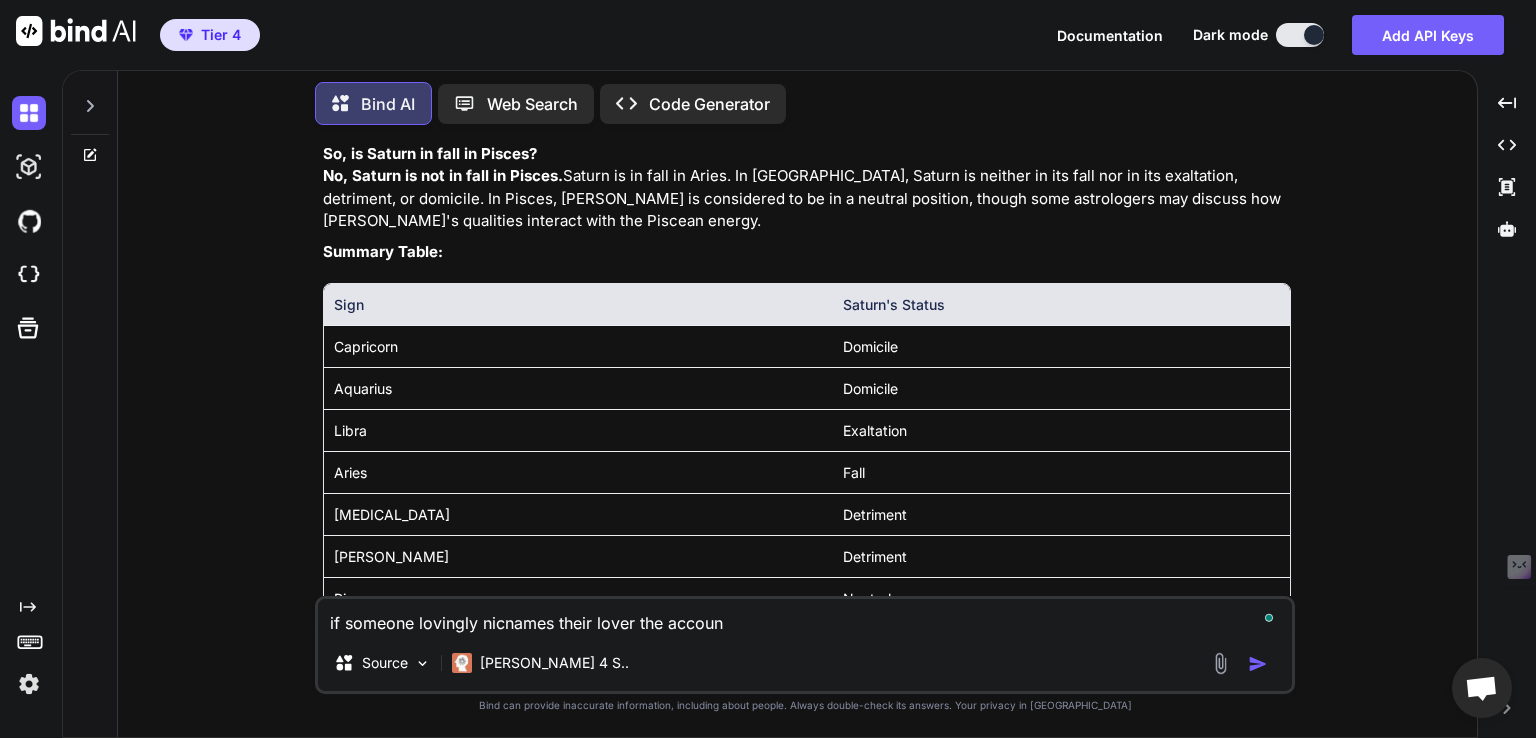 type on "if someone lovingly nicnames their lover the accouna" 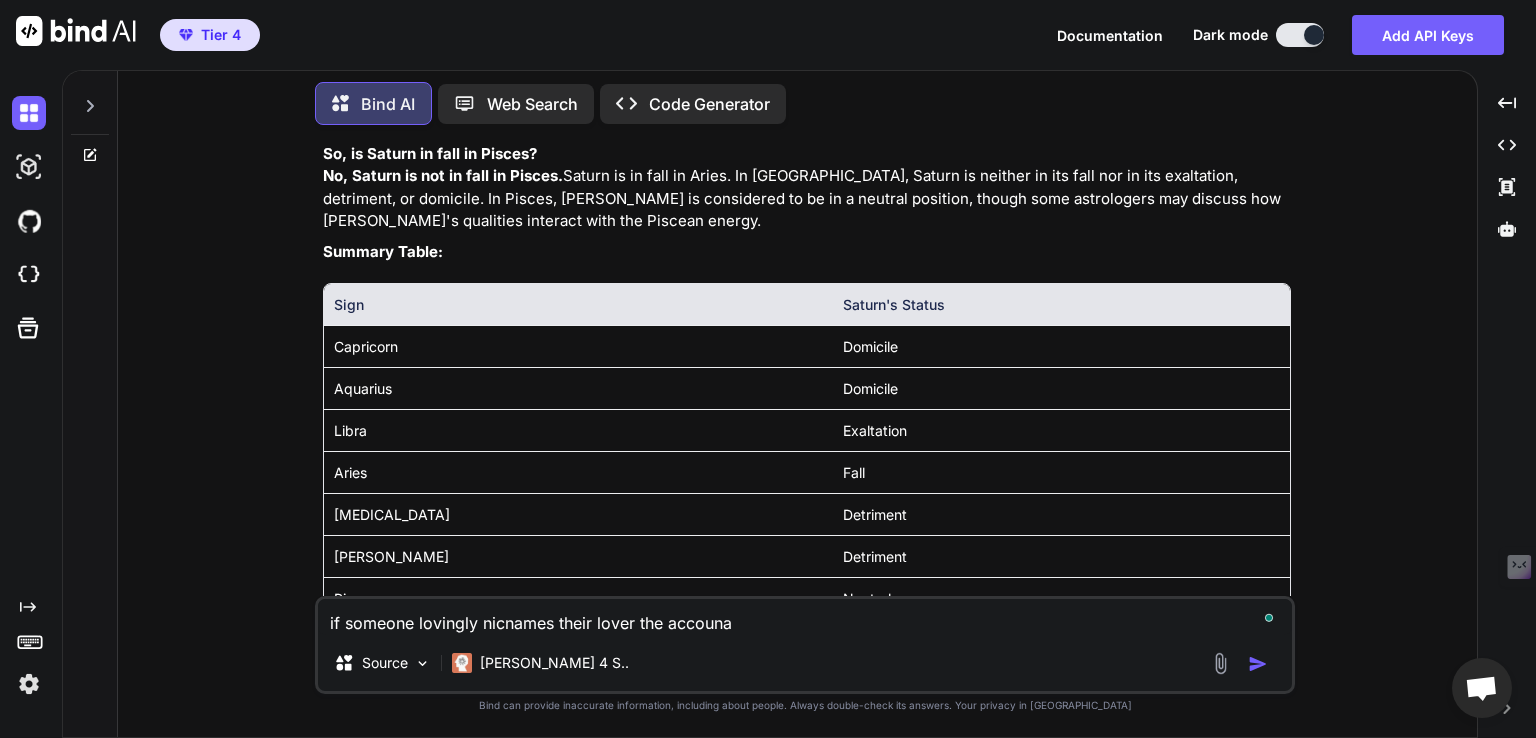 type on "if someone lovingly nicnames their lover the accounan" 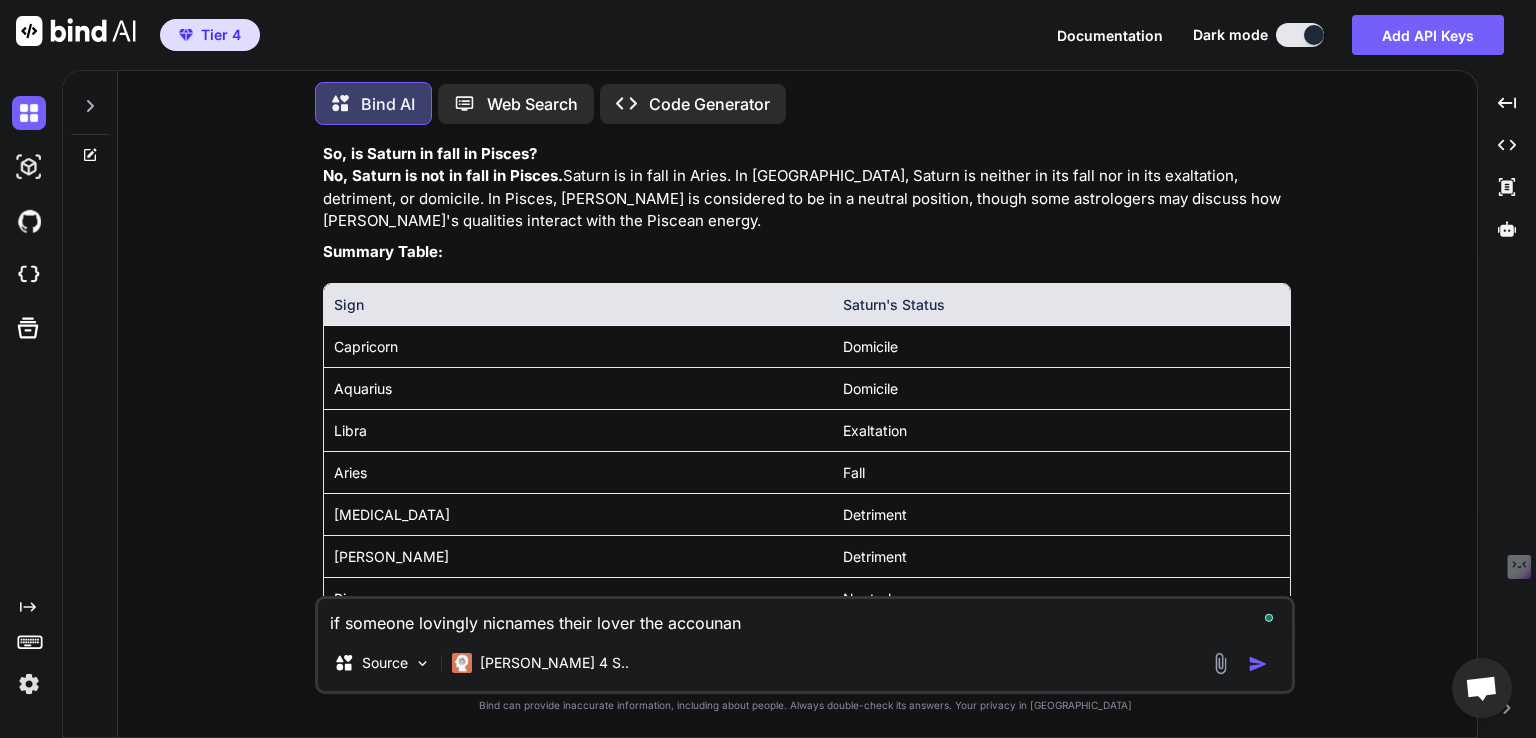 type on "if someone lovingly nicnames their lover the accounant" 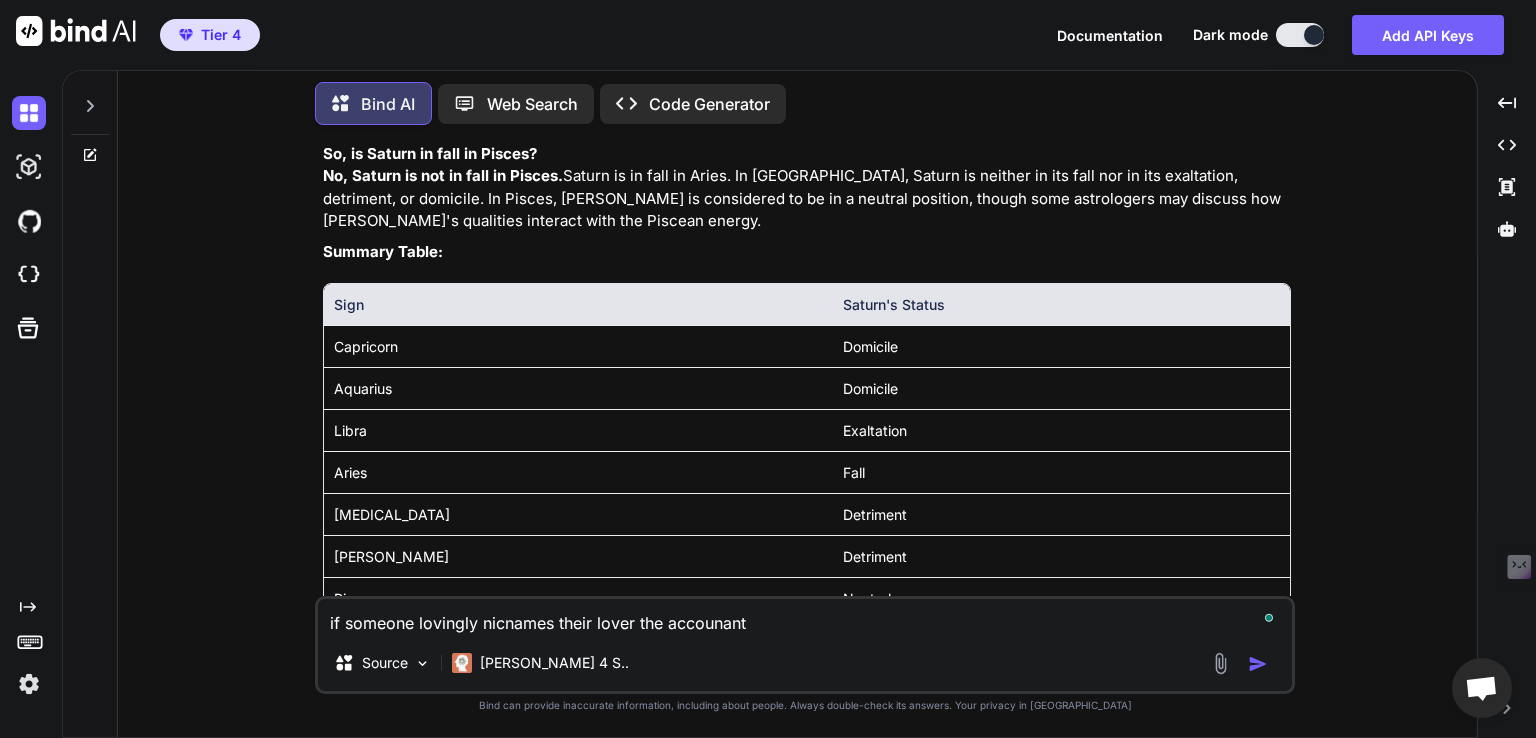 type on "if someone lovingly nicnames their lover the accounant" 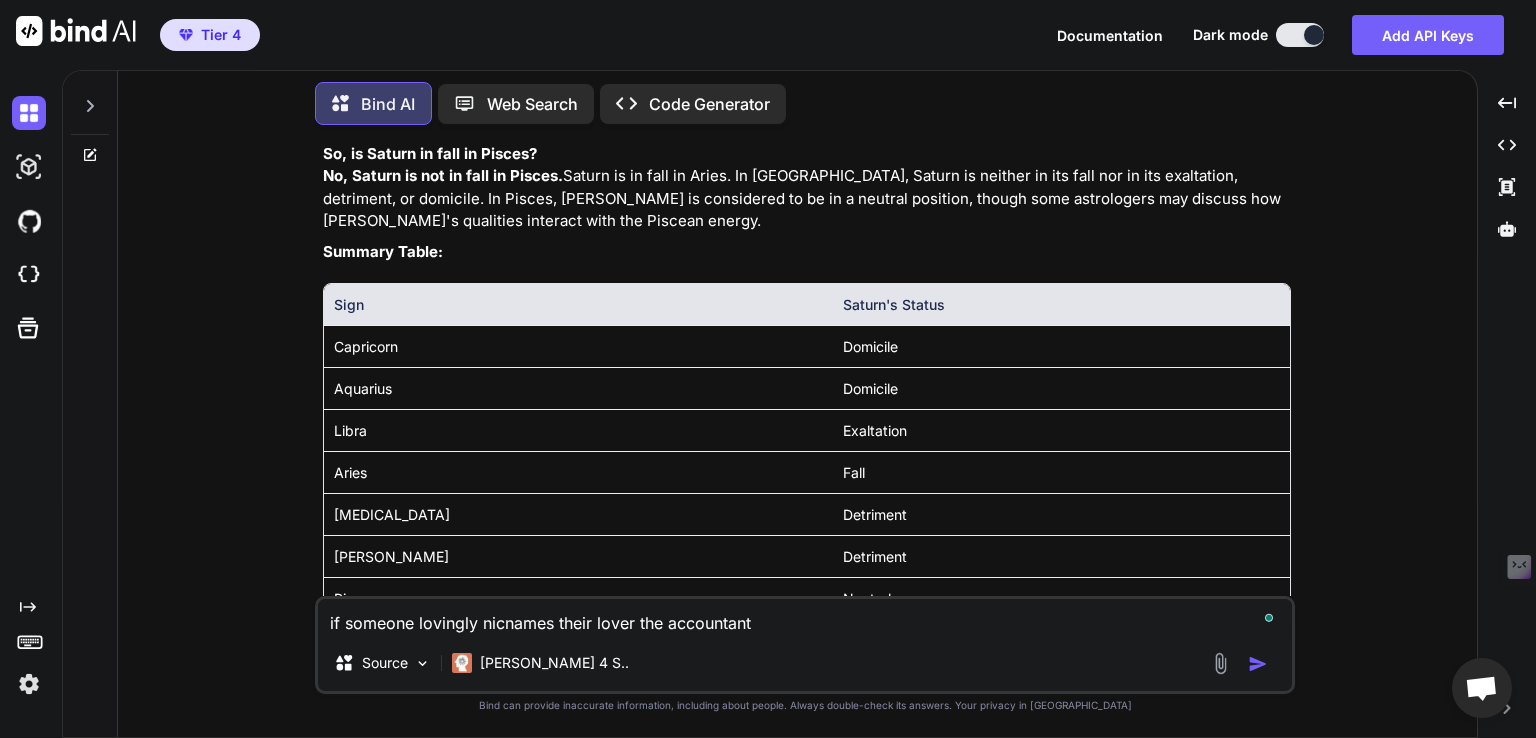 type on "if someone lovingly nicnames their lover the accountant o" 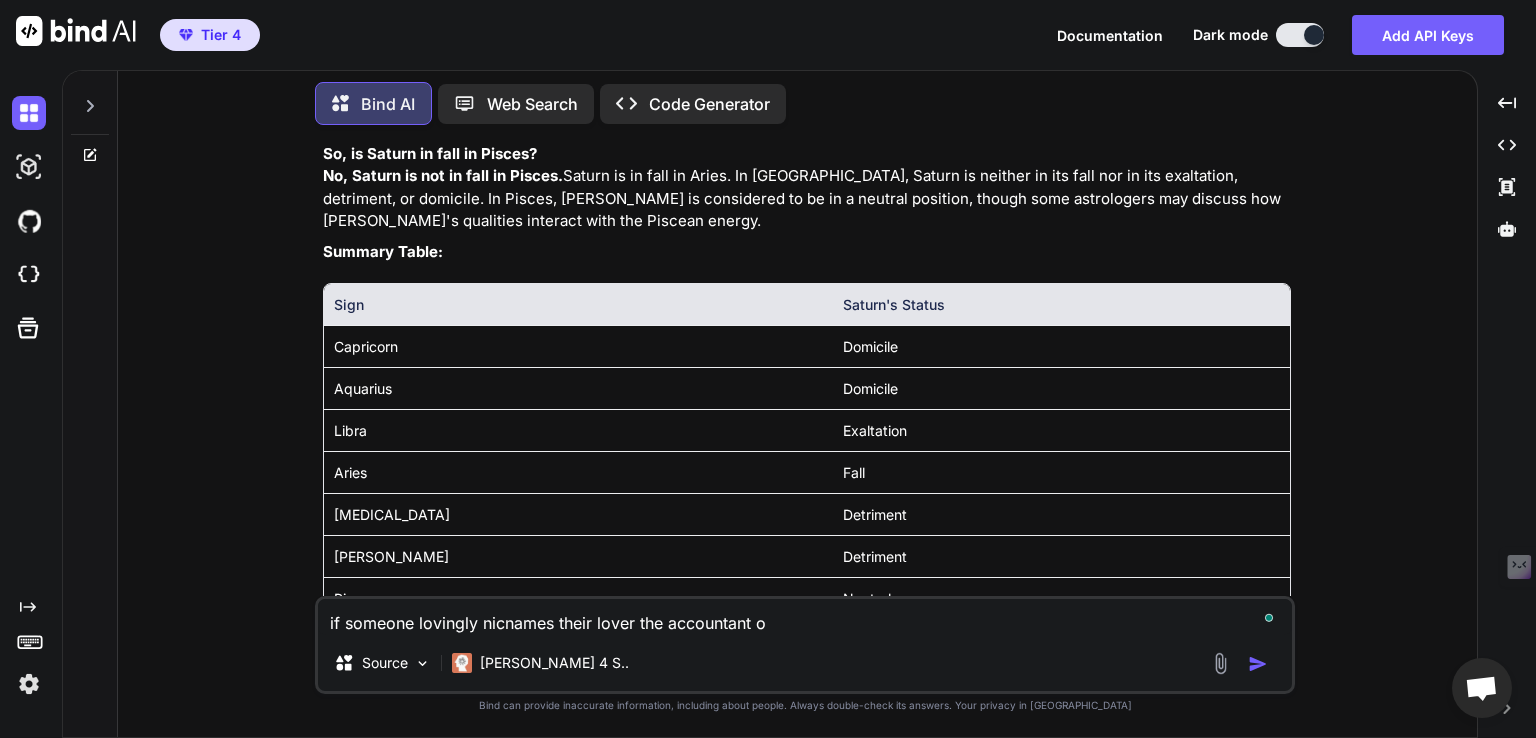 type on "if someone lovingly nicnames their lover the accountant on" 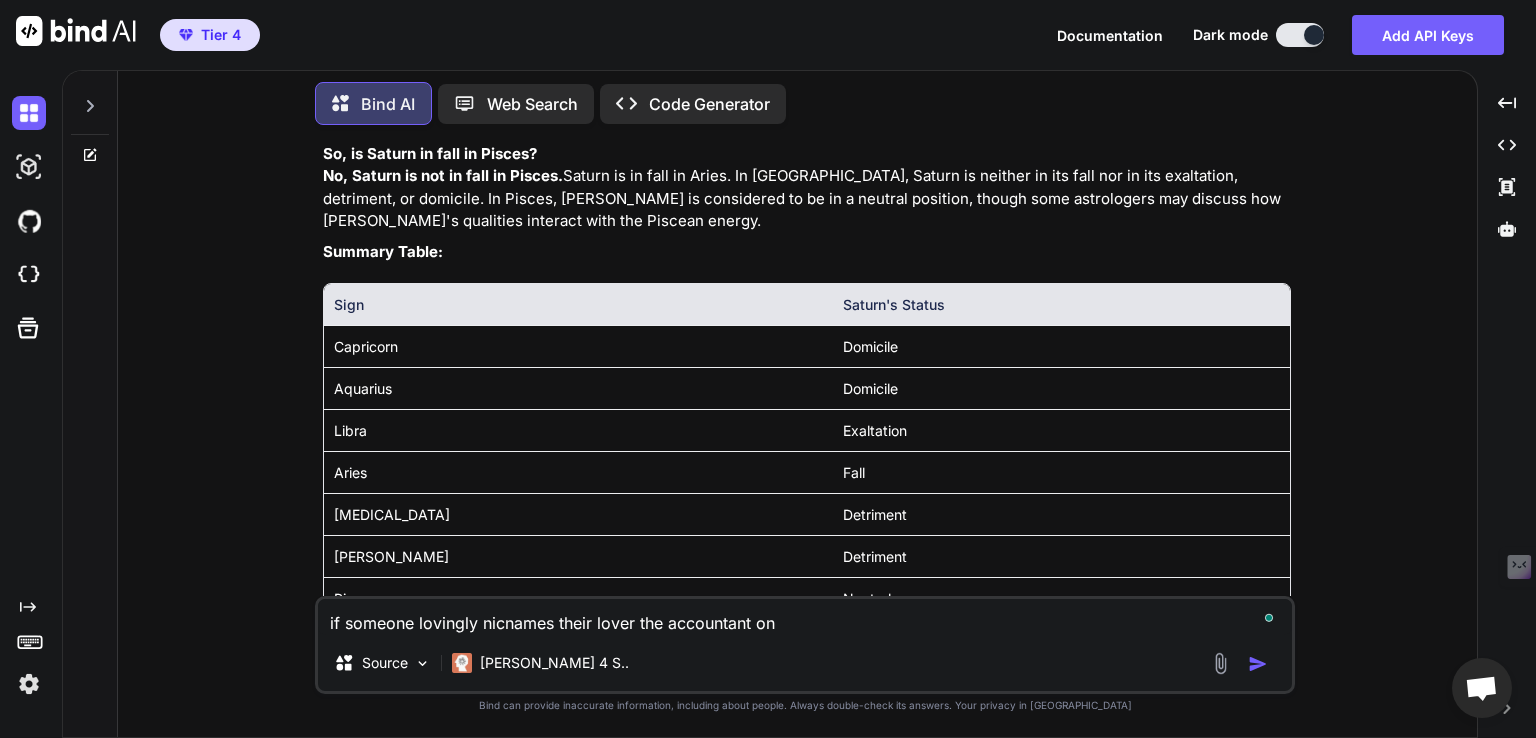 type on "if someone lovingly nicnames their lover the accountant on" 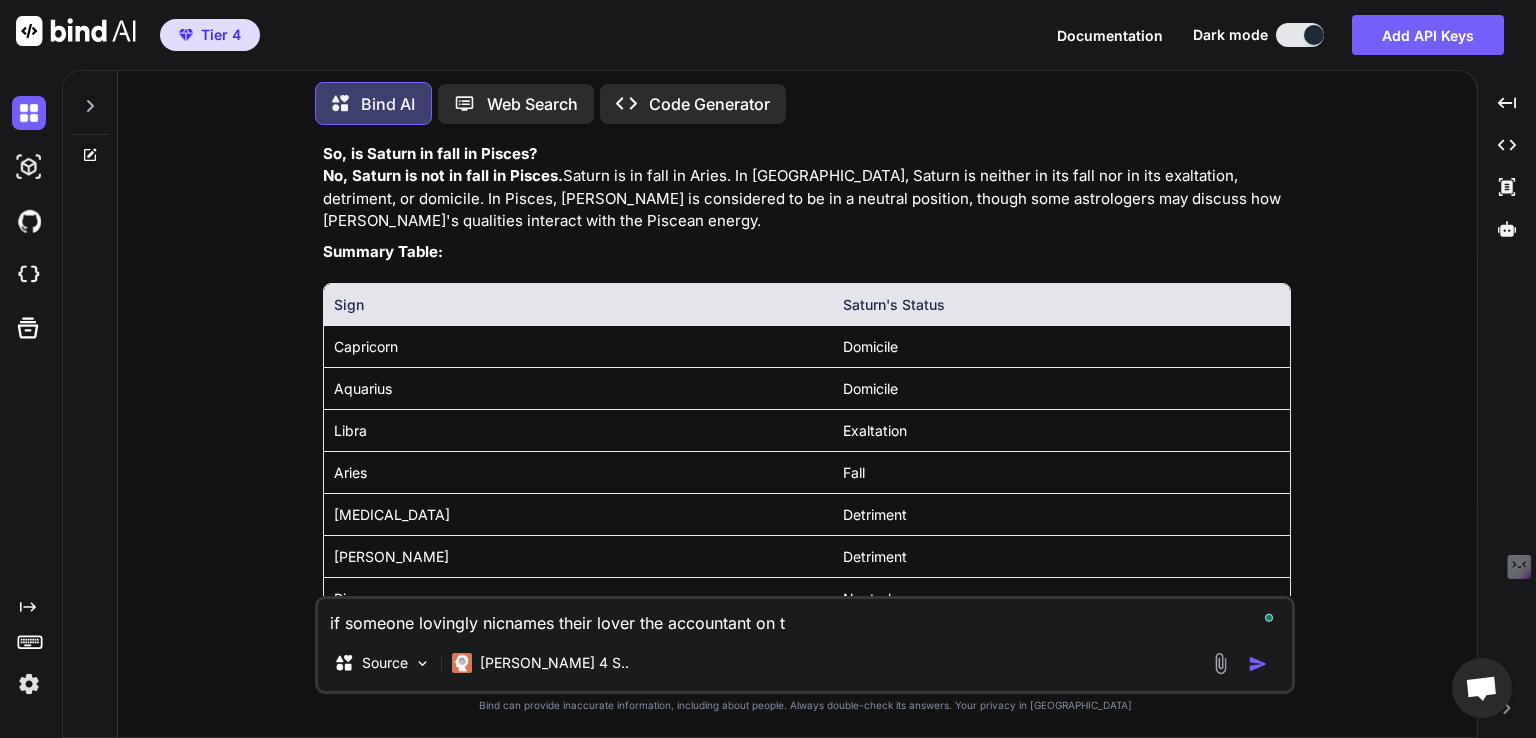 type on "if someone lovingly nicnames their lover the accountant on th" 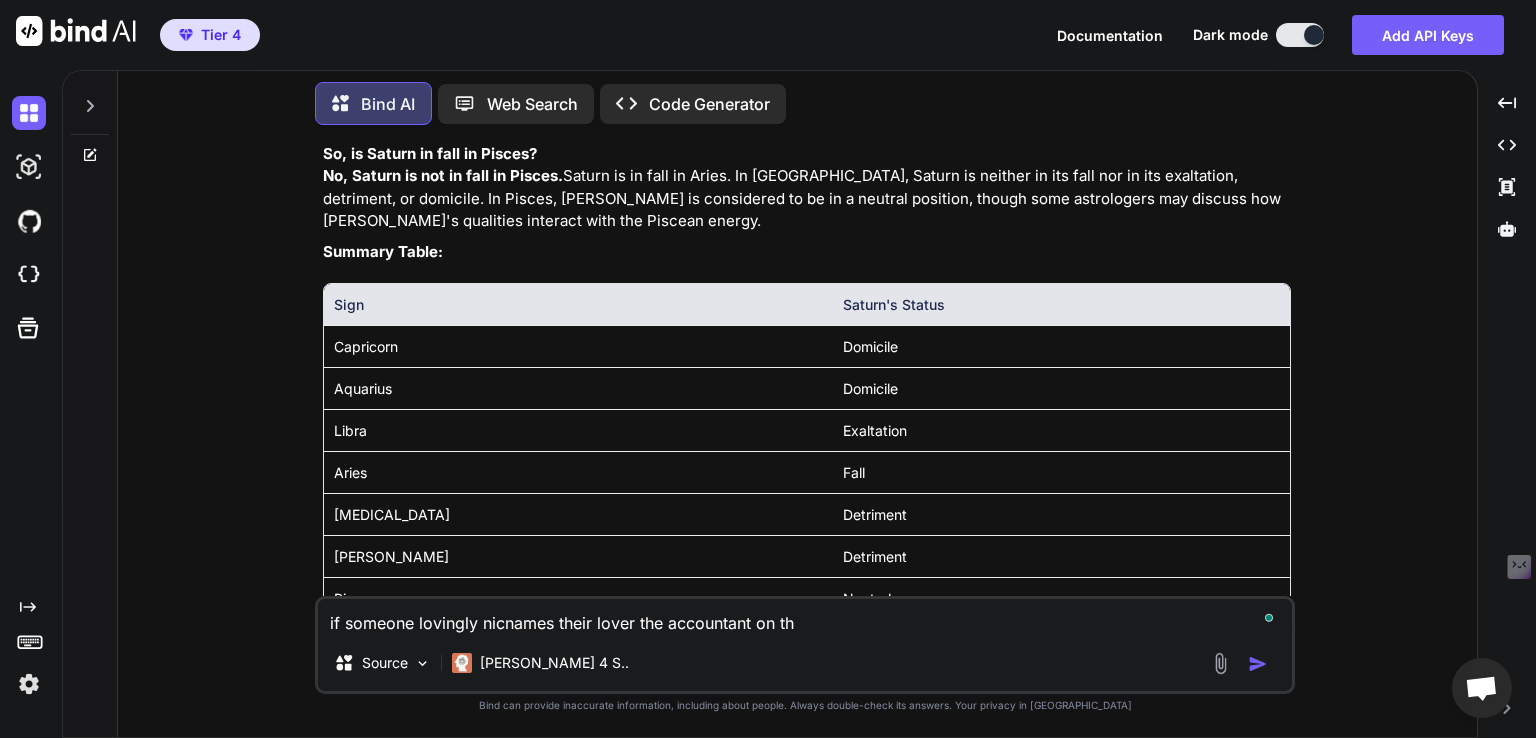type on "if someone lovingly nicnames their lover the accountant on the" 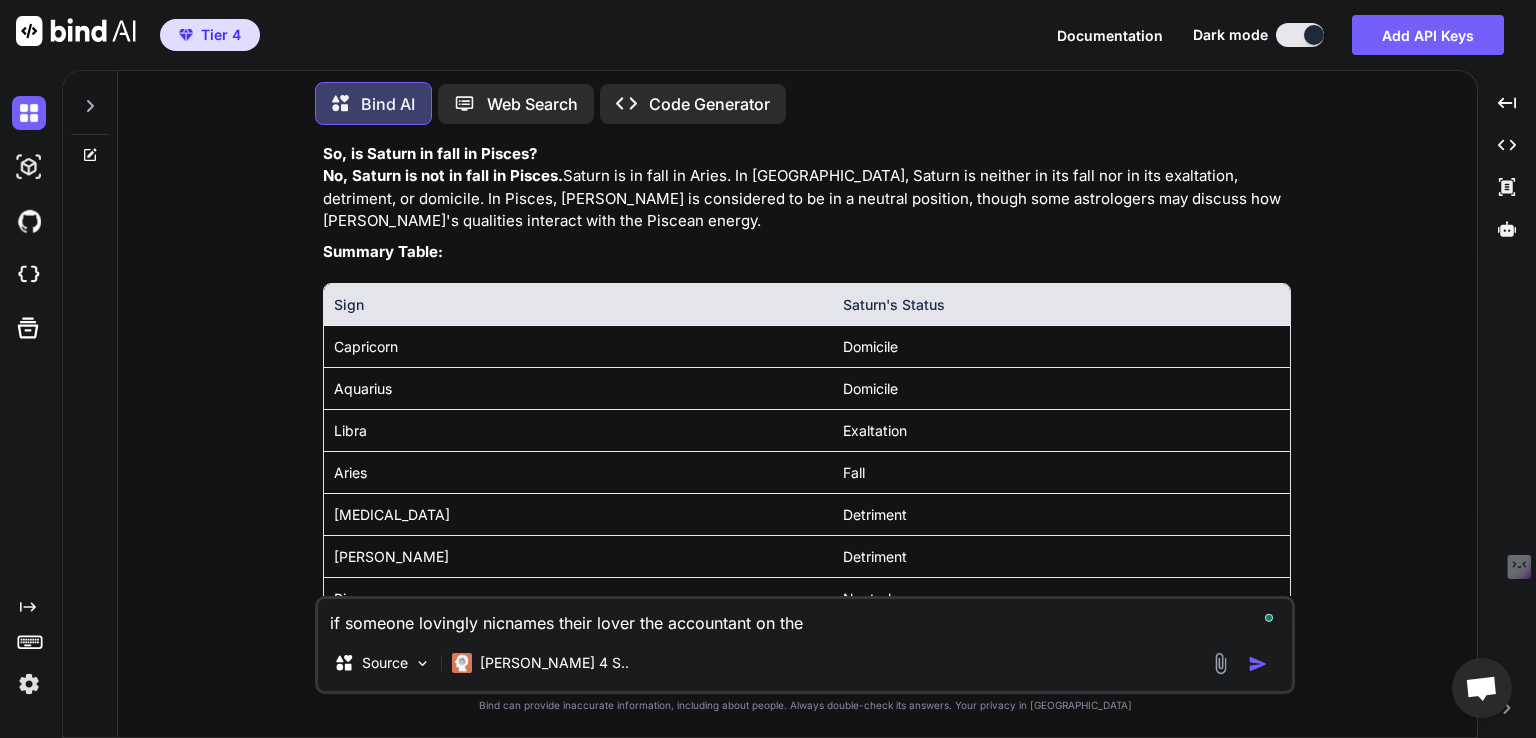 type on "x" 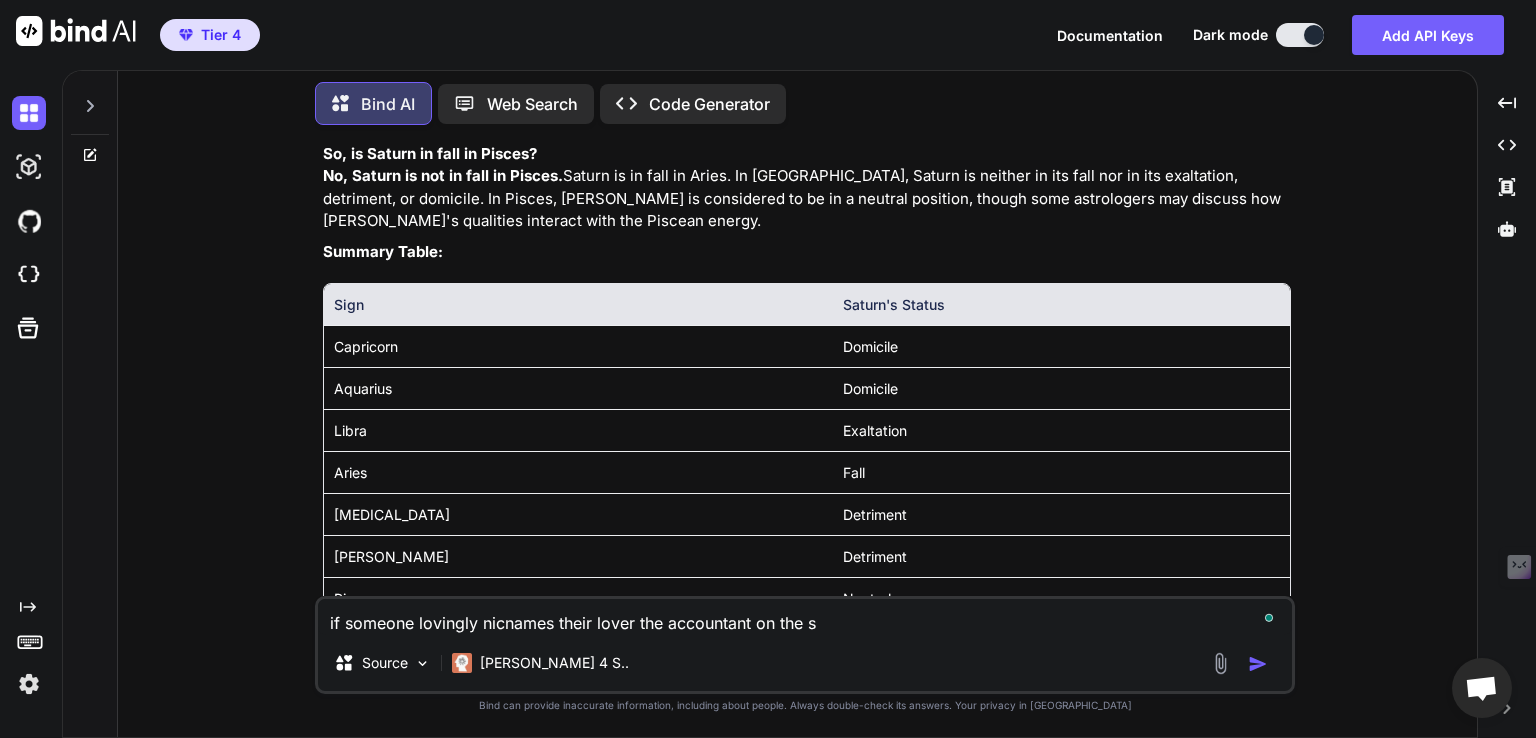 type on "if someone lovingly nicnames their lover the accountant on the sp" 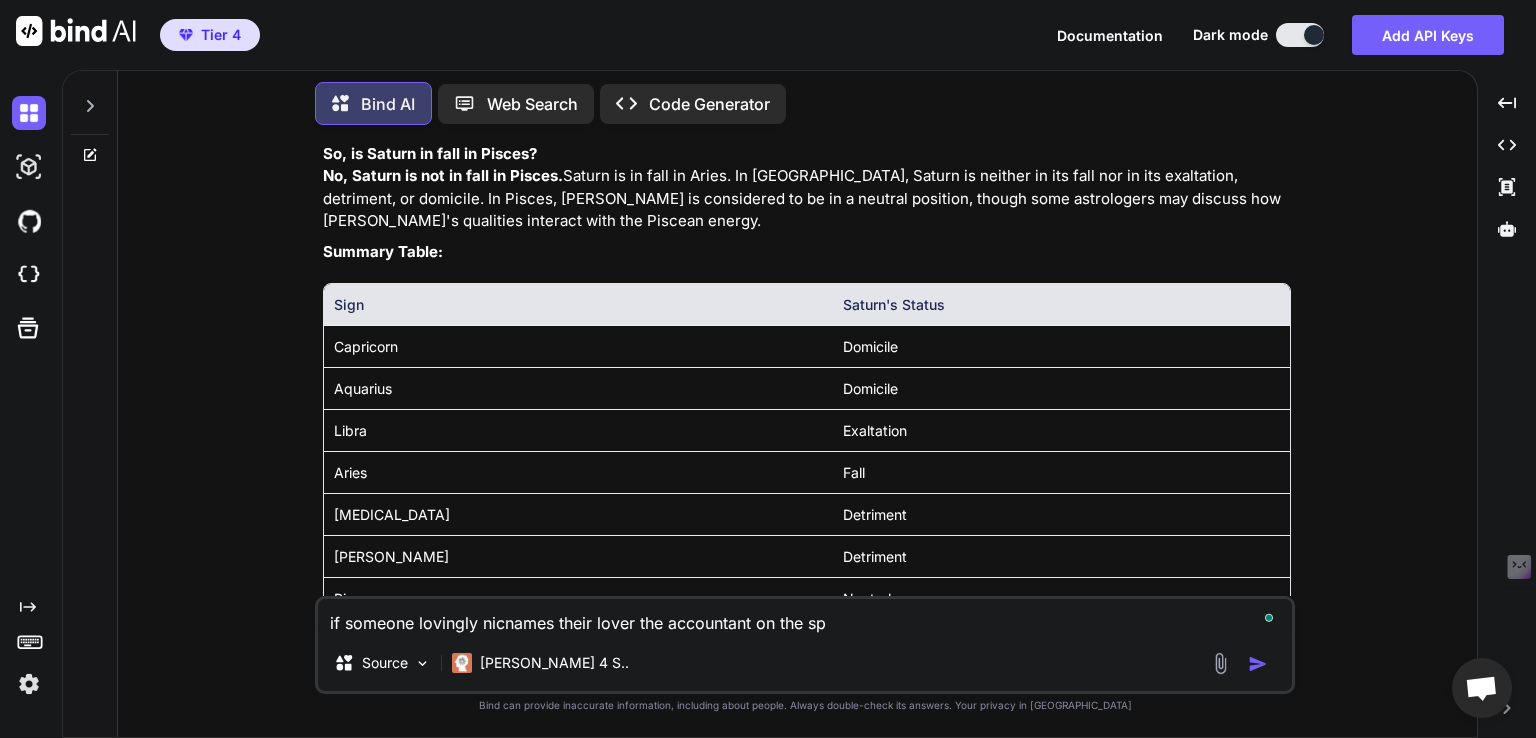 type on "if someone lovingly nicnames their lover the accountant on the spi" 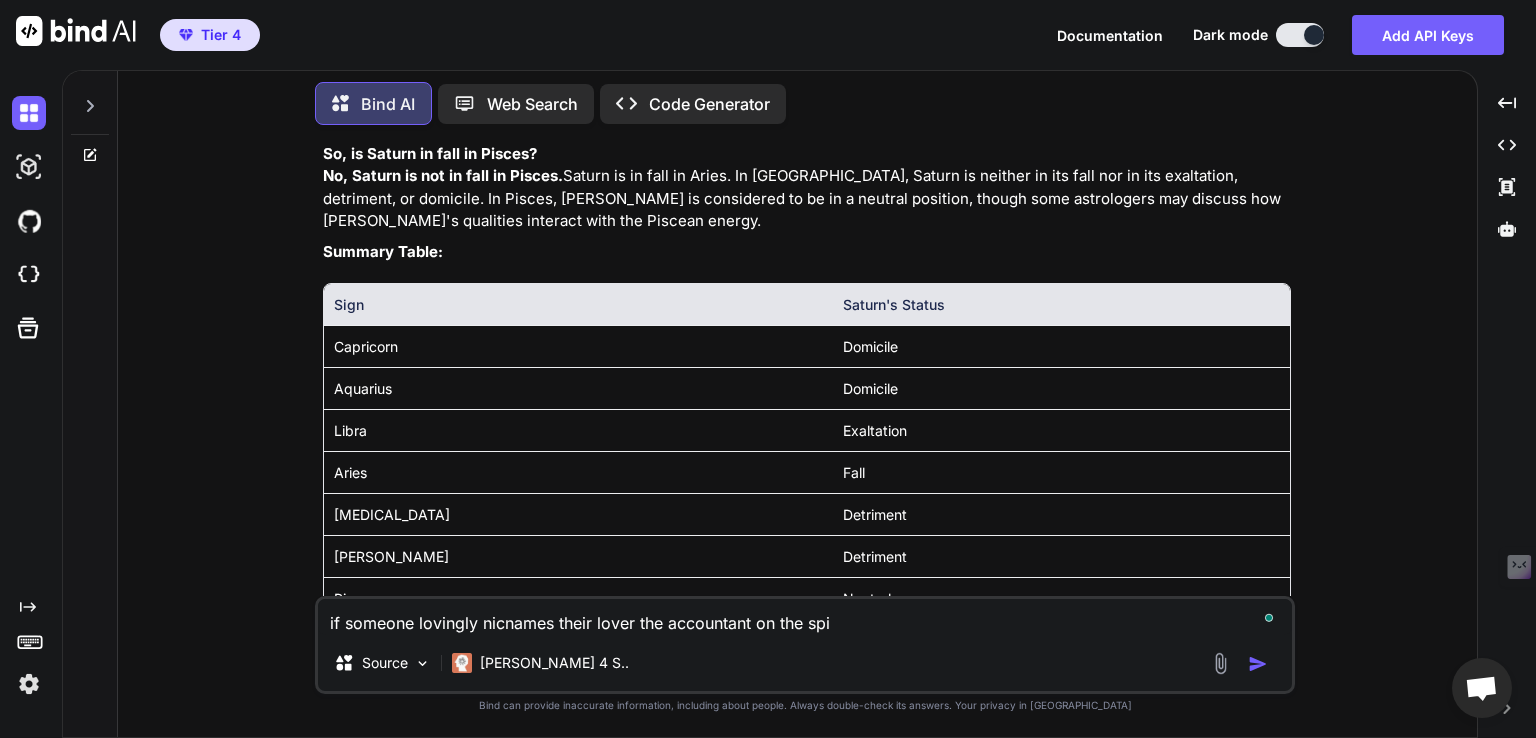 type on "if someone lovingly nicnames their lover the accountant on the spir" 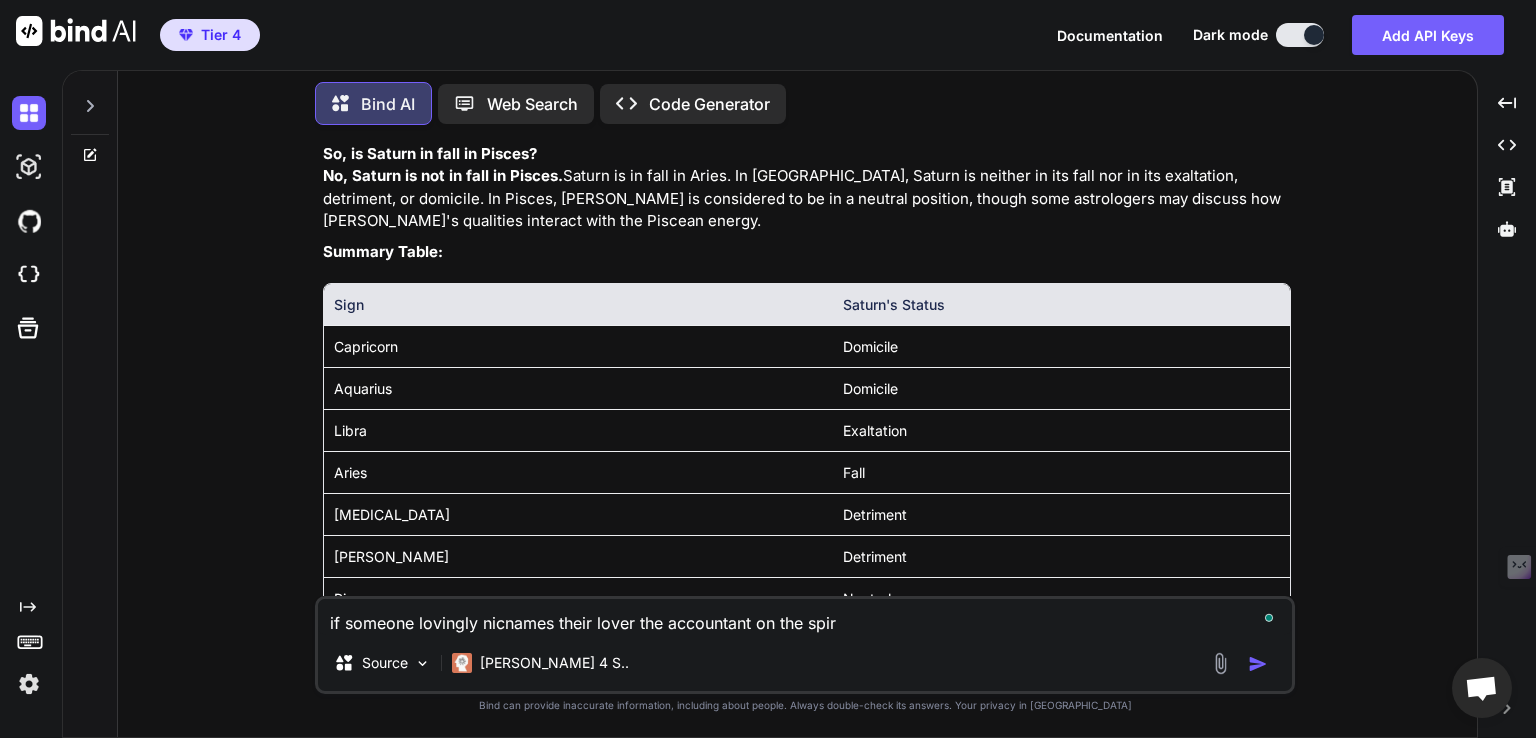 type on "if someone lovingly nicnames their lover the accountant on the spirt" 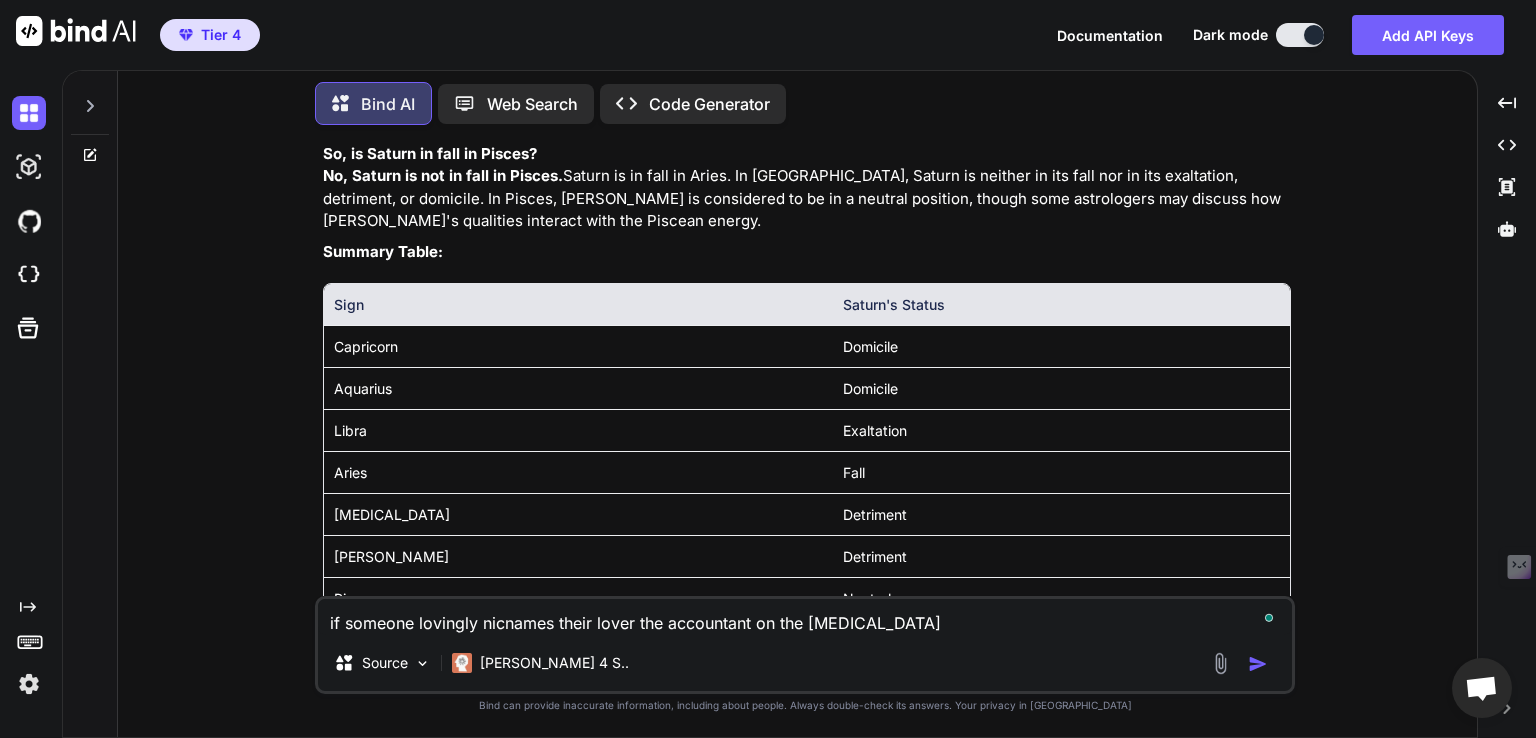 type on "if someone lovingly nicnames their lover the accountant on the spirtu" 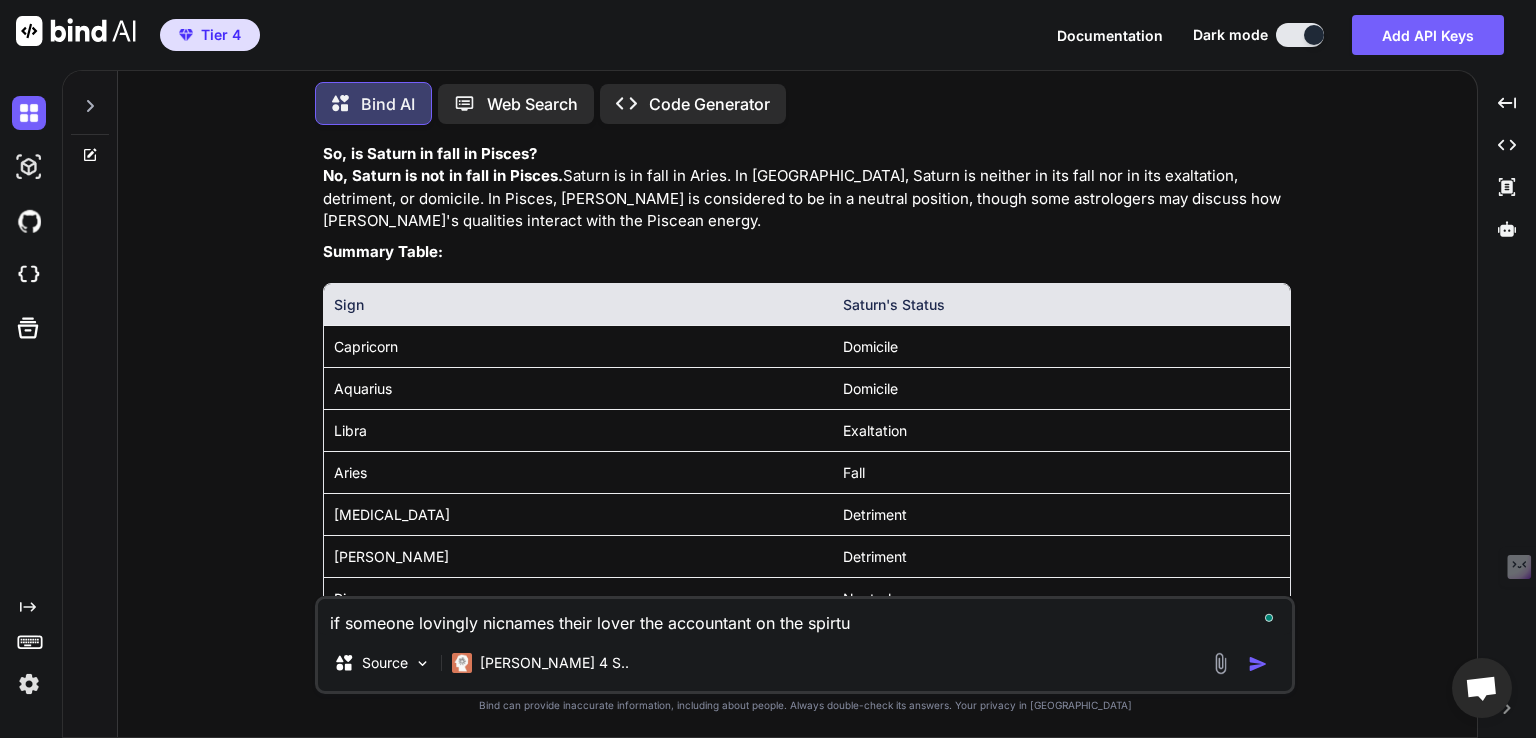 type on "if someone lovingly nicnames their lover the accountant on the spirtua" 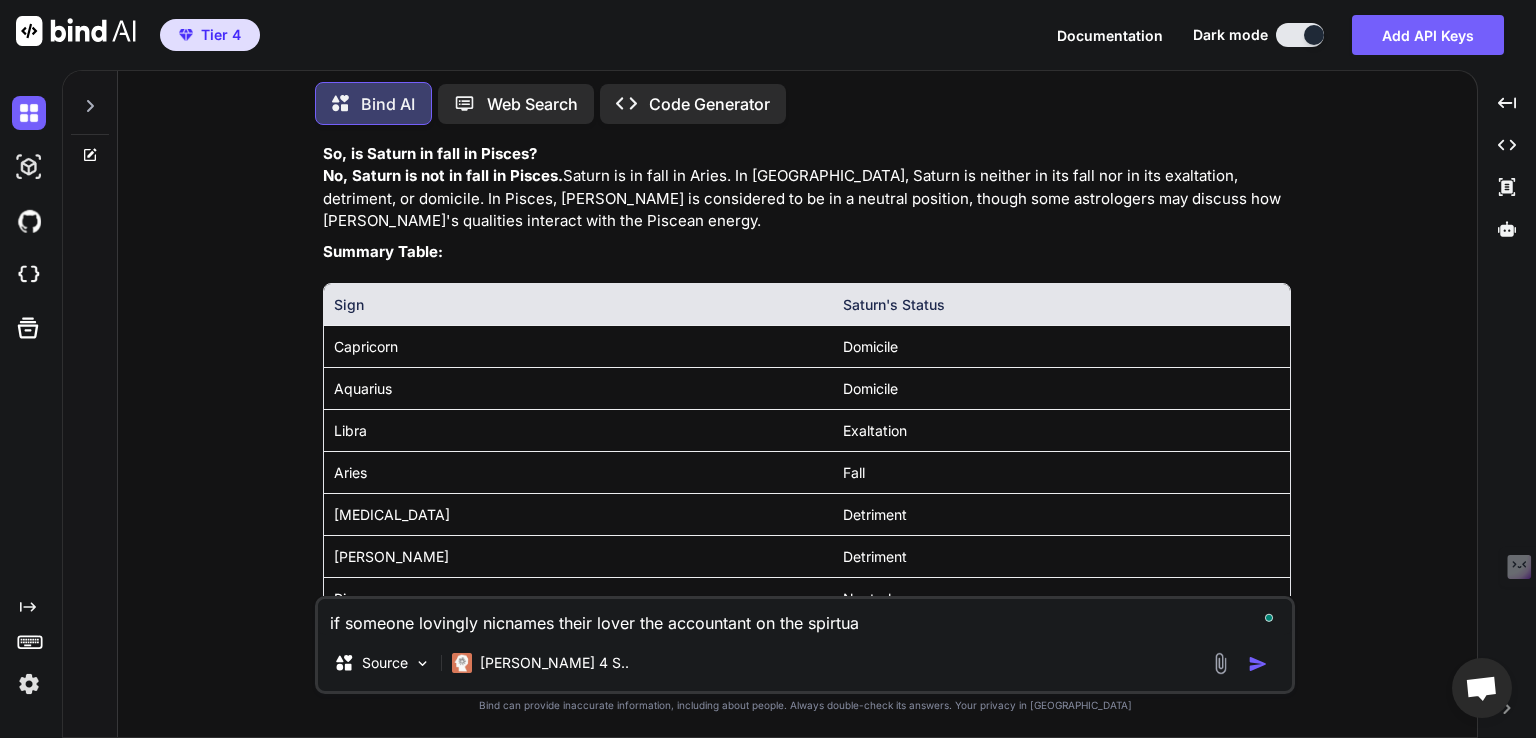 type on "if someone lovingly nicnames their lover the accountant on the spirtual" 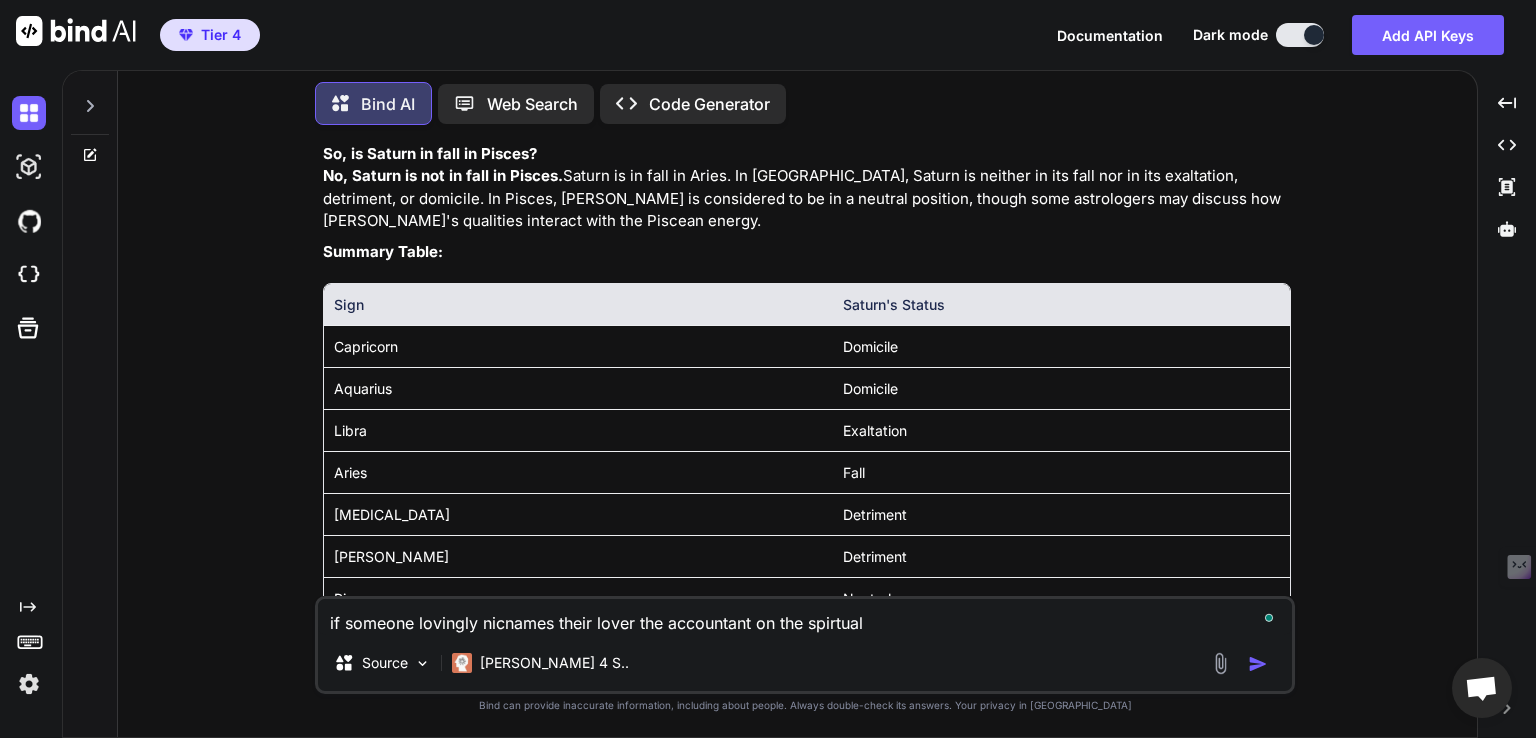 type on "if someone lovingly nicnames their lover the accountant on the spiritual" 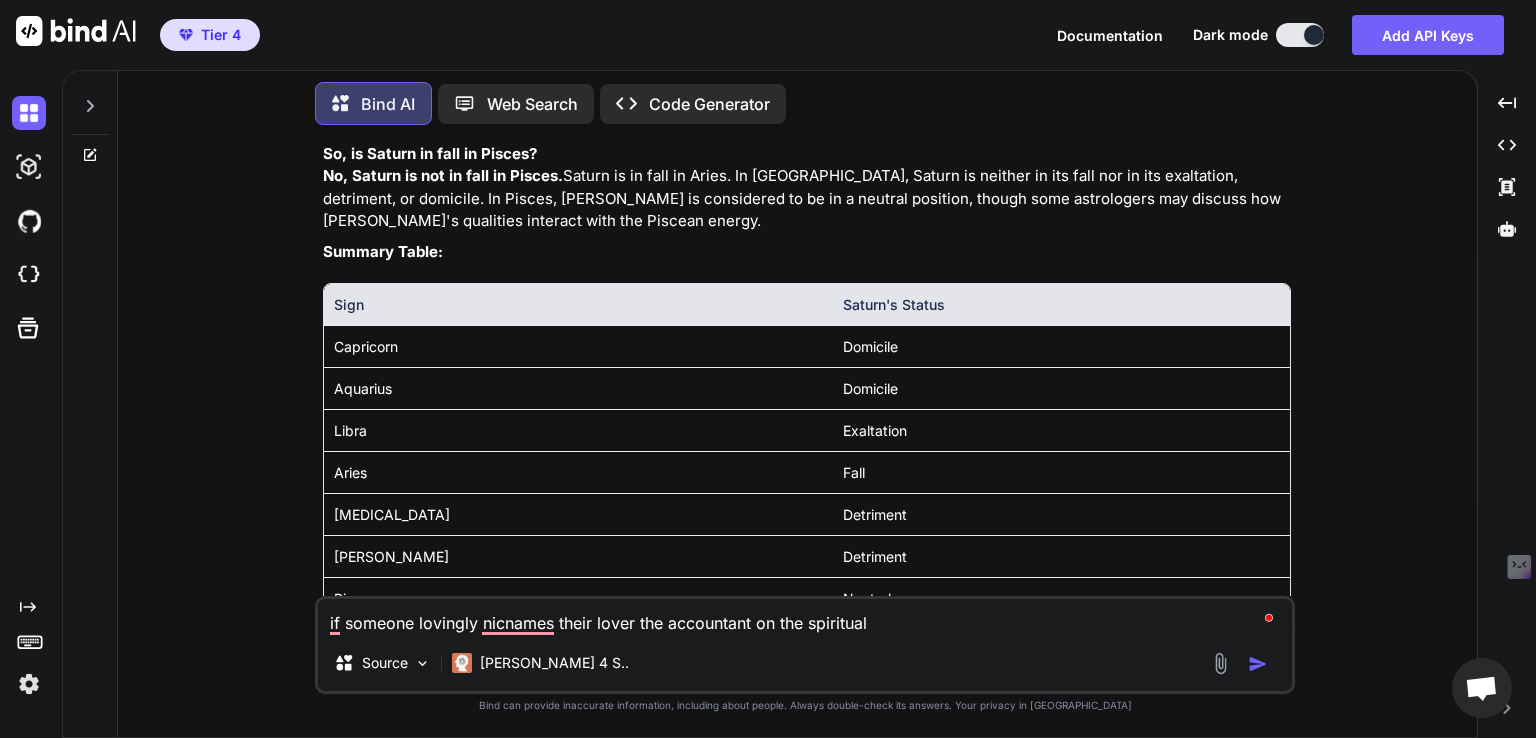 type on "if someone lovingly nicnames their lover the accountant on the spiritual l" 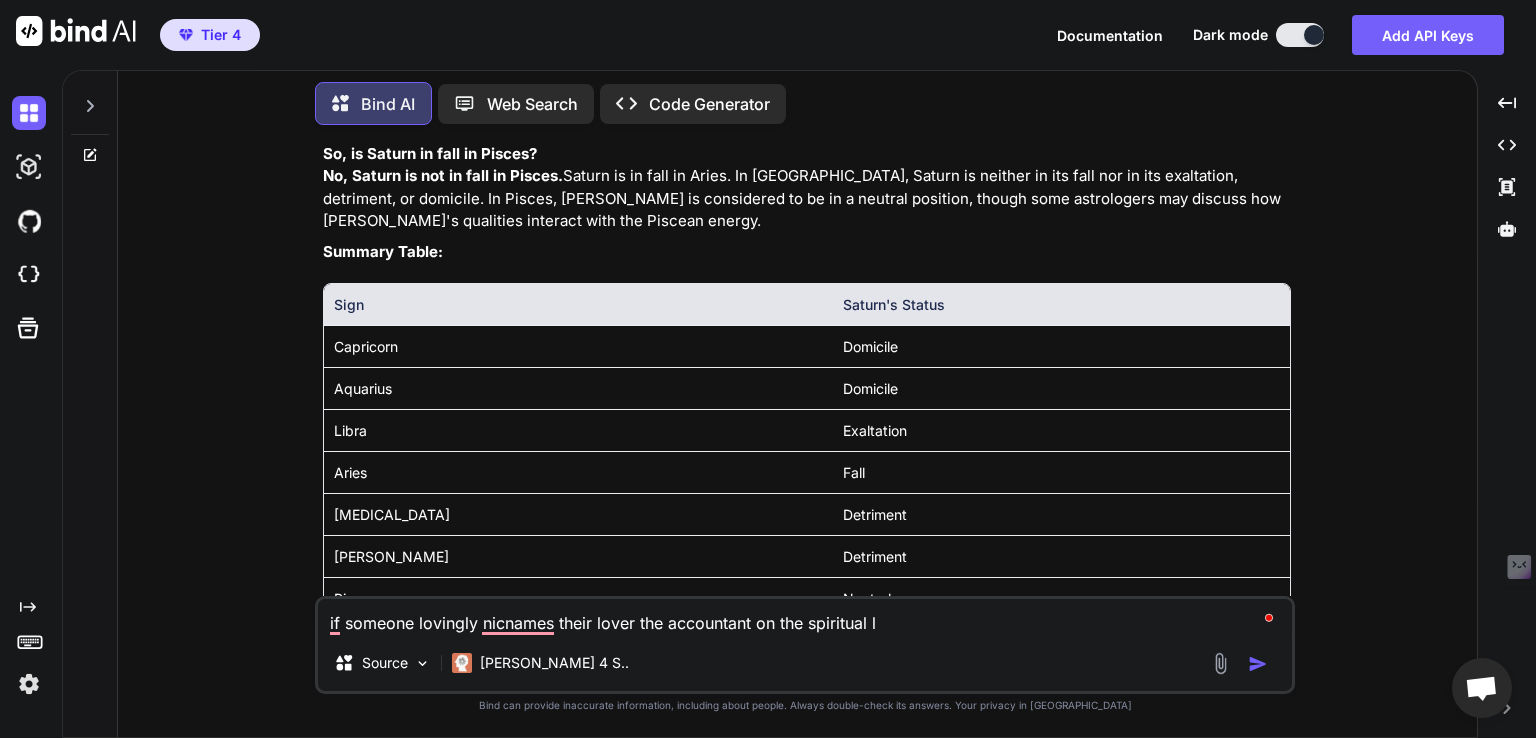 type on "if someone lovingly nicnames their lover the accountant on the spiritual le" 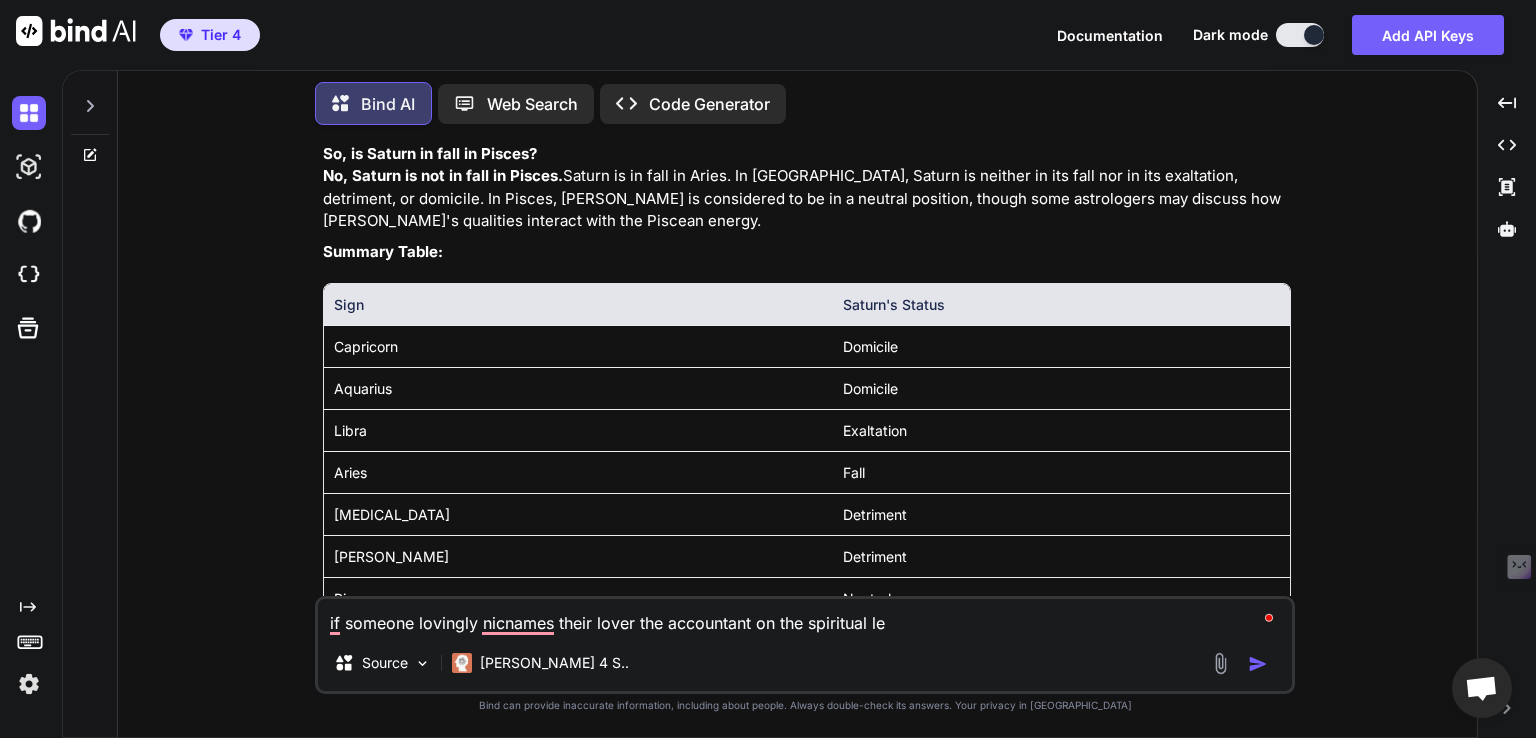 type on "if someone lovingly nicnames their lover the accountant on the spiritual lev" 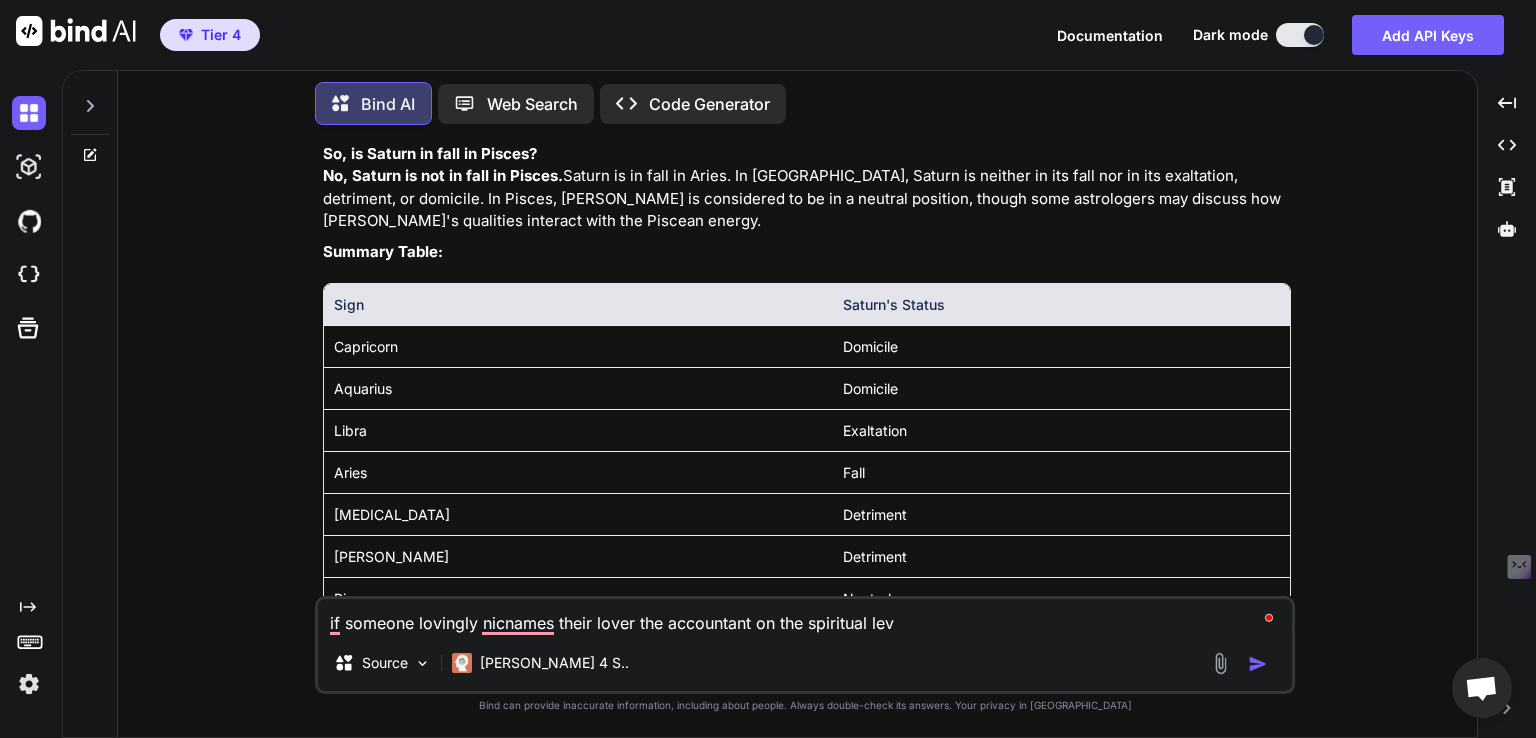 type on "if someone lovingly nicnames their lover the accountant on the spiritual leve" 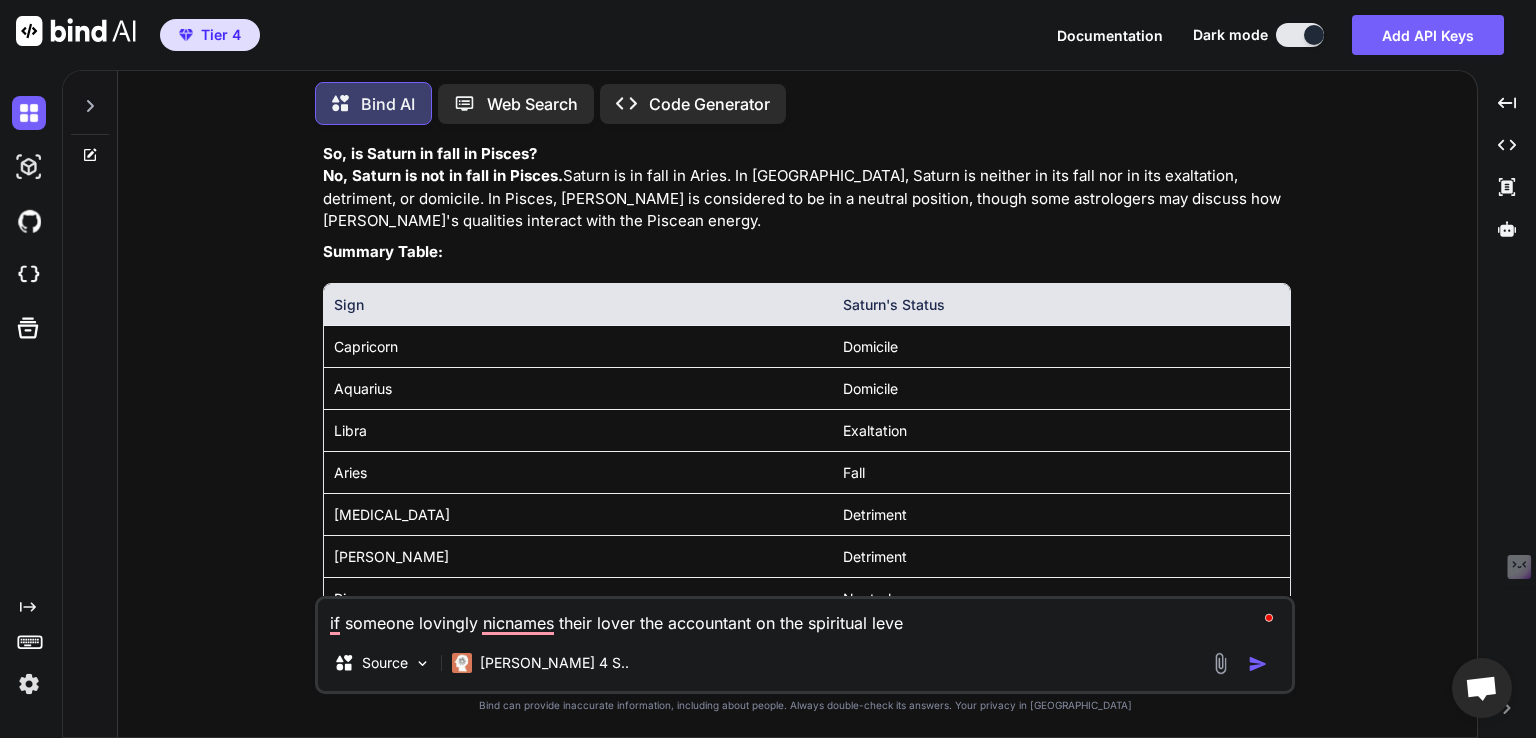 type on "if someone lovingly nicnames their lover the accountant on the spiritual level" 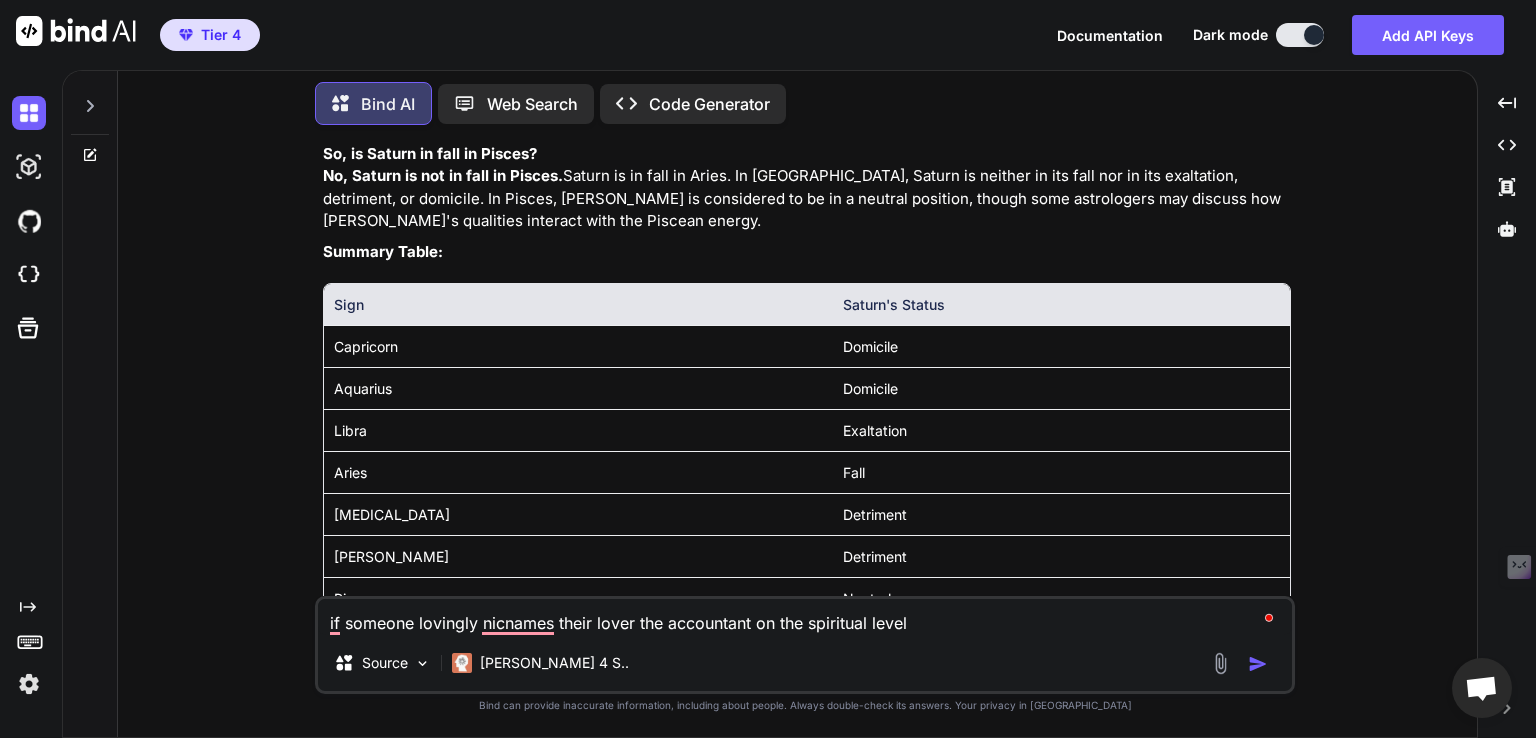 type on "if someone lovingly nicnames their lover the accountant on the spiritual level," 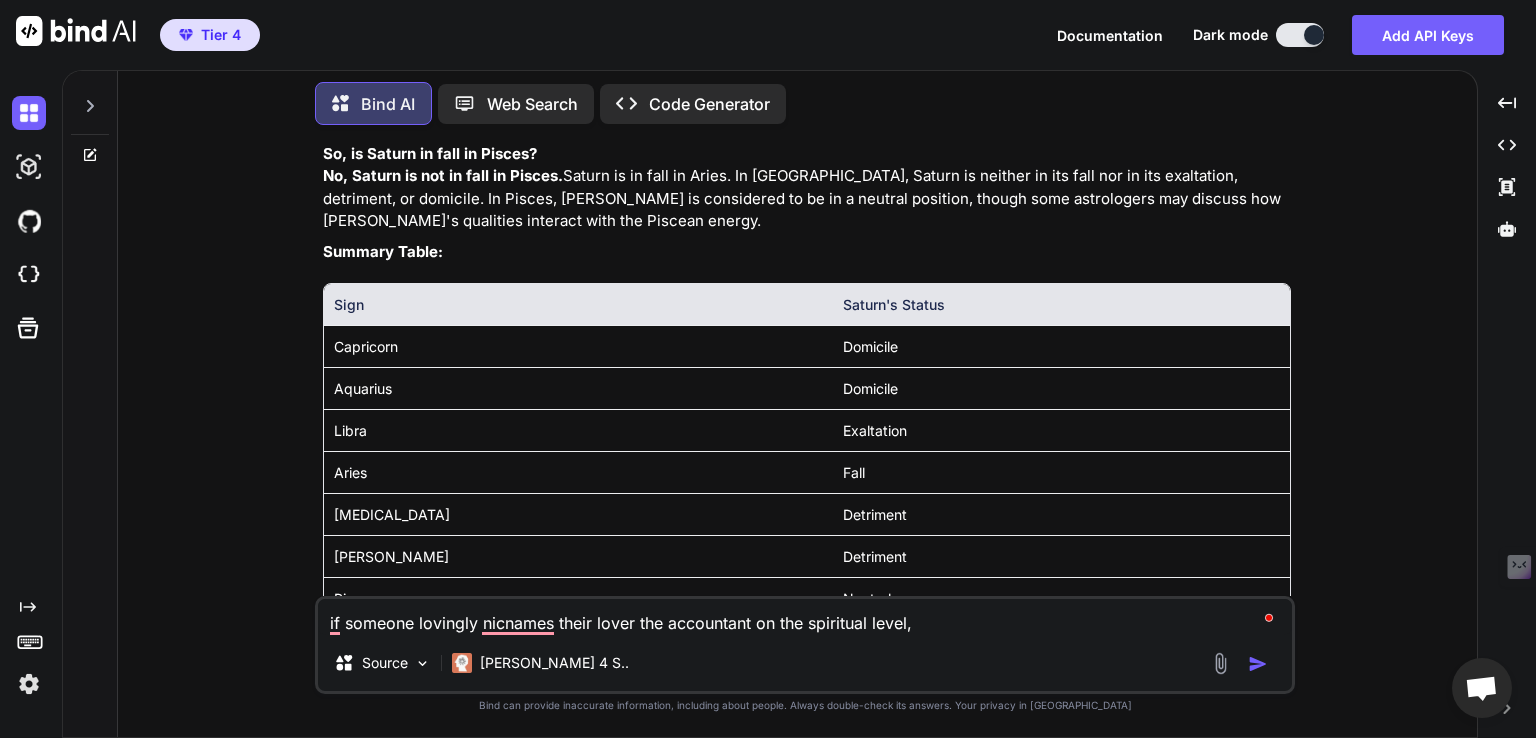 type on "if someone lovingly nicnames their lover the accountant on the spiritual level," 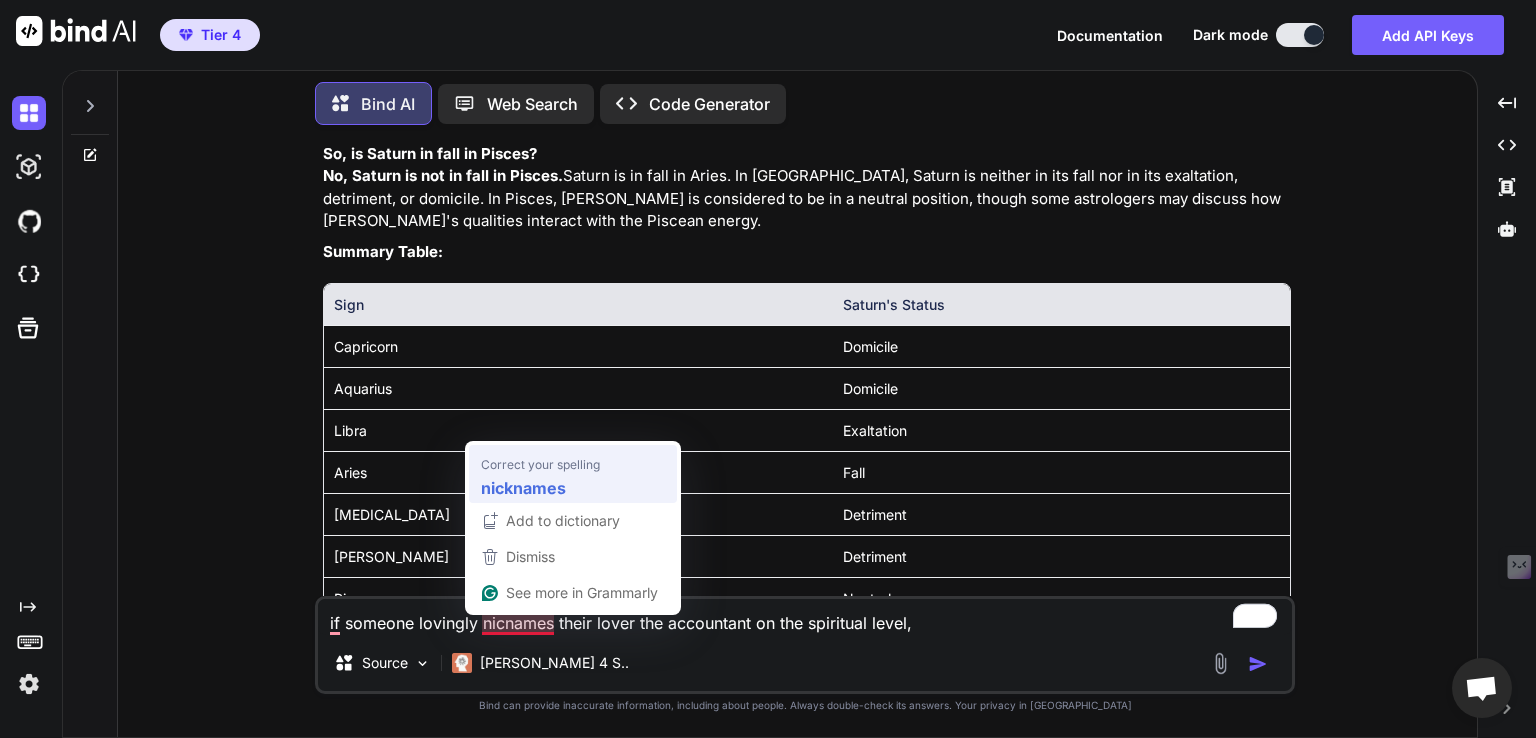 type on "if someone lovingly nicknames their lover the accountant on the spiritual level," 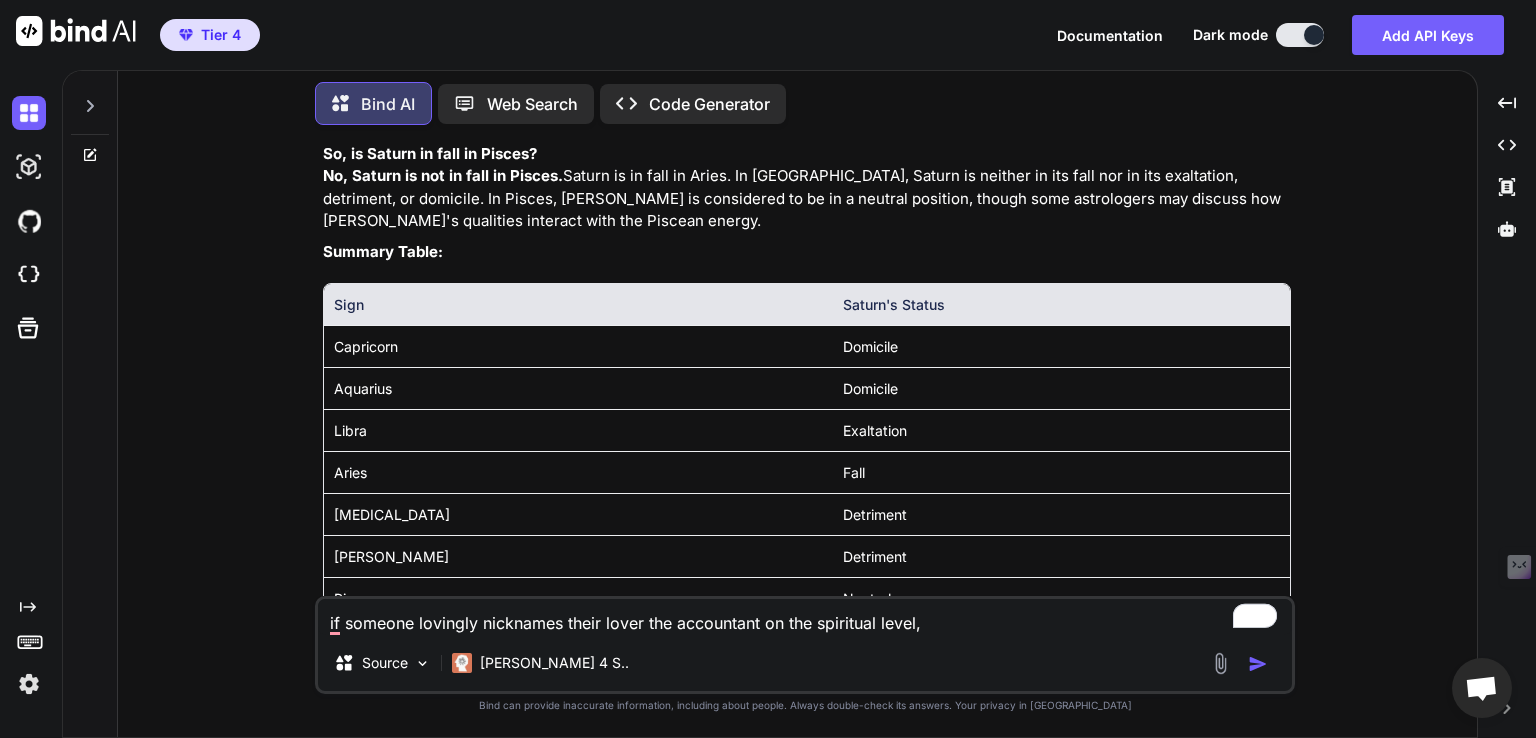 click on "if someone lovingly nicknames their lover the accountant on the spiritual level," at bounding box center [805, 617] 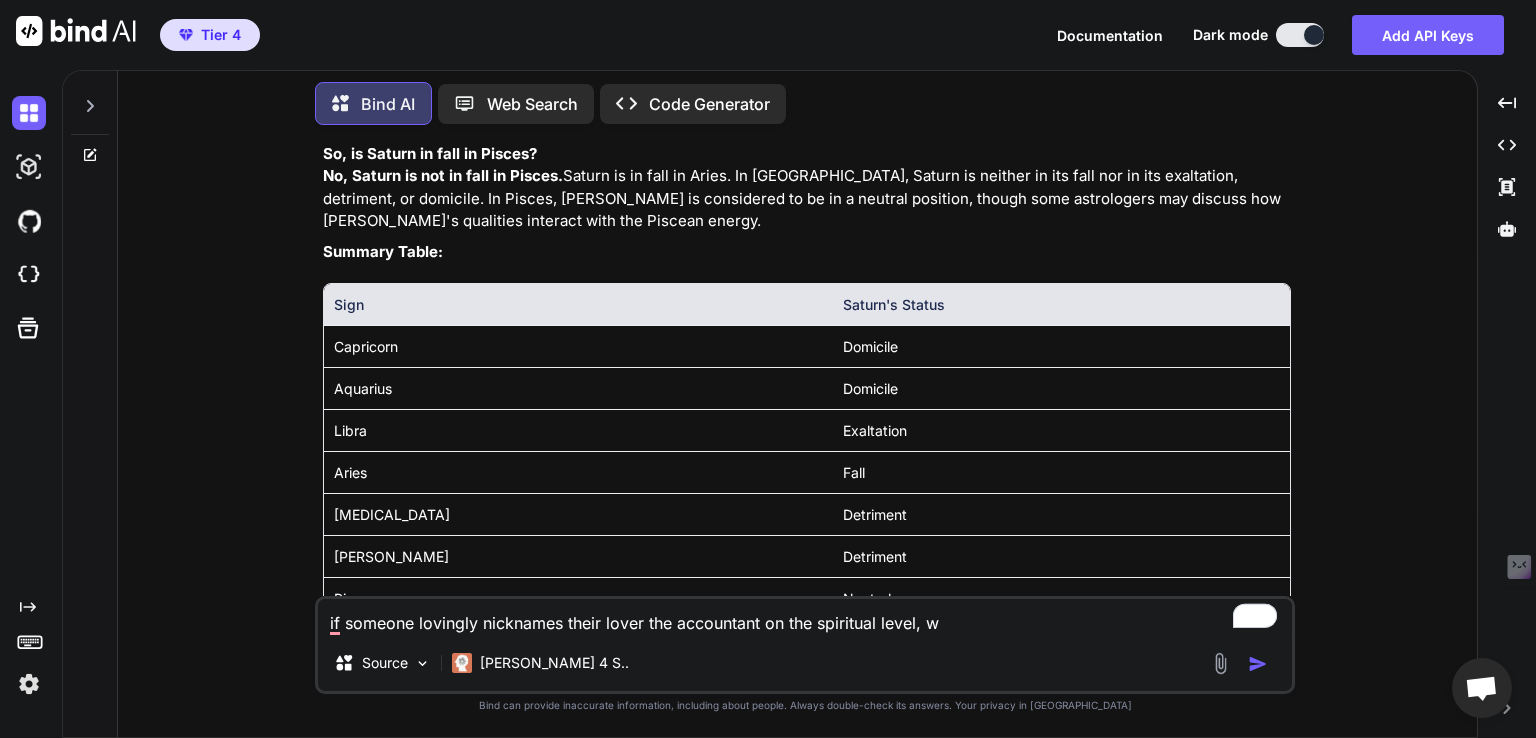 type on "if someone lovingly nicknames their lover the accountant on the spiritual level, wh" 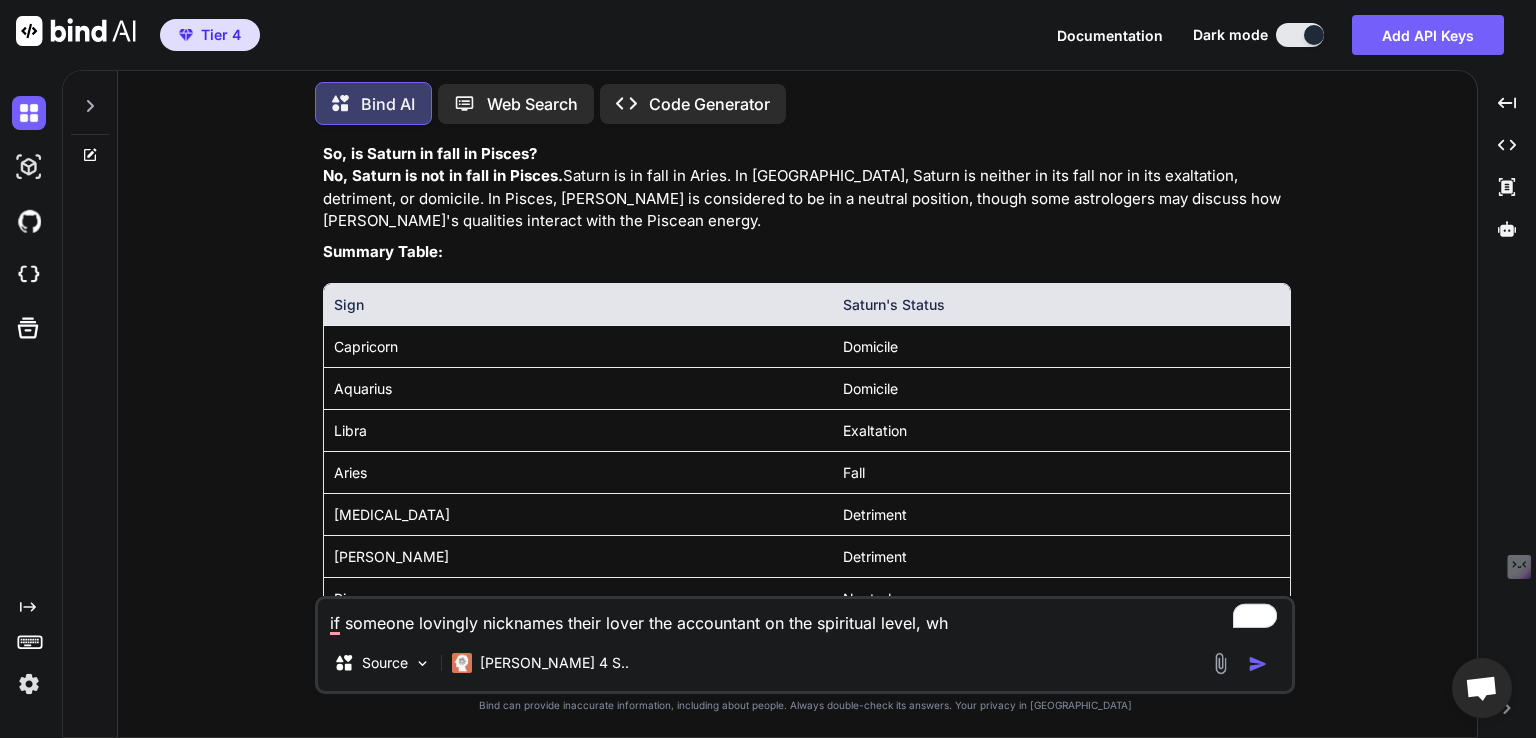 type on "x" 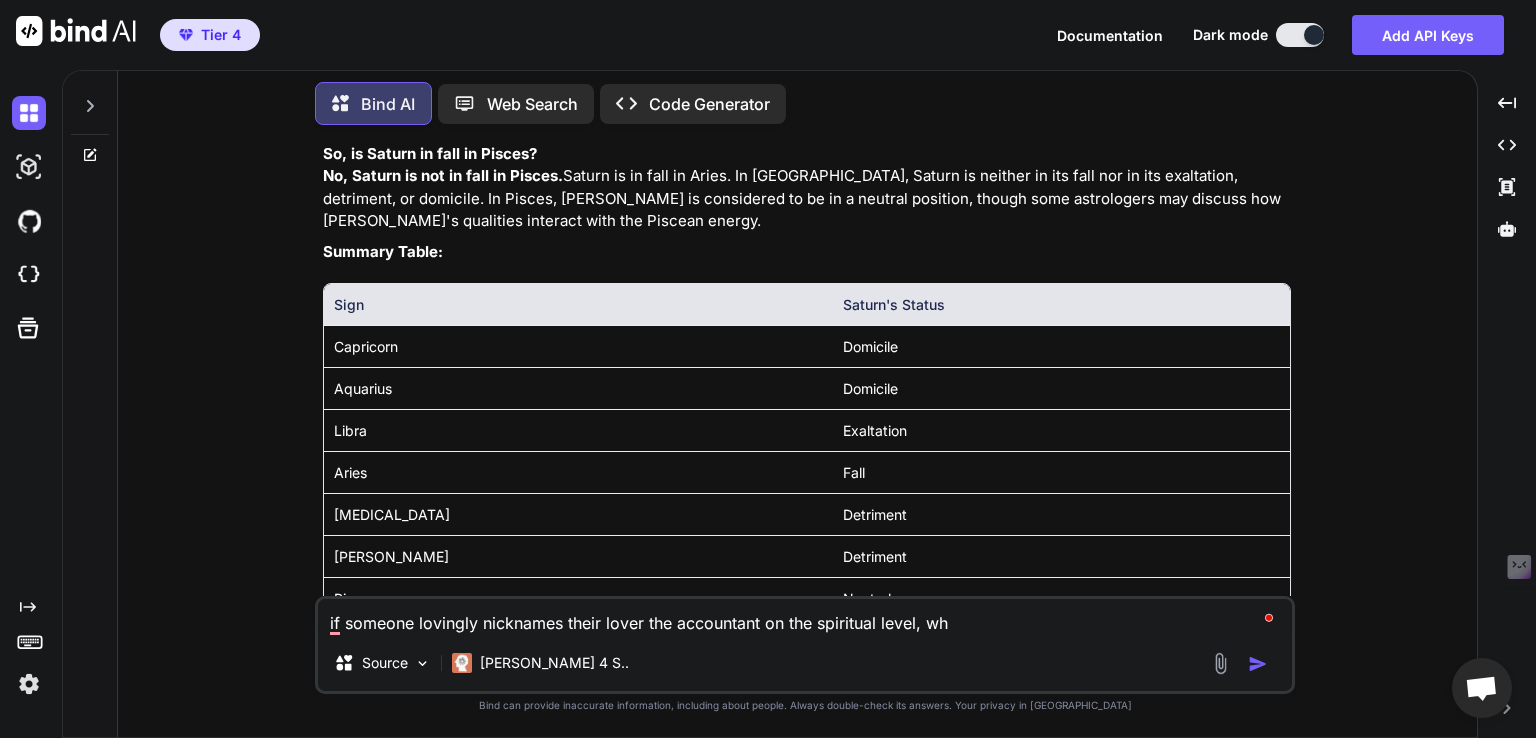 type on "if someone lovingly nicknames their lover the accountant on the spiritual level, wha" 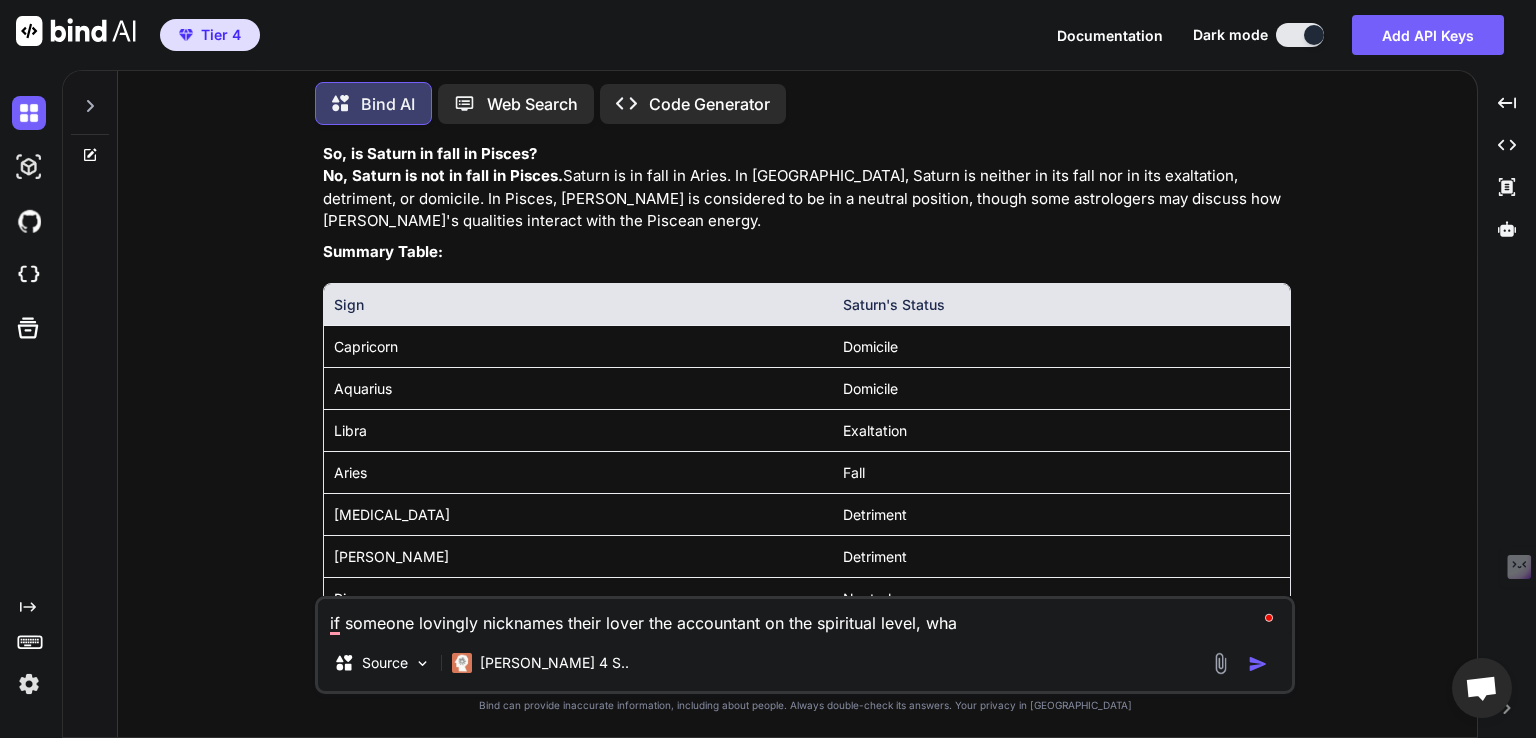 type on "if someone lovingly nicknames their lover the accountant on the spiritual level, what" 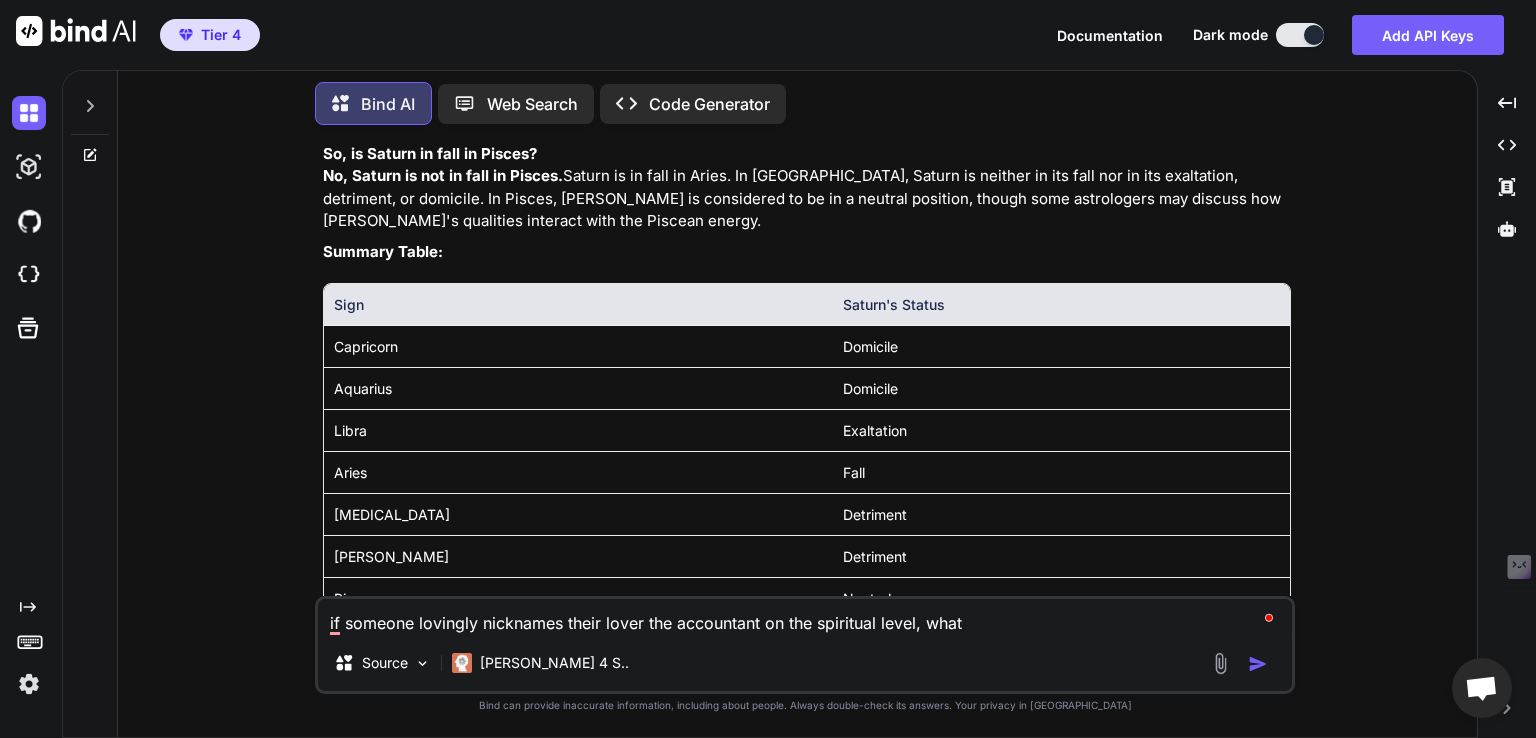 type on "if someone lovingly nicknames their lover the accountant on the spiritual level, what" 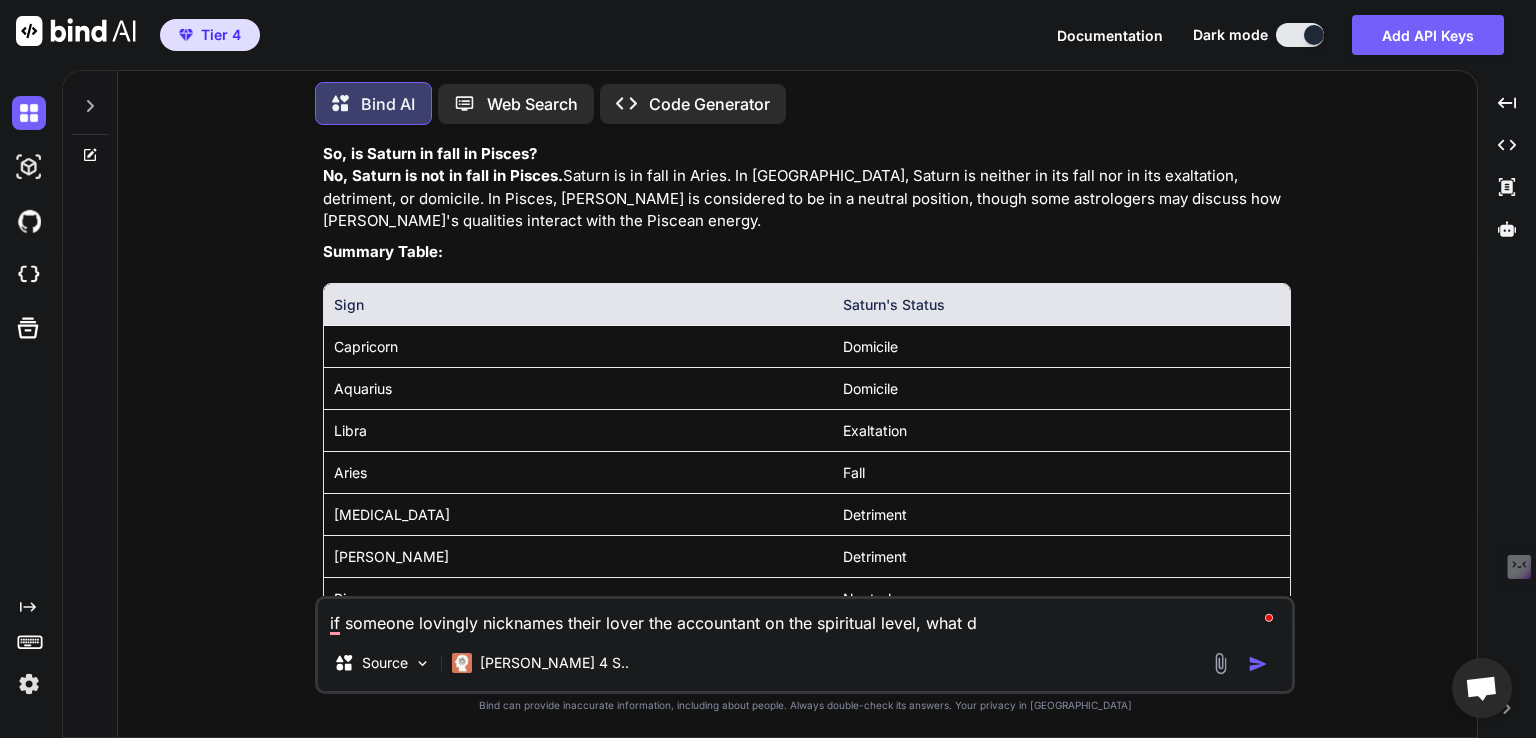 type on "if someone lovingly nicknames their lover the accountant on the spiritual level, what do" 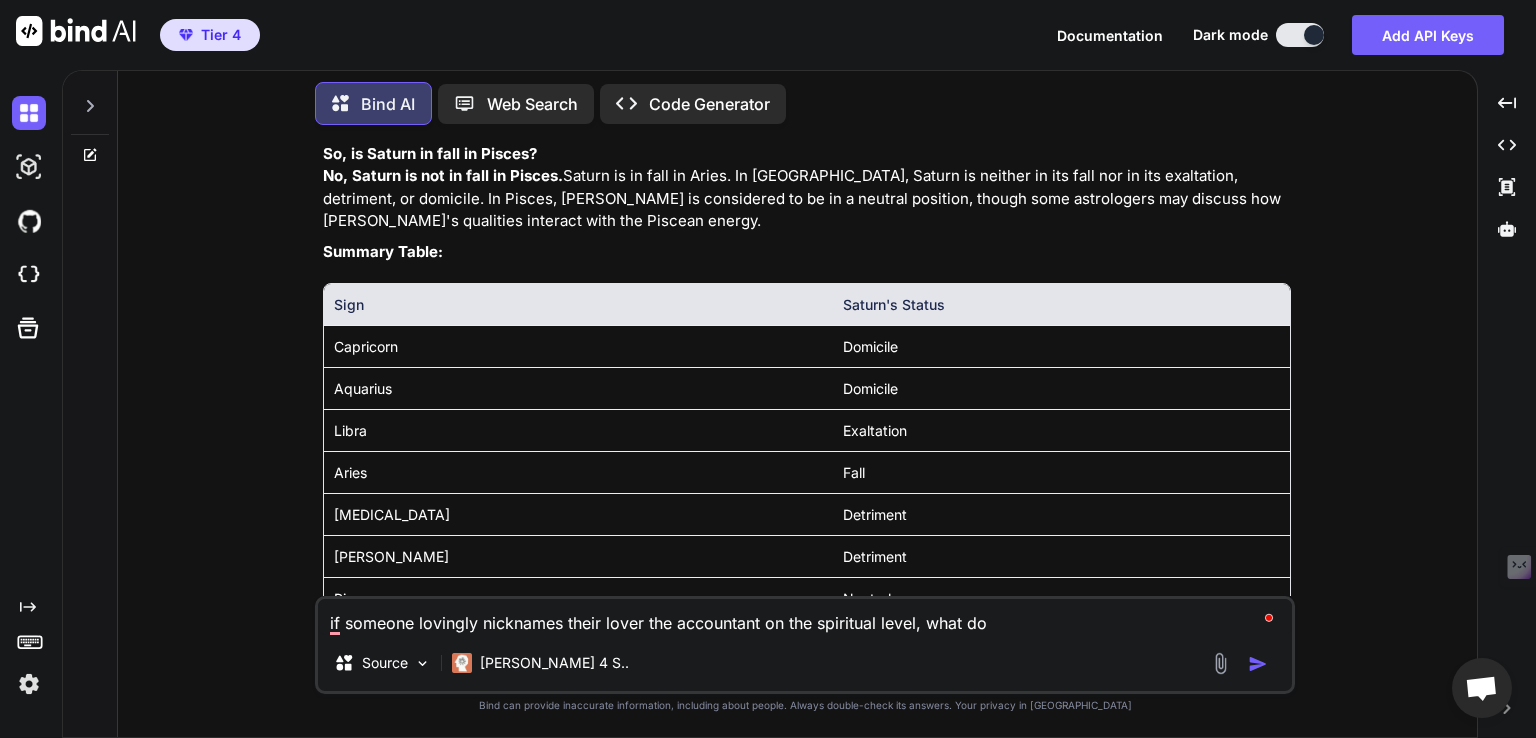 type on "if someone lovingly nicknames their lover the accountant on the spiritual level, what doe" 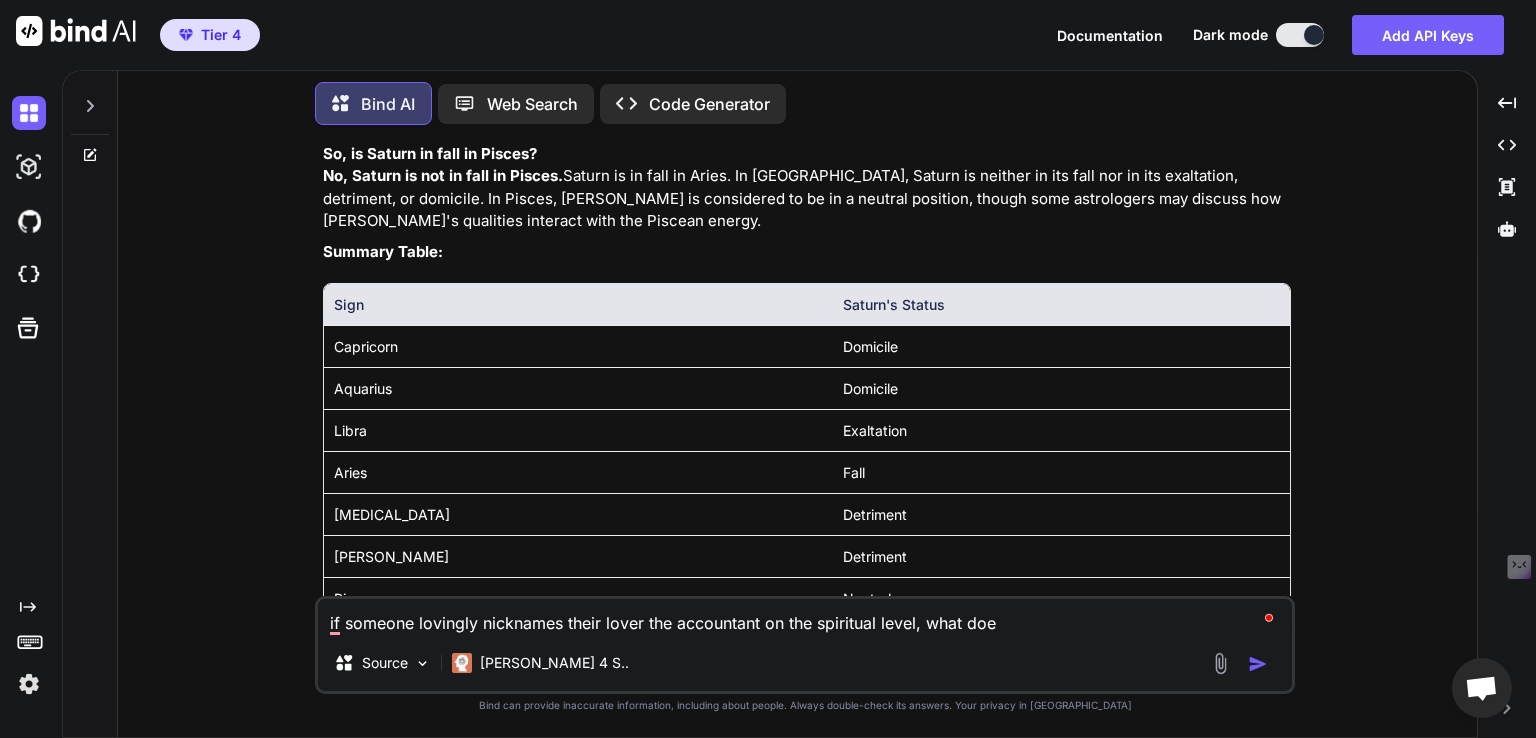 type on "if someone lovingly nicknames their lover the accountant on the spiritual level, what does" 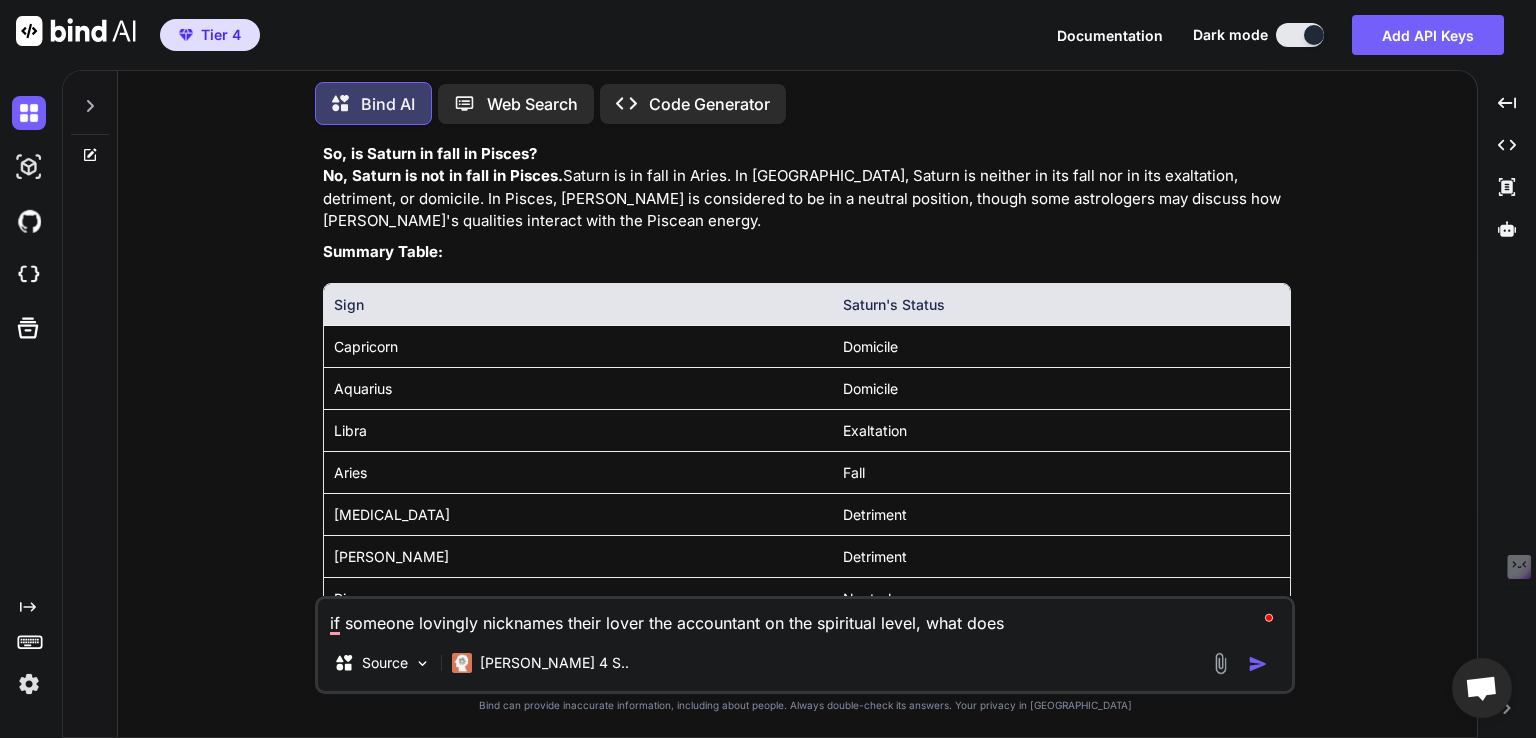 type on "if someone lovingly nicknames their lover the accountant on the spiritual level, what does" 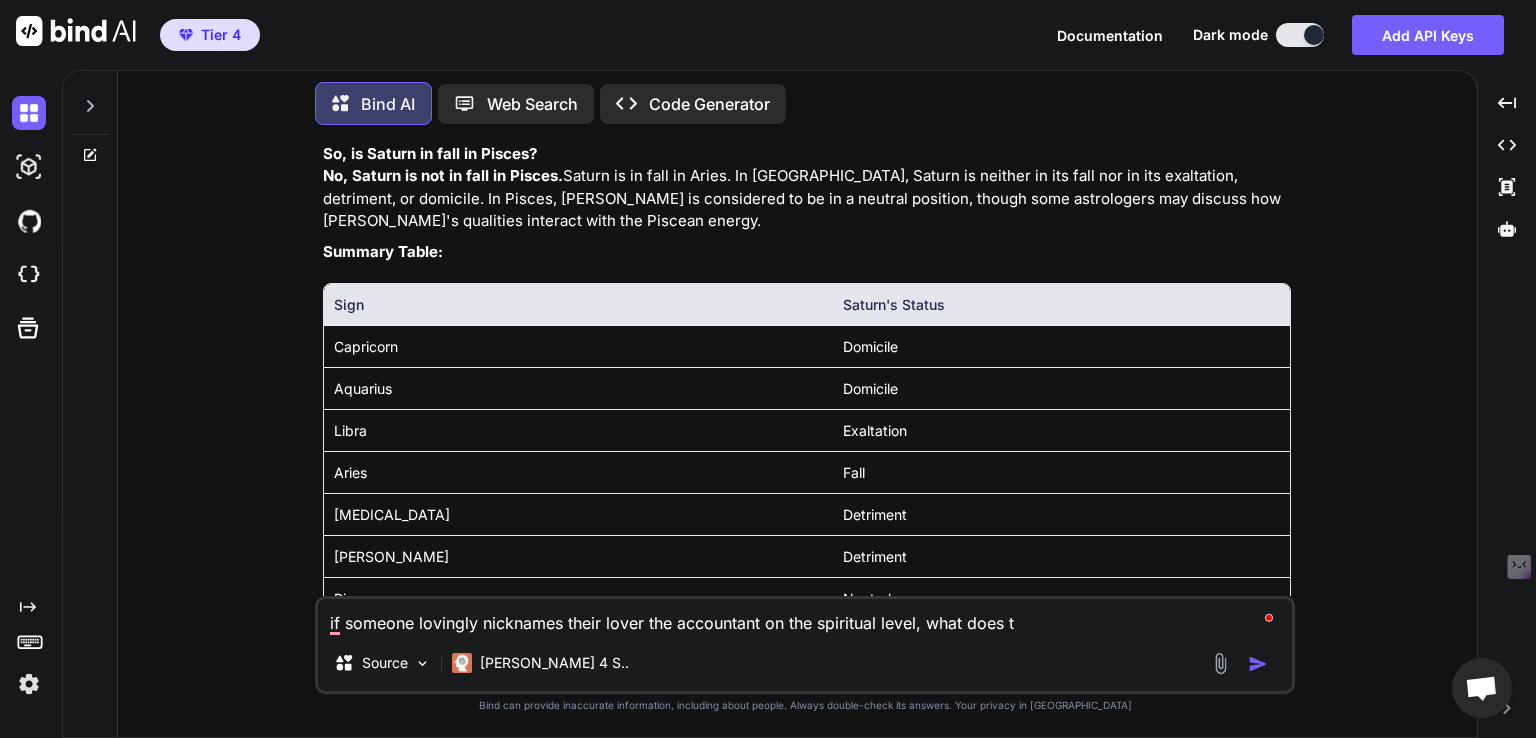 type on "if someone lovingly nicknames their lover the accountant on the spiritual level, what does th" 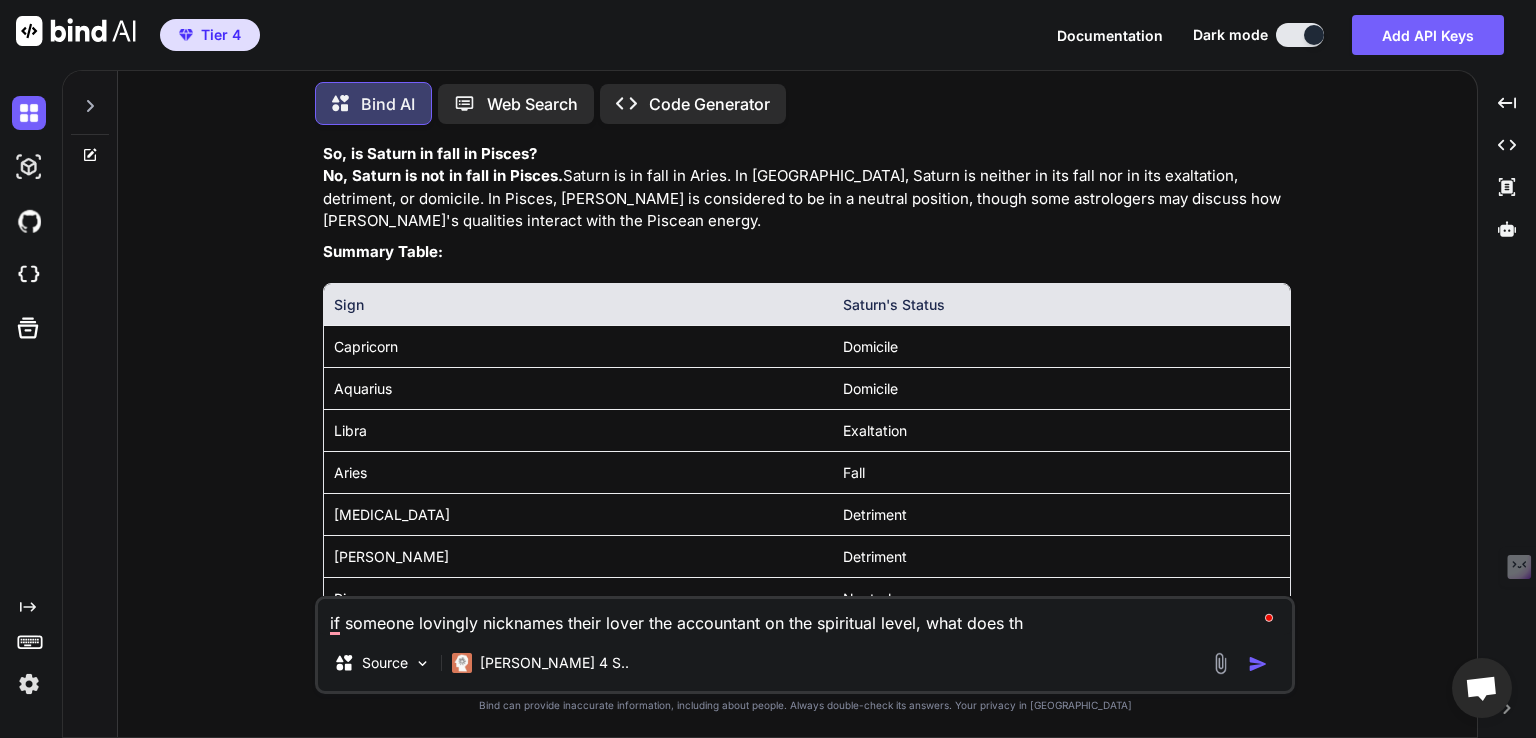 type on "x" 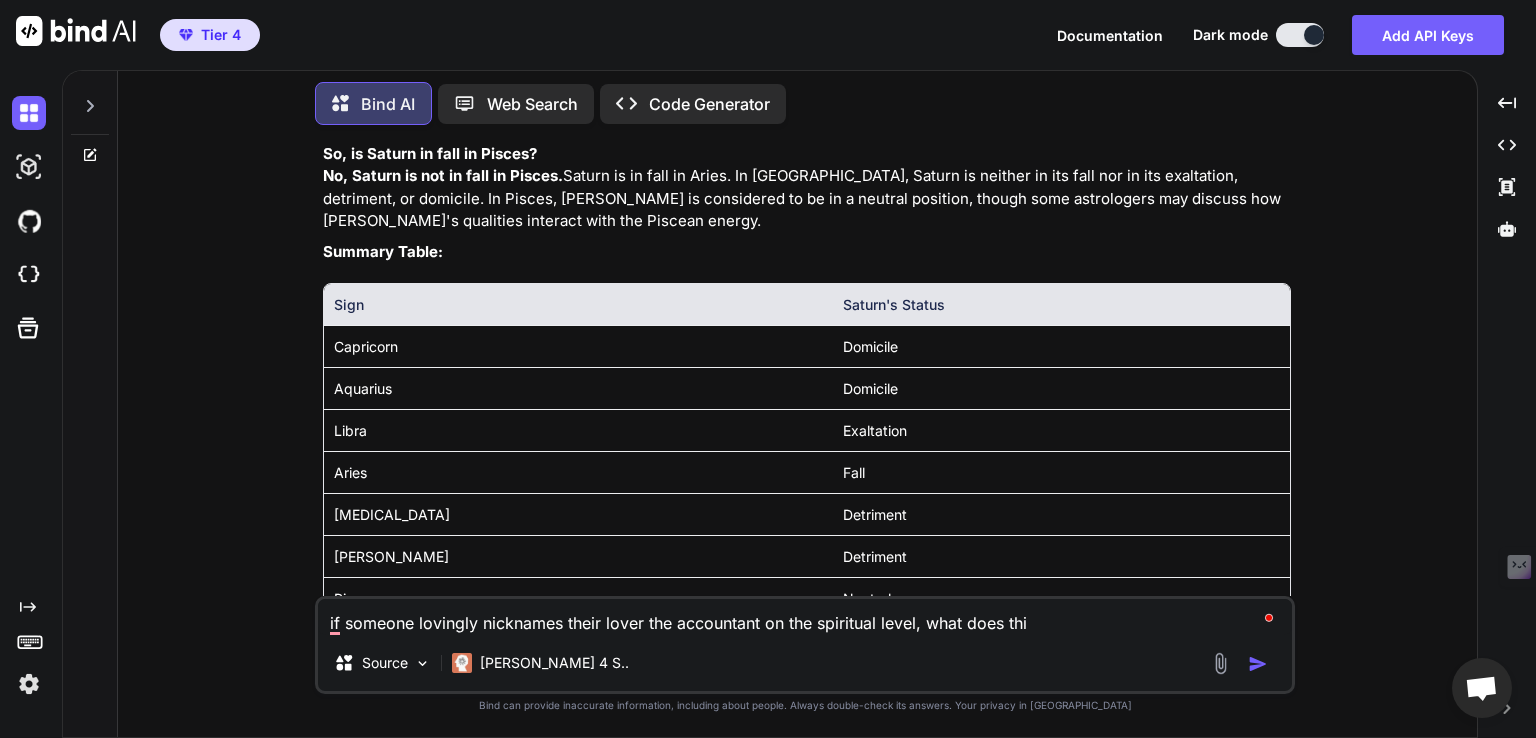 type on "if someone lovingly nicknames their lover the accountant on the spiritual level, what does this" 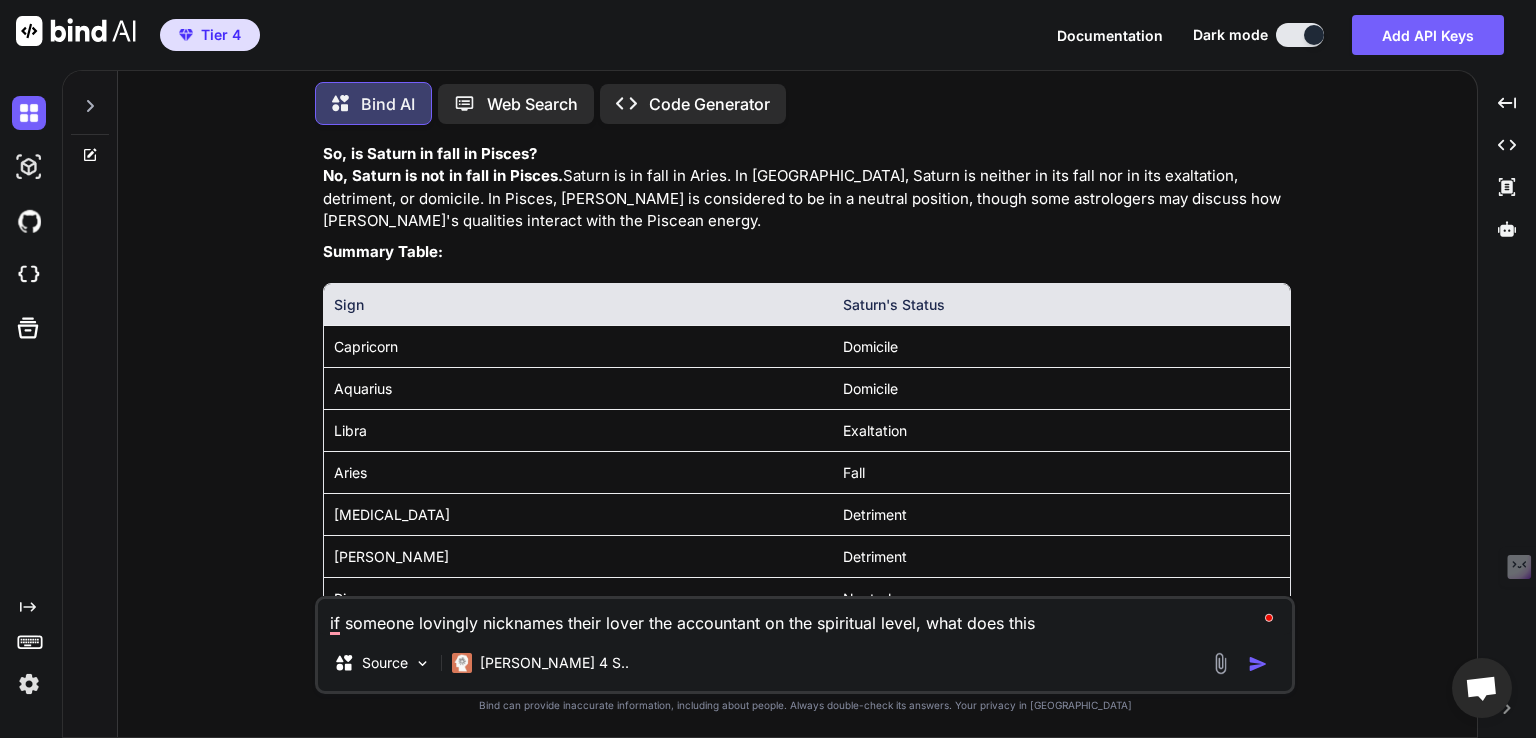 type on "if someone lovingly nicknames their lover the accountant on the spiritual level, what does this" 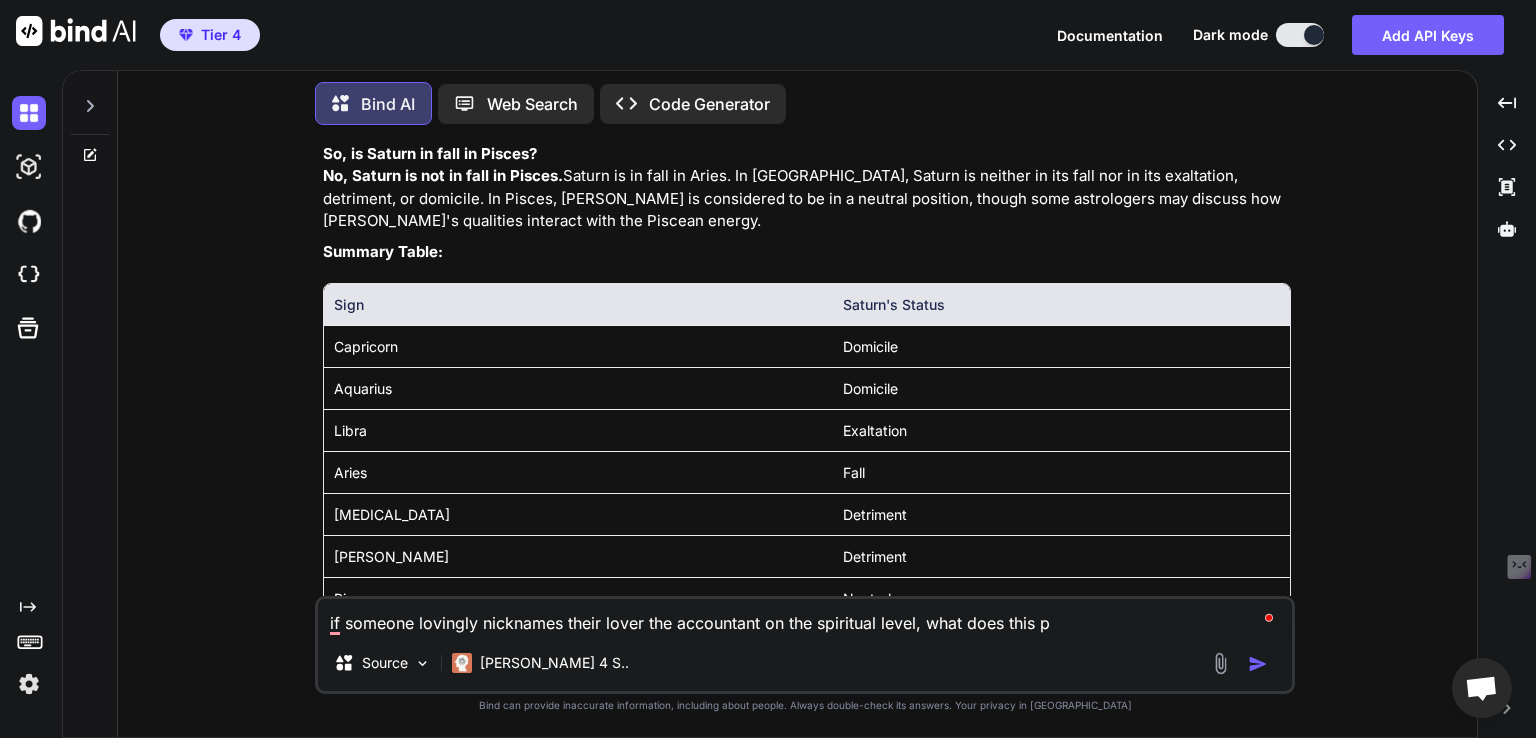 type on "if someone lovingly nicknames their lover the accountant on the spiritual level, what does this pe" 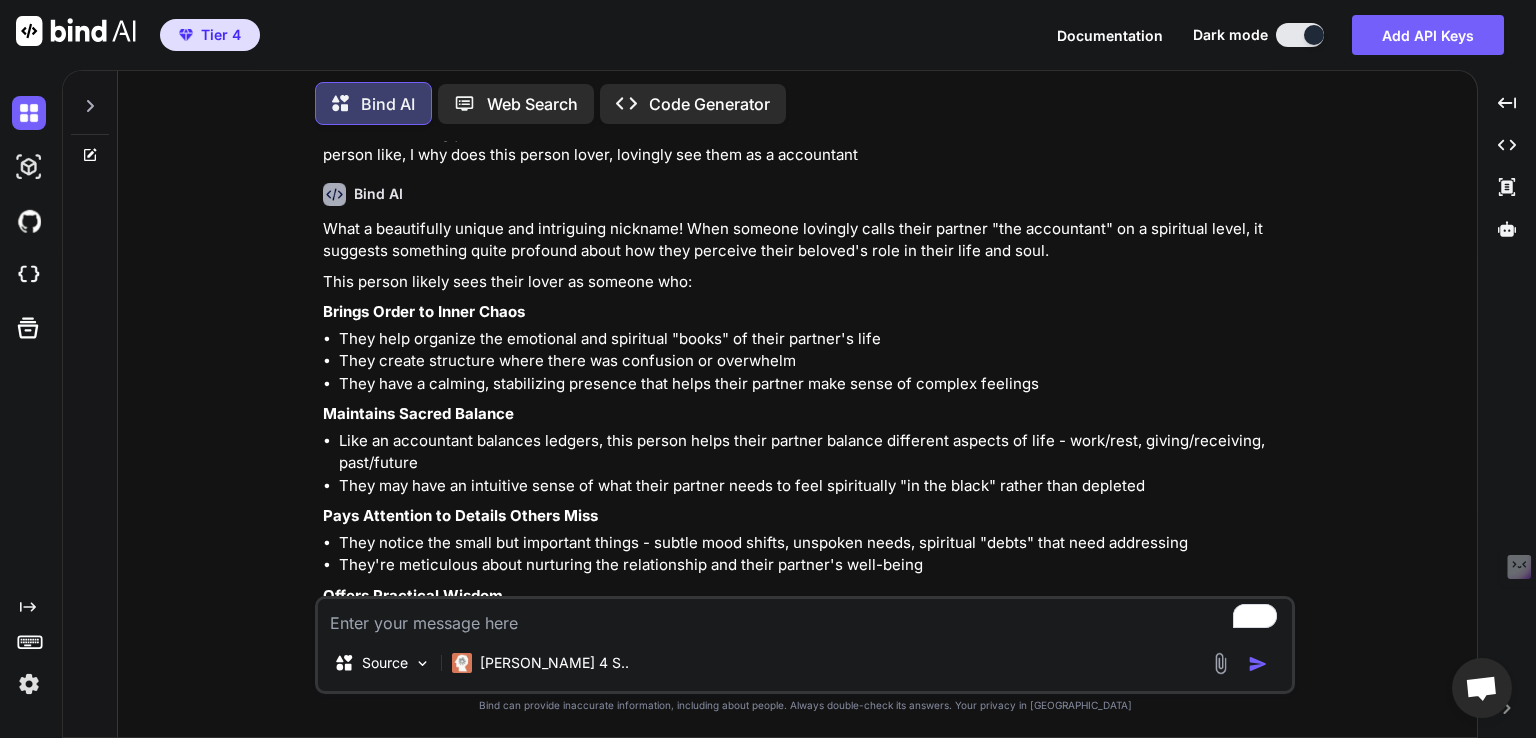 scroll, scrollTop: 944, scrollLeft: 0, axis: vertical 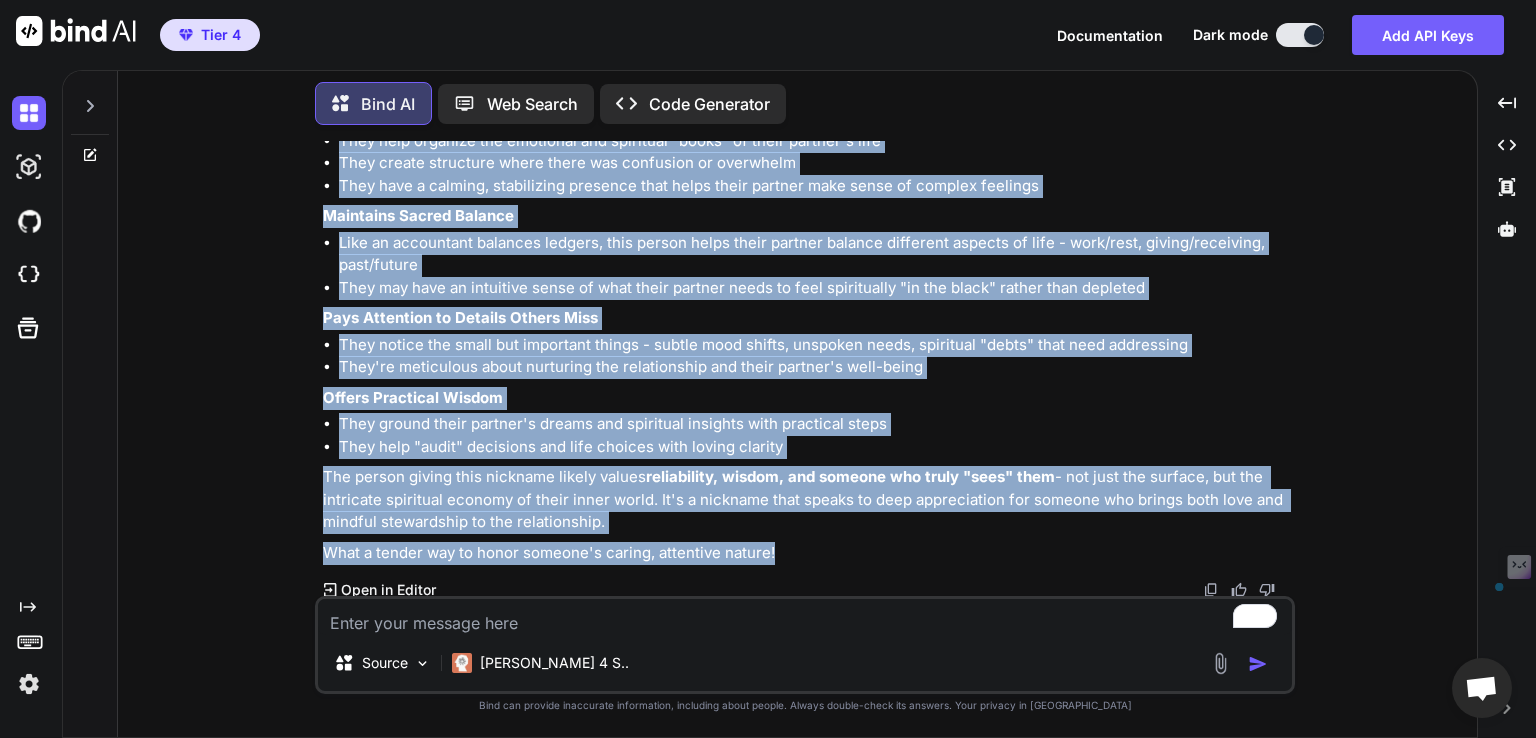 drag, startPoint x: 322, startPoint y: 217, endPoint x: 572, endPoint y: 435, distance: 331.69867 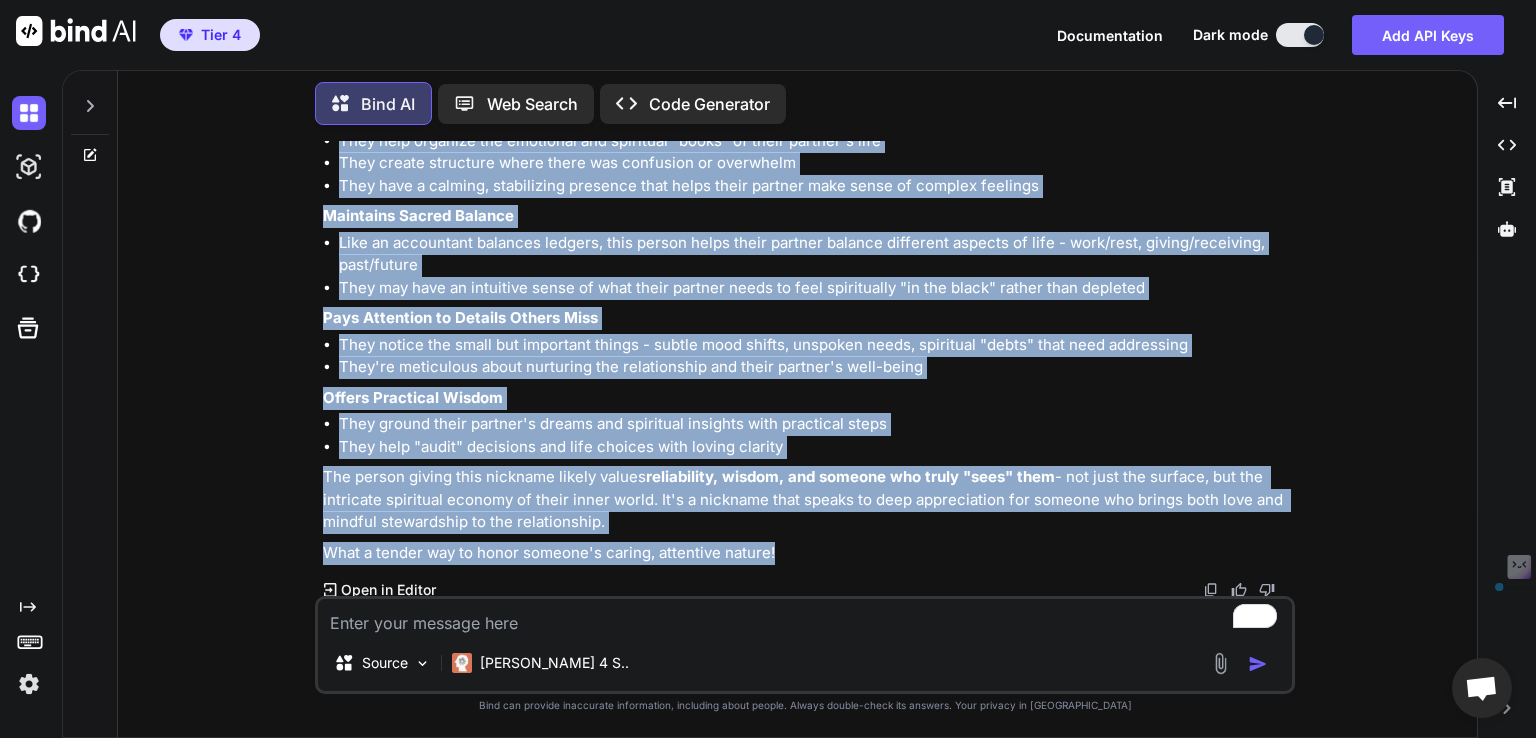 copy on "What a beautifully unique and intriguing nickname! When someone lovingly calls their partner "the accountant" on a spiritual level, it suggests something quite profound about how they perceive their beloved's role in their life and soul.
This person likely sees their lover as someone who:
Brings Order to Inner Chaos
They help organize the emotional and spiritual "books" of their partner's life
They create structure where there was confusion or overwhelm
They have a calming, stabilizing presence that helps their partner make sense of complex feelings
Maintains Sacred Balance
Like an accountant balances ledgers, this person helps their partner balance different aspects of life - work/rest, giving/receiving, past/future
They may have an intuitive sense of what their partner needs to feel spiritually "in the black" rather than depleted
Pays Attention to Details Others Miss
They notice the small but important things - subtle mood shifts, unspoken needs, spiritual "debts" that need addressing..." 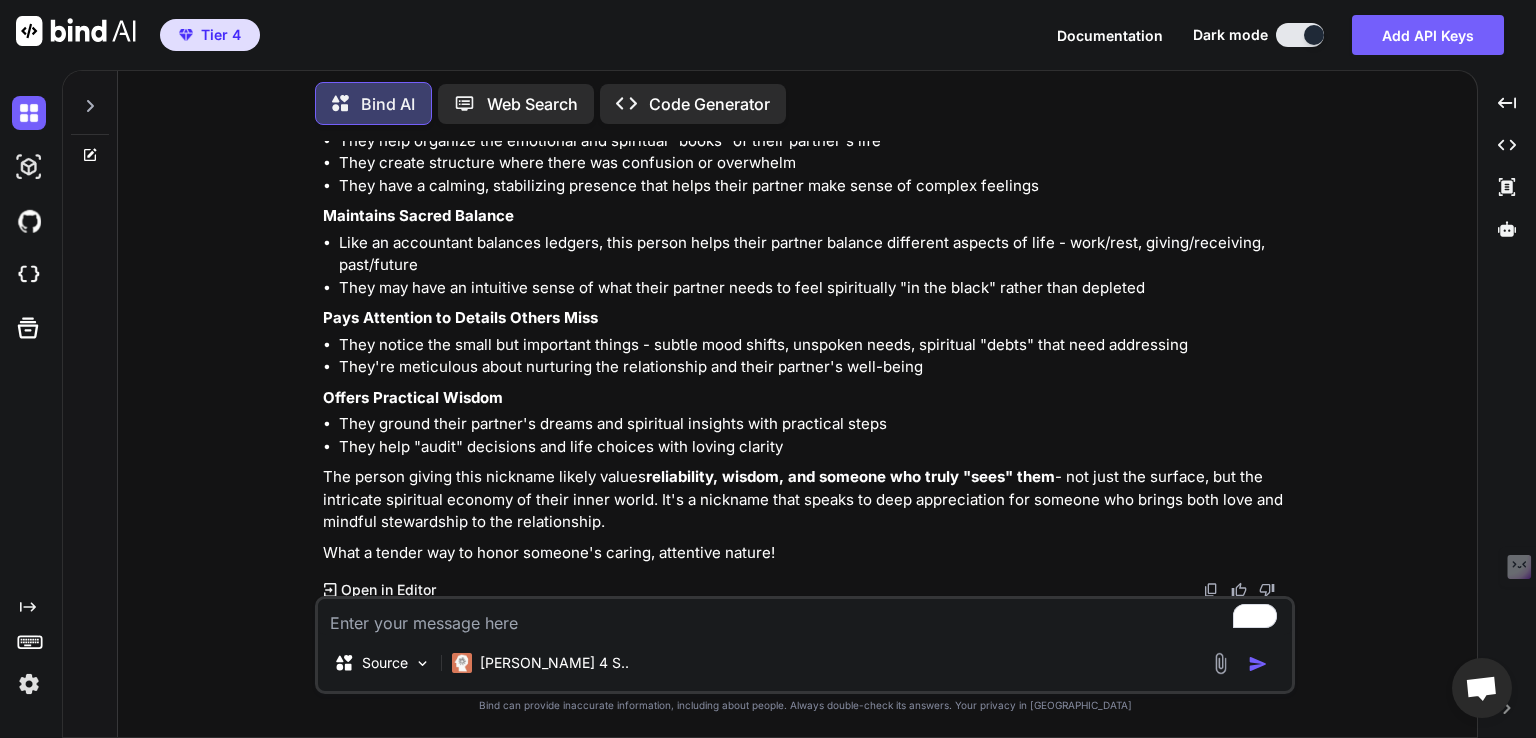 click at bounding box center [805, 617] 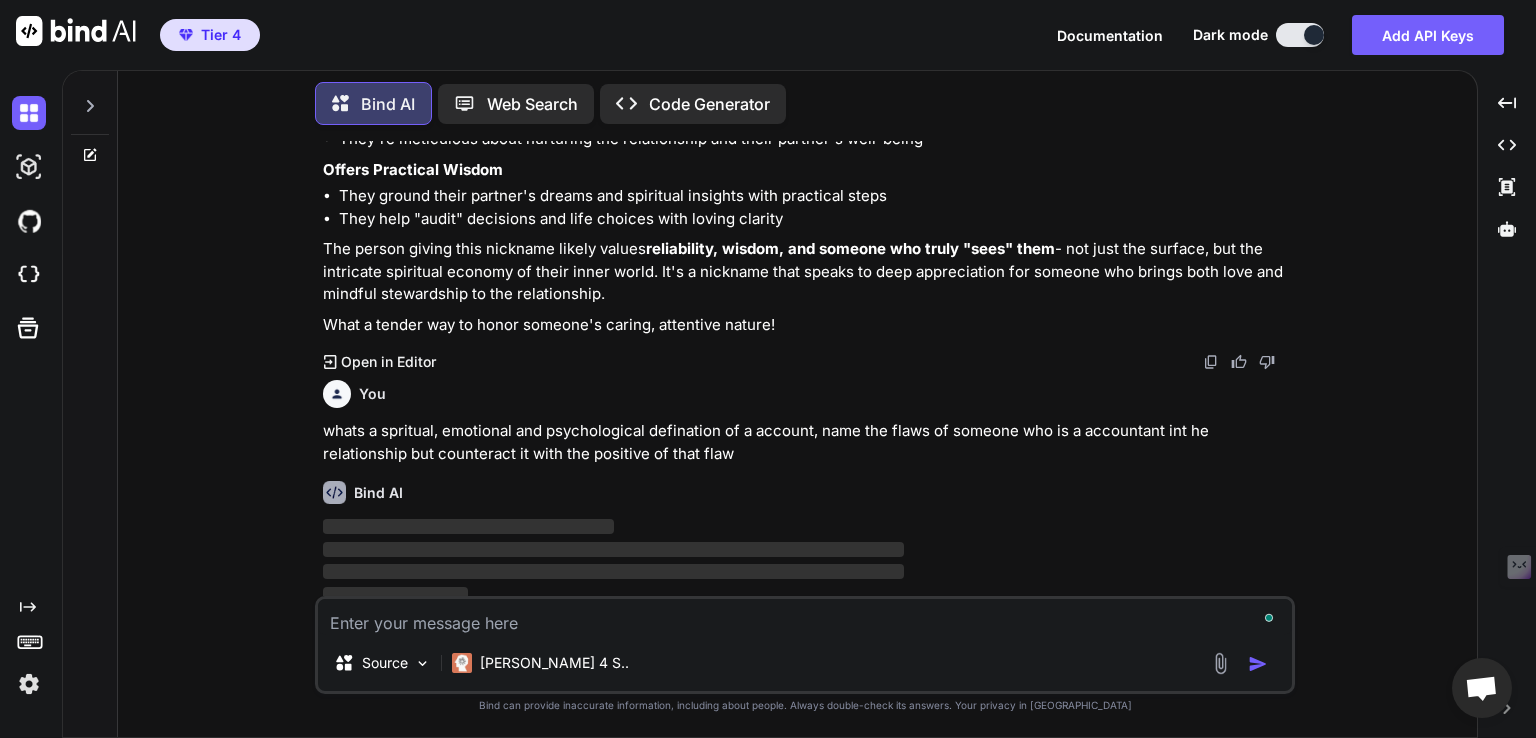 scroll, scrollTop: 1379, scrollLeft: 0, axis: vertical 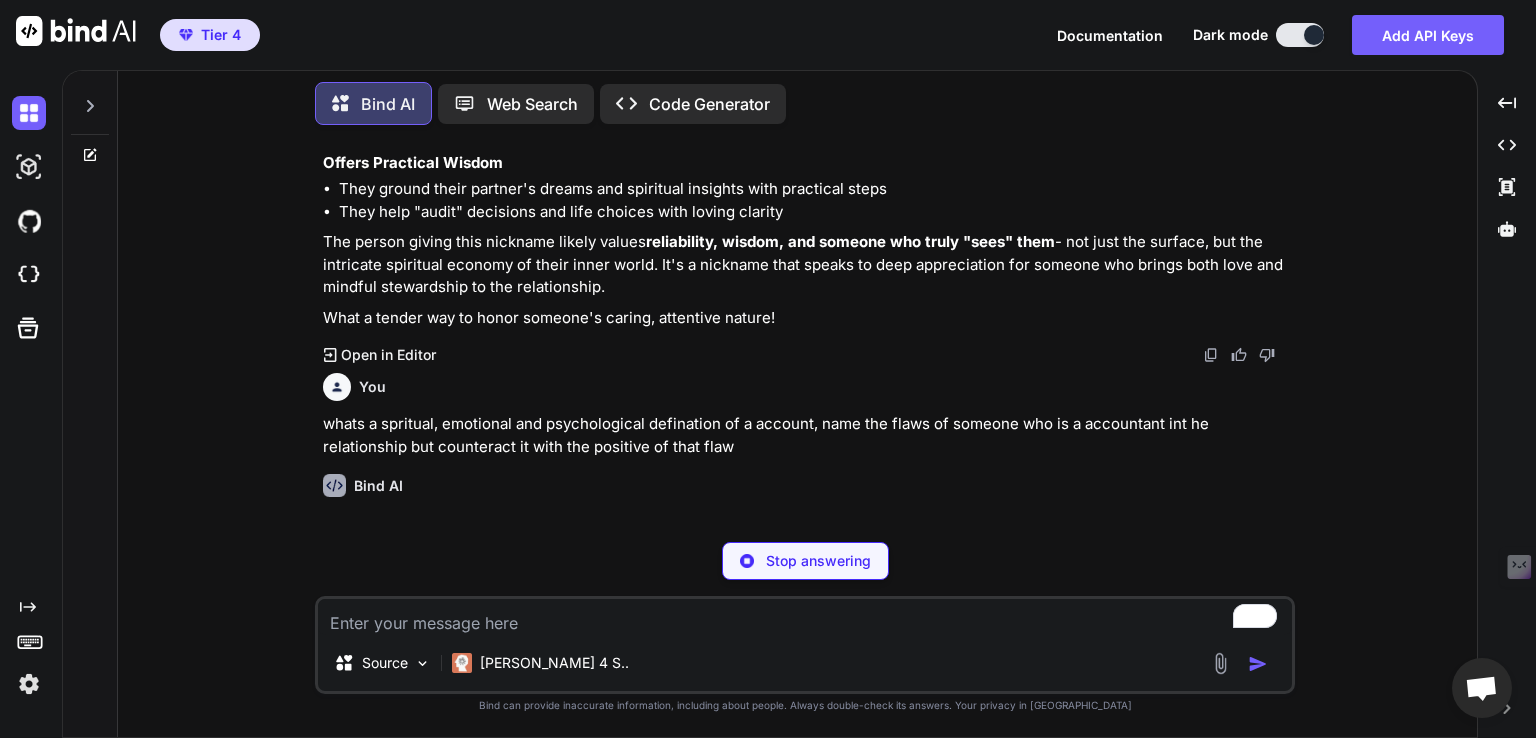 click at bounding box center [1211, 355] 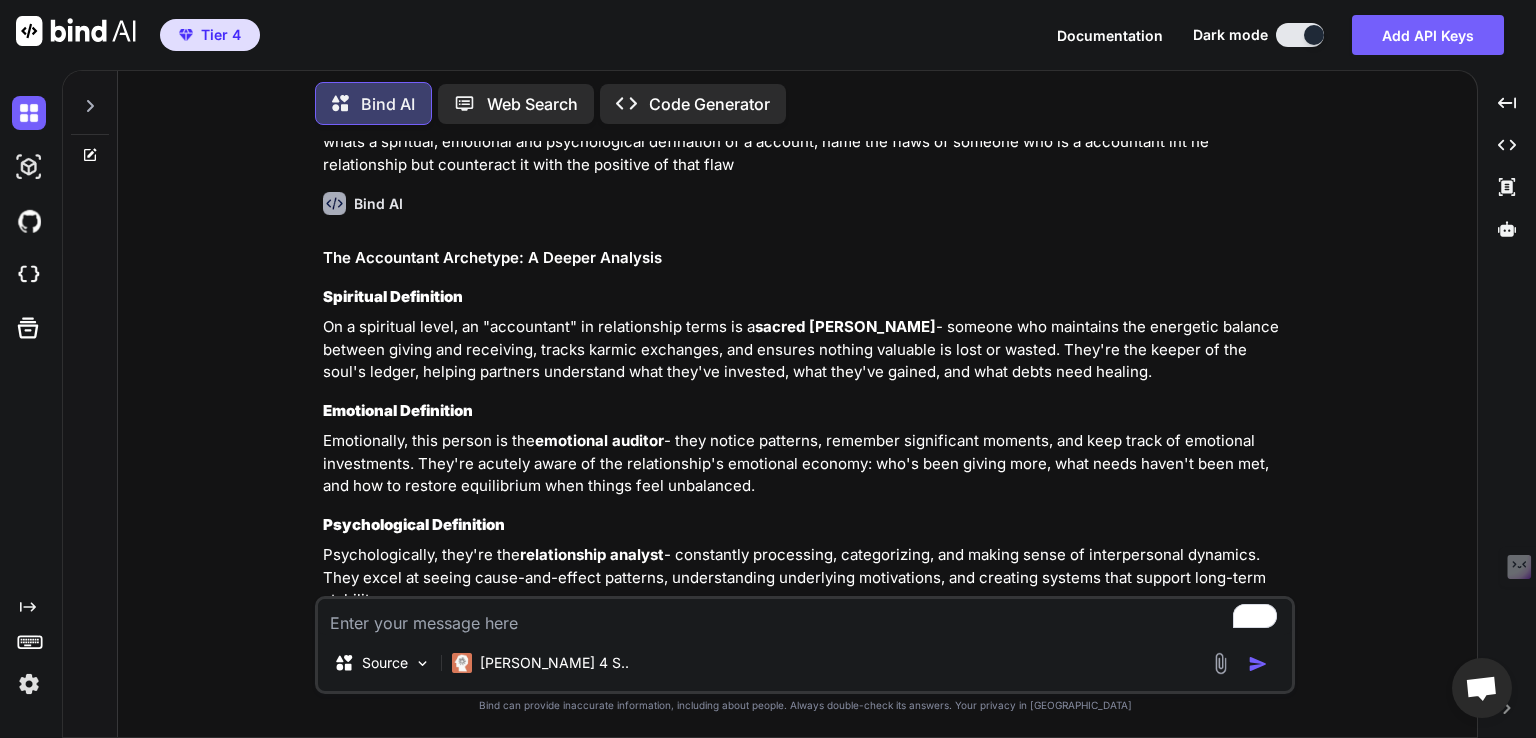 scroll, scrollTop: 1658, scrollLeft: 0, axis: vertical 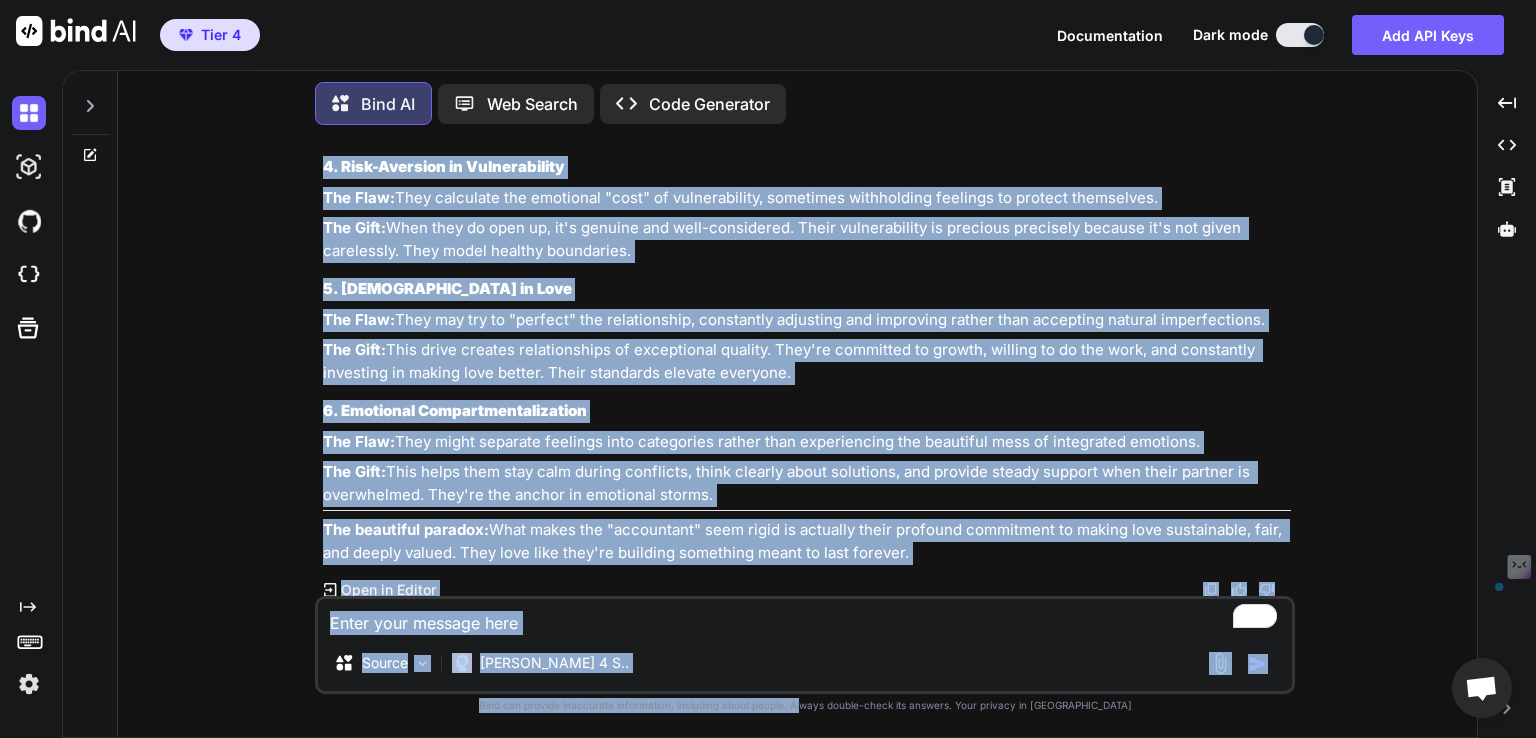 drag, startPoint x: 328, startPoint y: 257, endPoint x: 725, endPoint y: 480, distance: 455.3438 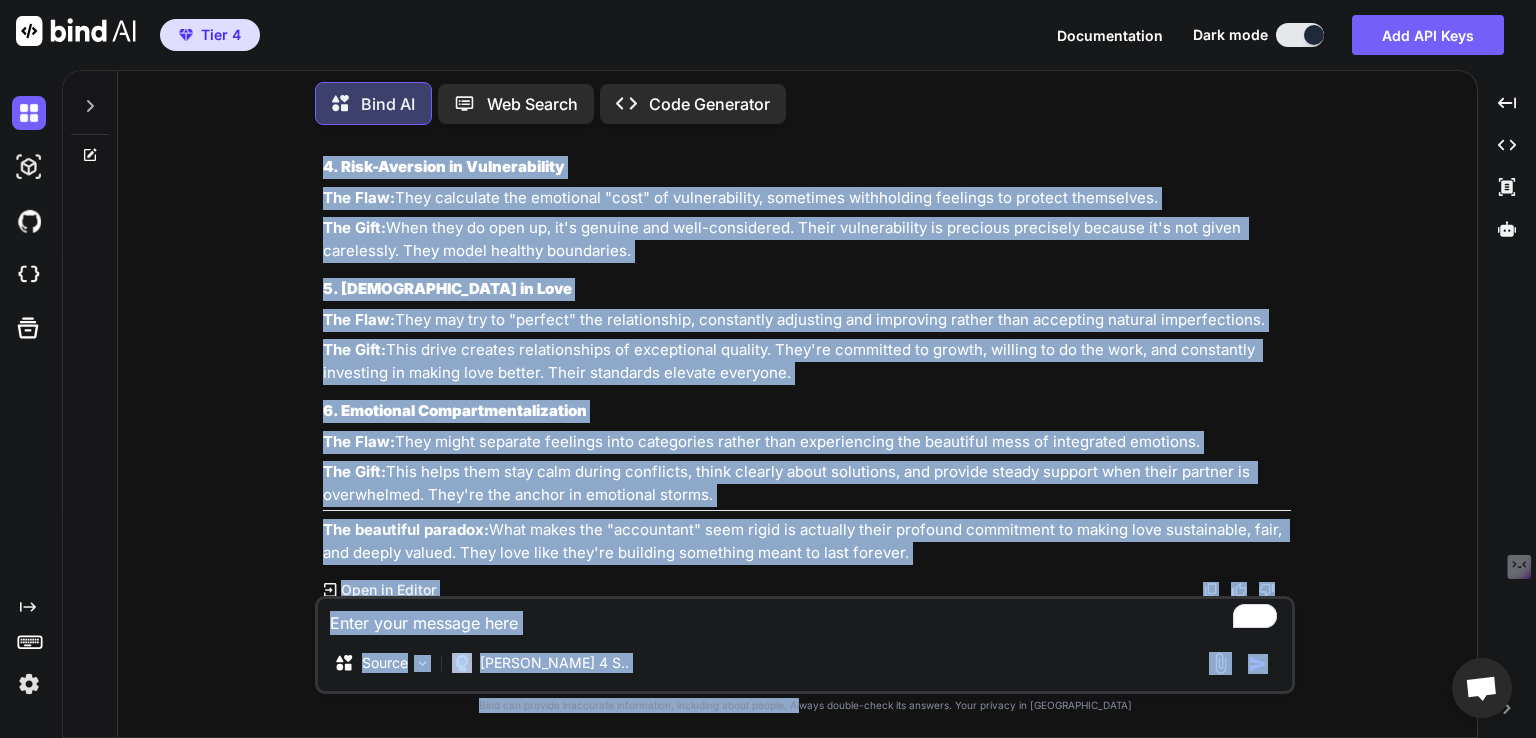 click at bounding box center [1211, 590] 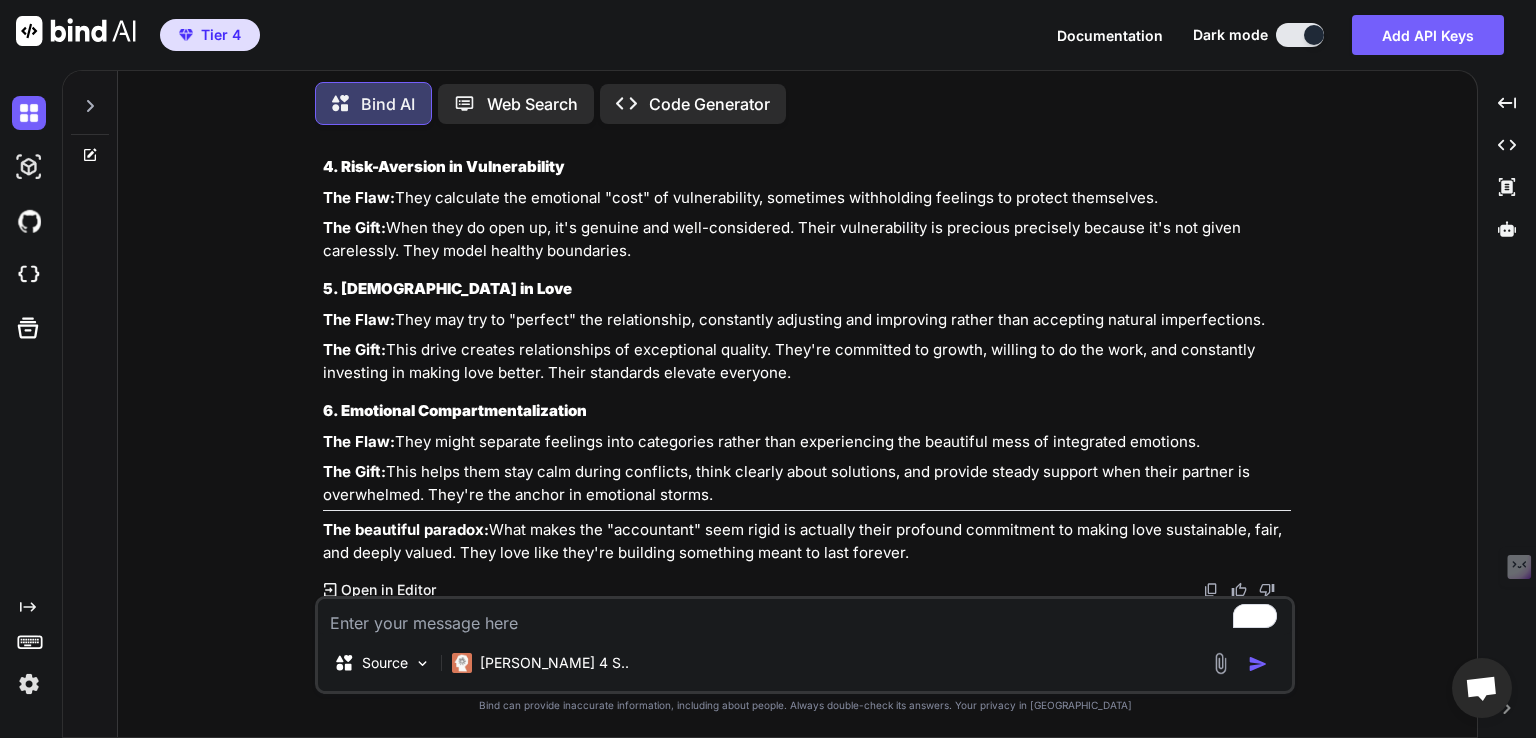 click on "Bind AI The Accountant Archetype: A Deeper Analysis
Spiritual Definition
On a spiritual level, an "accountant" in relationship terms is a  sacred steward  - someone who maintains the energetic balance between giving and receiving, tracks karmic exchanges, and ensures nothing valuable is lost or wasted. They're the keeper of the soul's ledger, helping partners understand what they've invested, what they've gained, and what debts need healing.
Emotional Definition
Emotionally, this person is the  emotional auditor  - they notice patterns, remember significant moments, and keep track of emotional investments. They're acutely aware of the relationship's emotional economy: who's been giving more, what needs haven't been met, and how to restore equilibrium when things feel unbalanced.
Psychological Definition
Psychologically, they're the  relationship analyst
The Flaws & Their Hidden Gifts
1. Over-Analysis Paralysis
The Flaw:
The Gift:
2. Emotional Scorekeeping
The Flaw:
The Gift:" at bounding box center (807, -61) 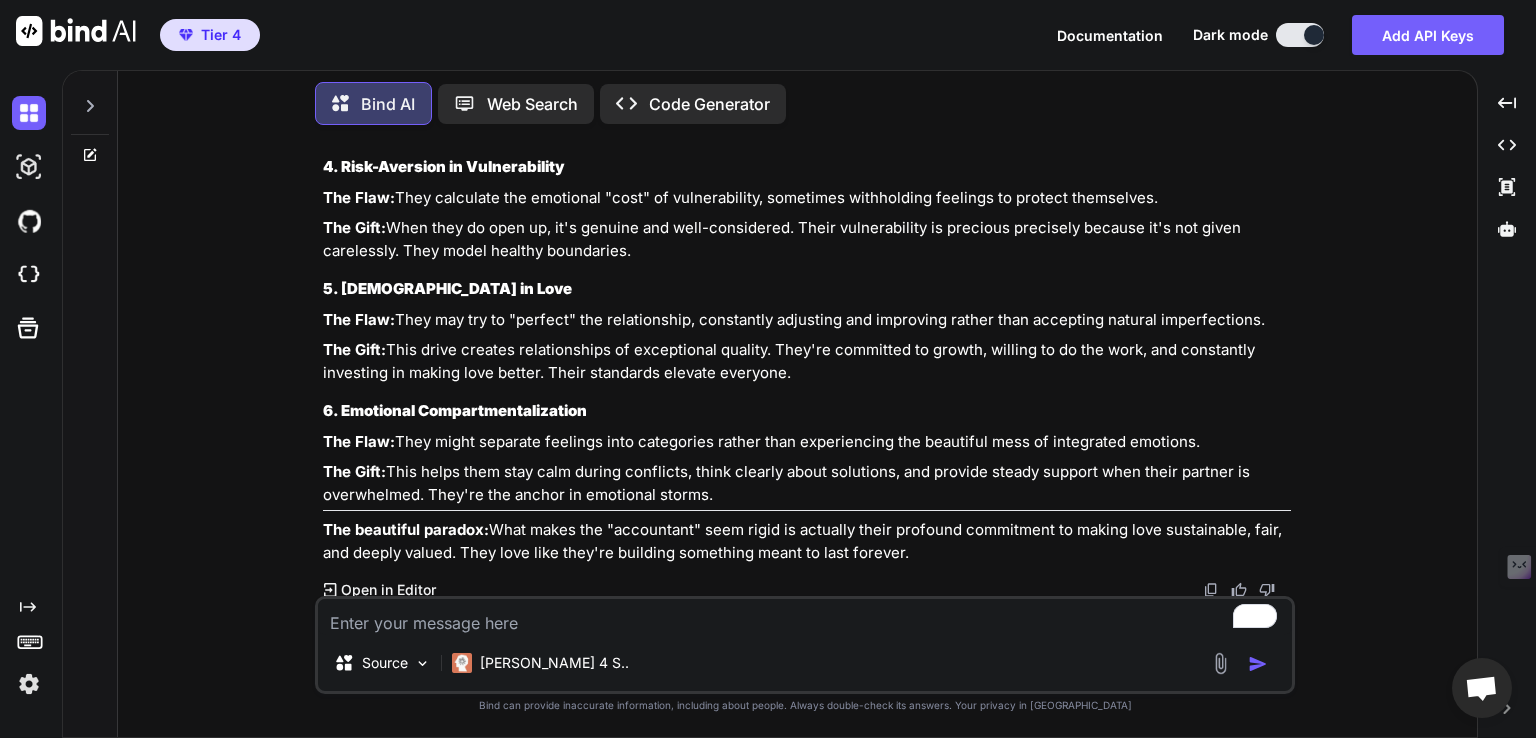click at bounding box center (1211, 590) 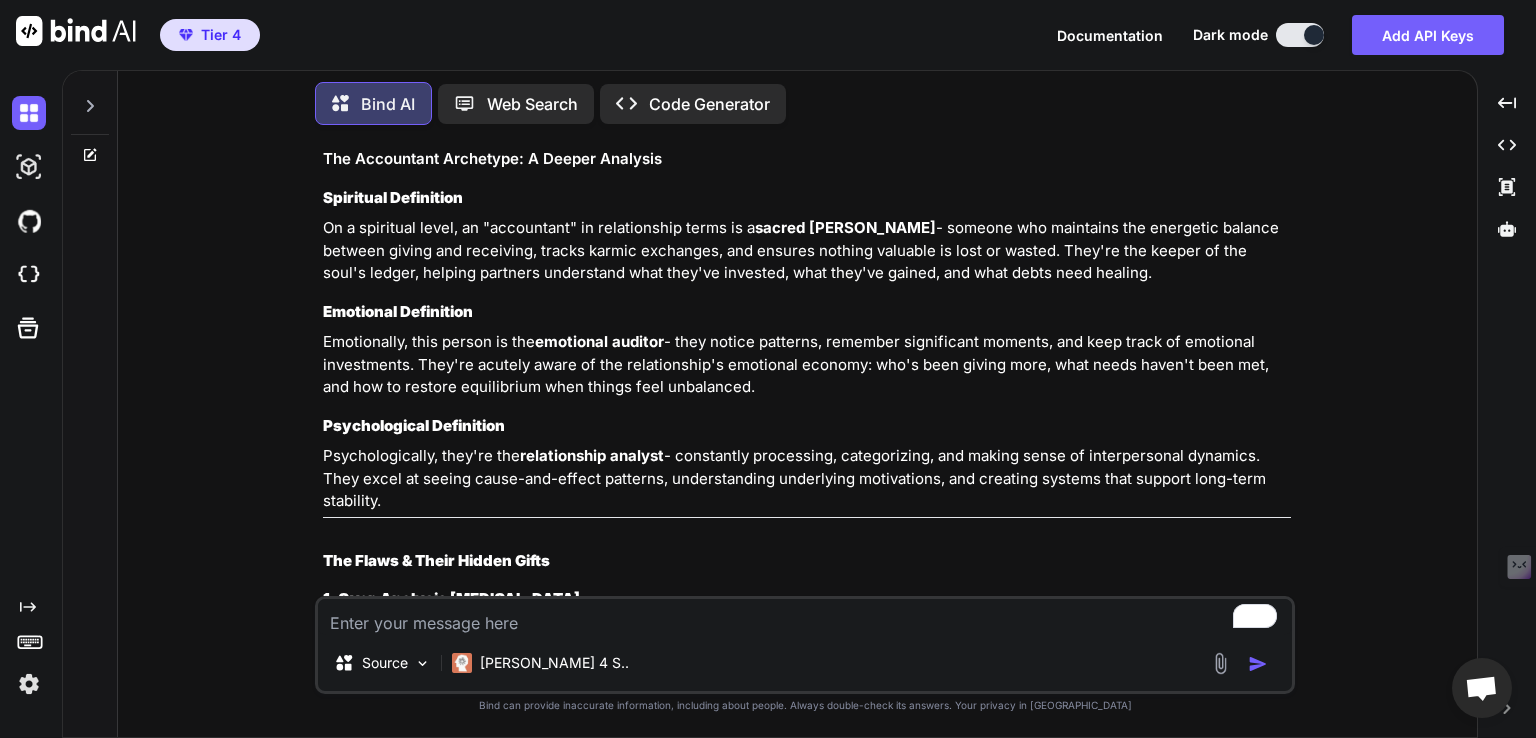scroll, scrollTop: 1758, scrollLeft: 0, axis: vertical 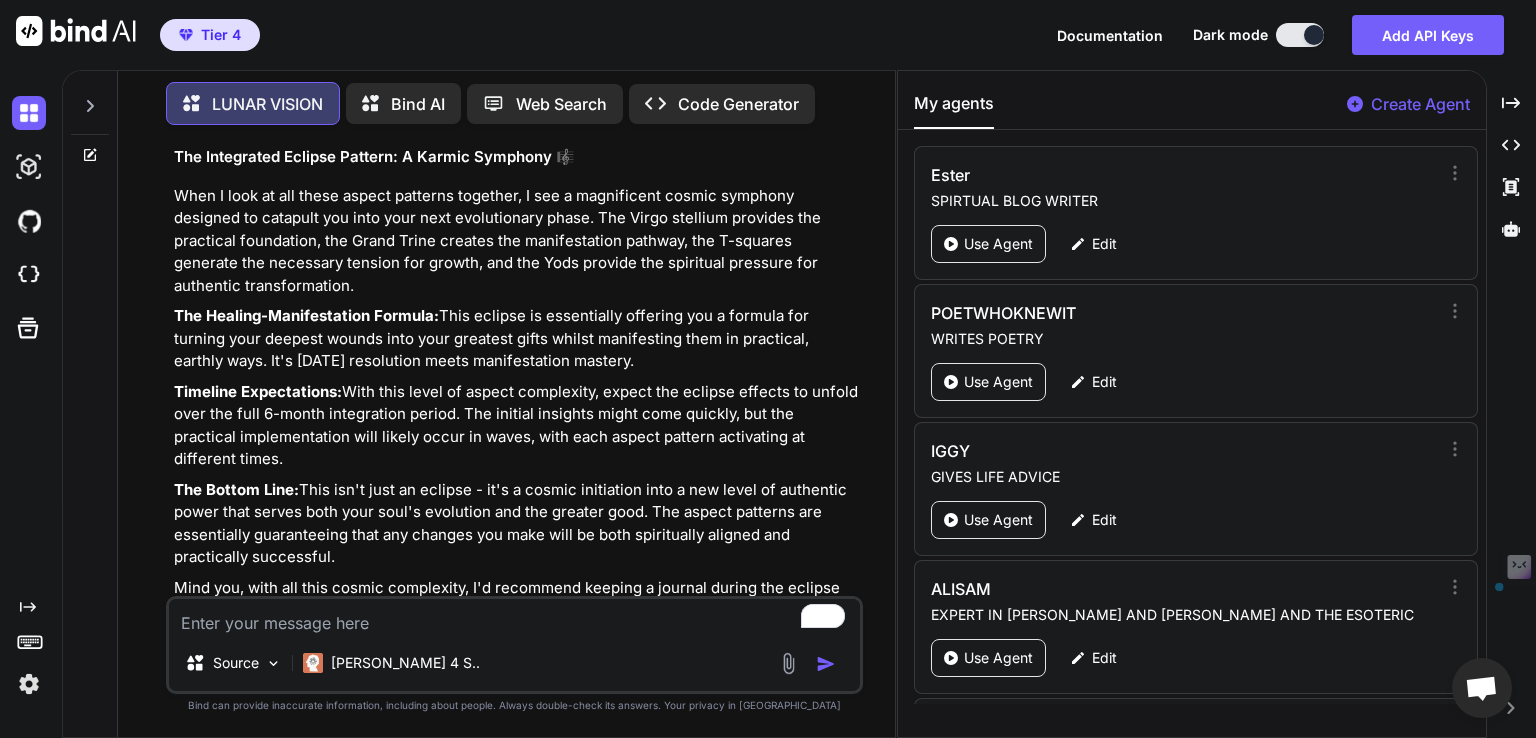 click at bounding box center (514, 617) 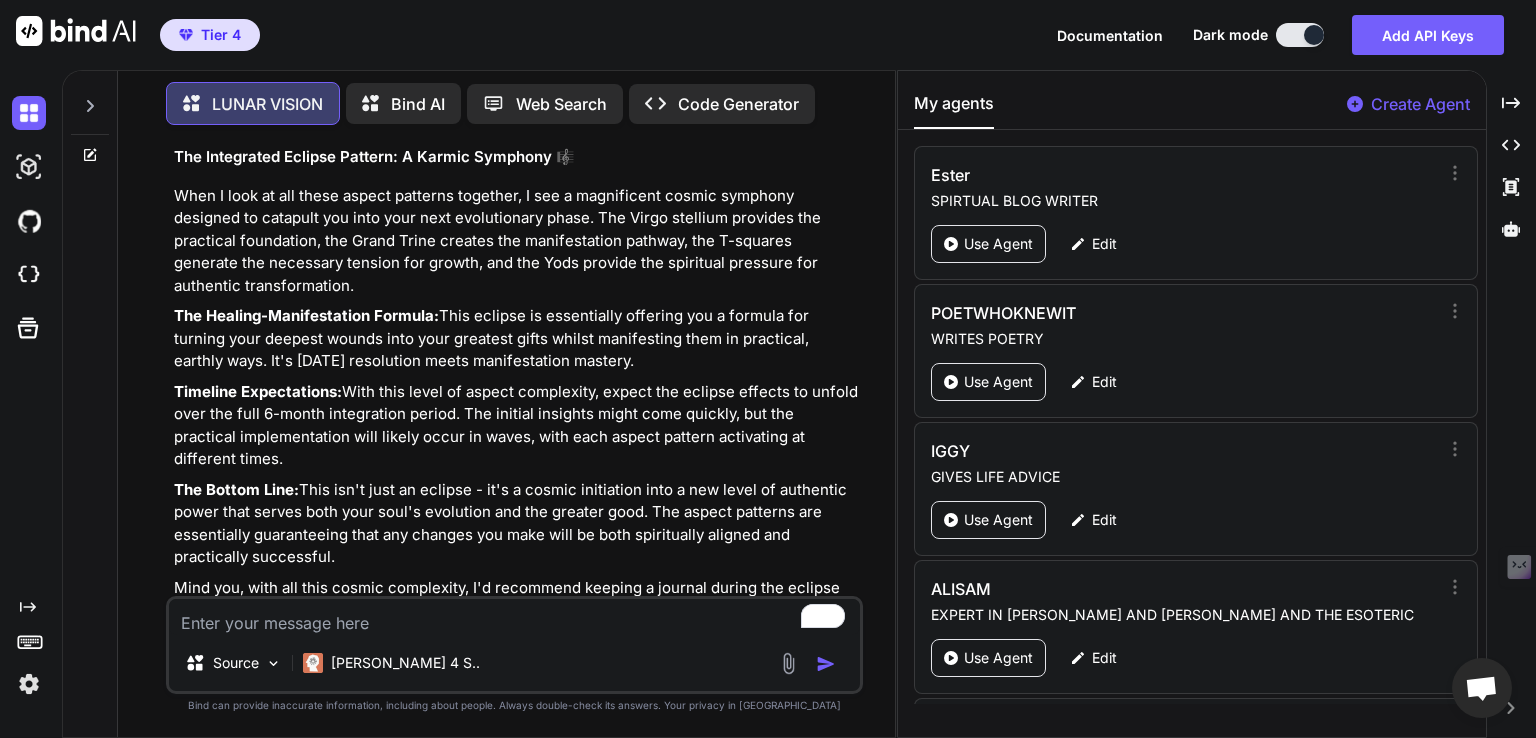 drag, startPoint x: 0, startPoint y: 0, endPoint x: 317, endPoint y: 617, distance: 693.6699 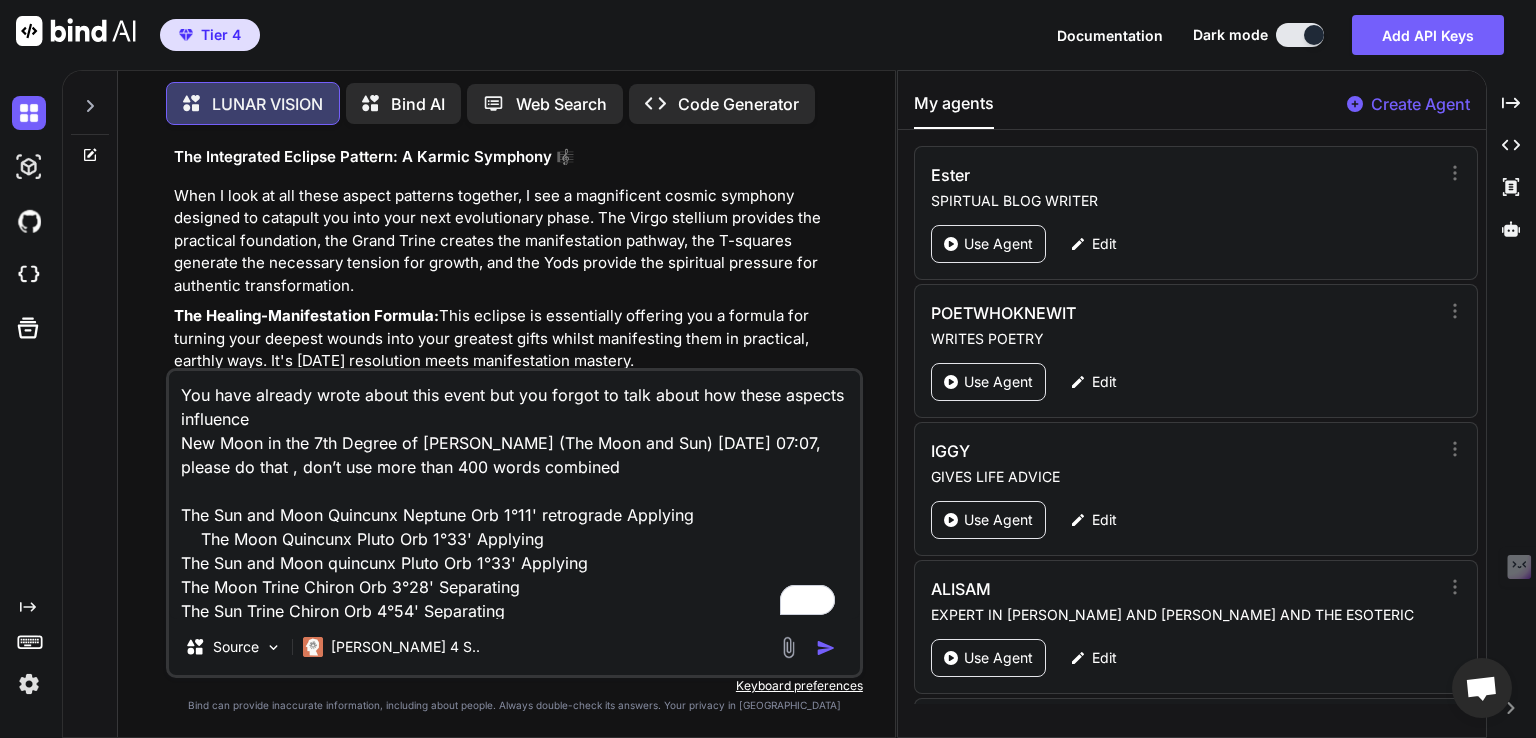 scroll, scrollTop: 50, scrollLeft: 0, axis: vertical 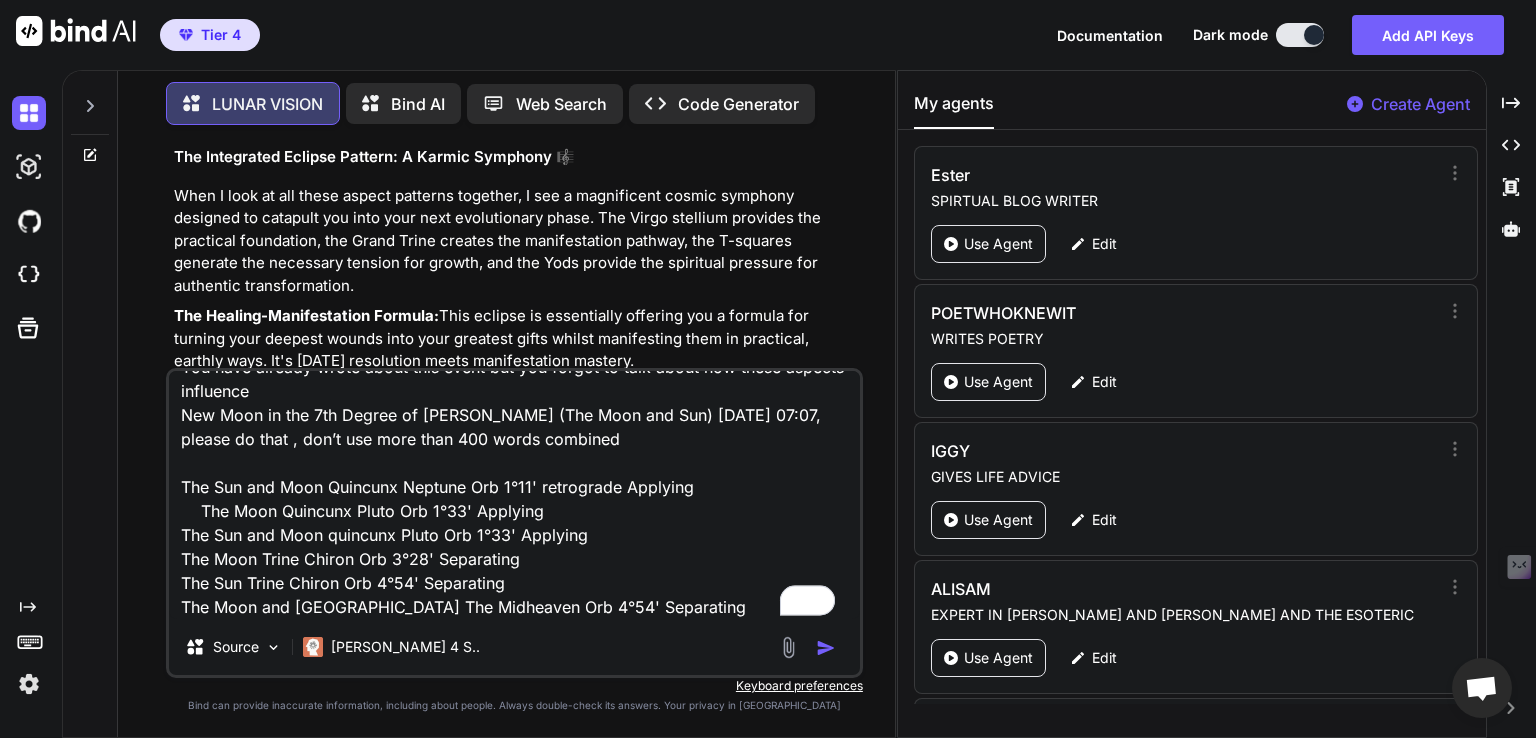 type on "You have already wrote about this event but you forgot to talk about how these aspects influence
New Moon in the 7th Degree of [PERSON_NAME] (The Moon and Sun) [DATE] 07:07, please do that , don’t use more than 400 words combined
The Sun and Moon Quincunx Neptune Orb 1°11' retrograde Applying
The Moon Quincunx Pluto Orb 1°33' Applying
The Sun and Moon quincunx Pluto Orb 1°33' Applying
The Moon Trine Chiron Orb 3°28' Separating
The Sun Trine Chiron Orb 4°54' Separating
The Moon and [GEOGRAPHIC_DATA] The Midheaven Orb 4°54' Separating" 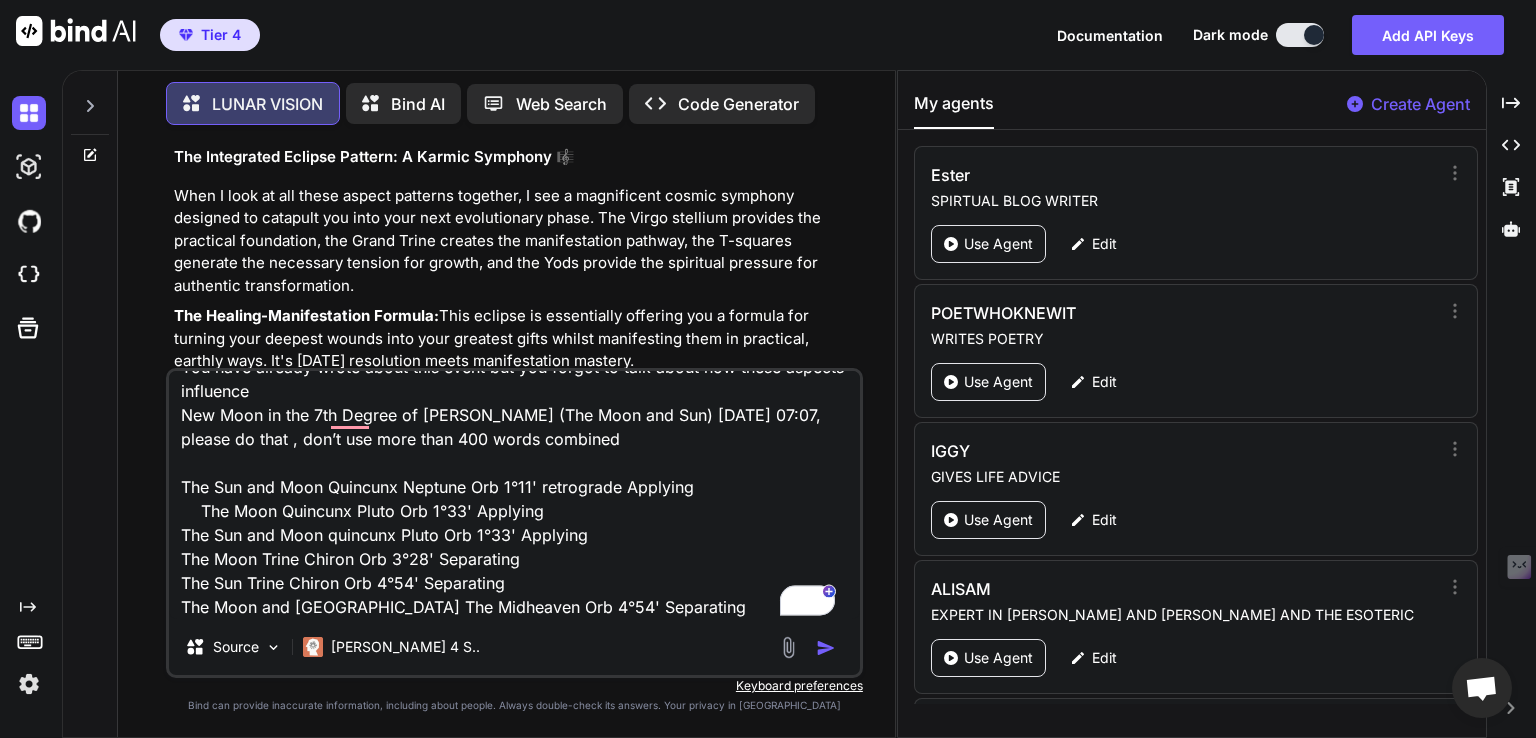 click at bounding box center (810, 647) 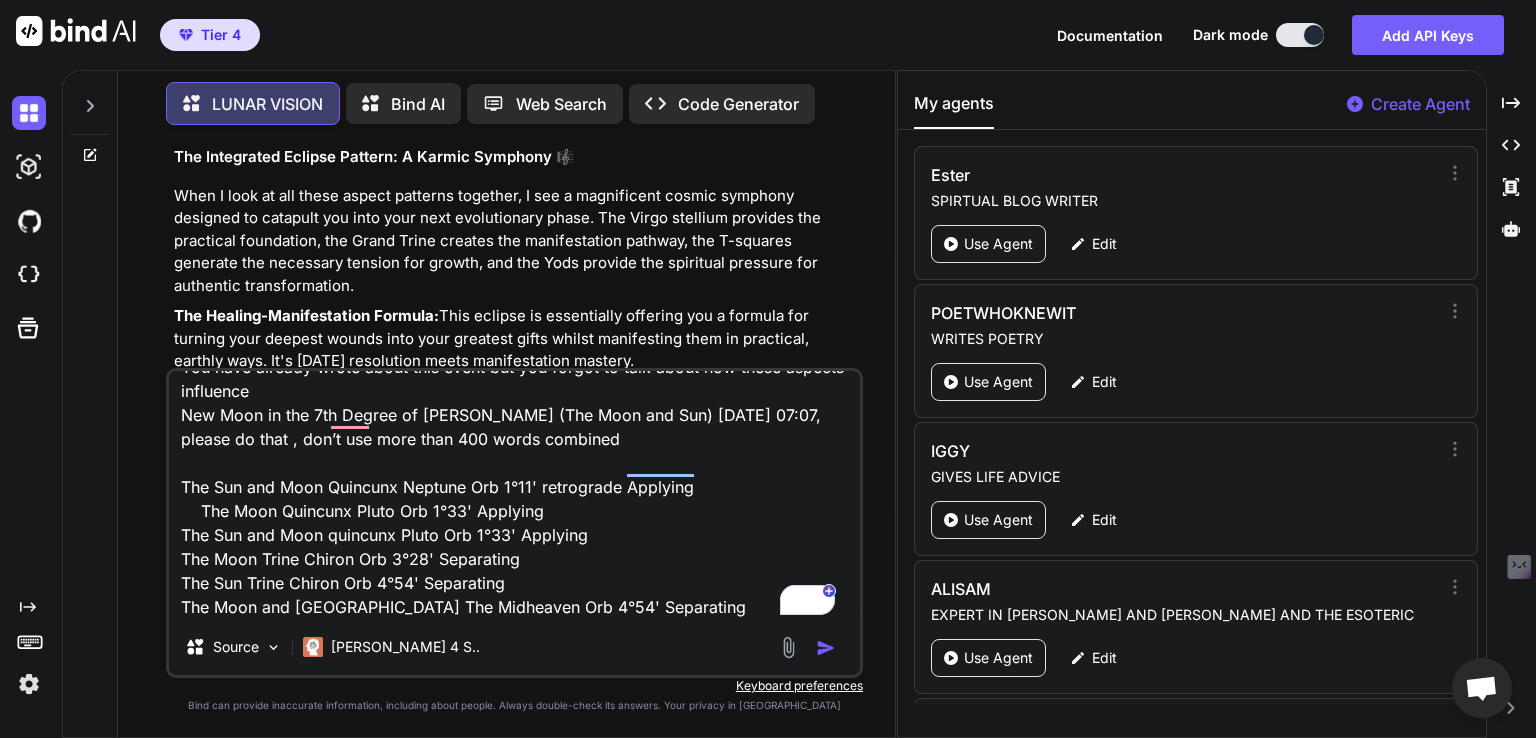 click at bounding box center [826, 648] 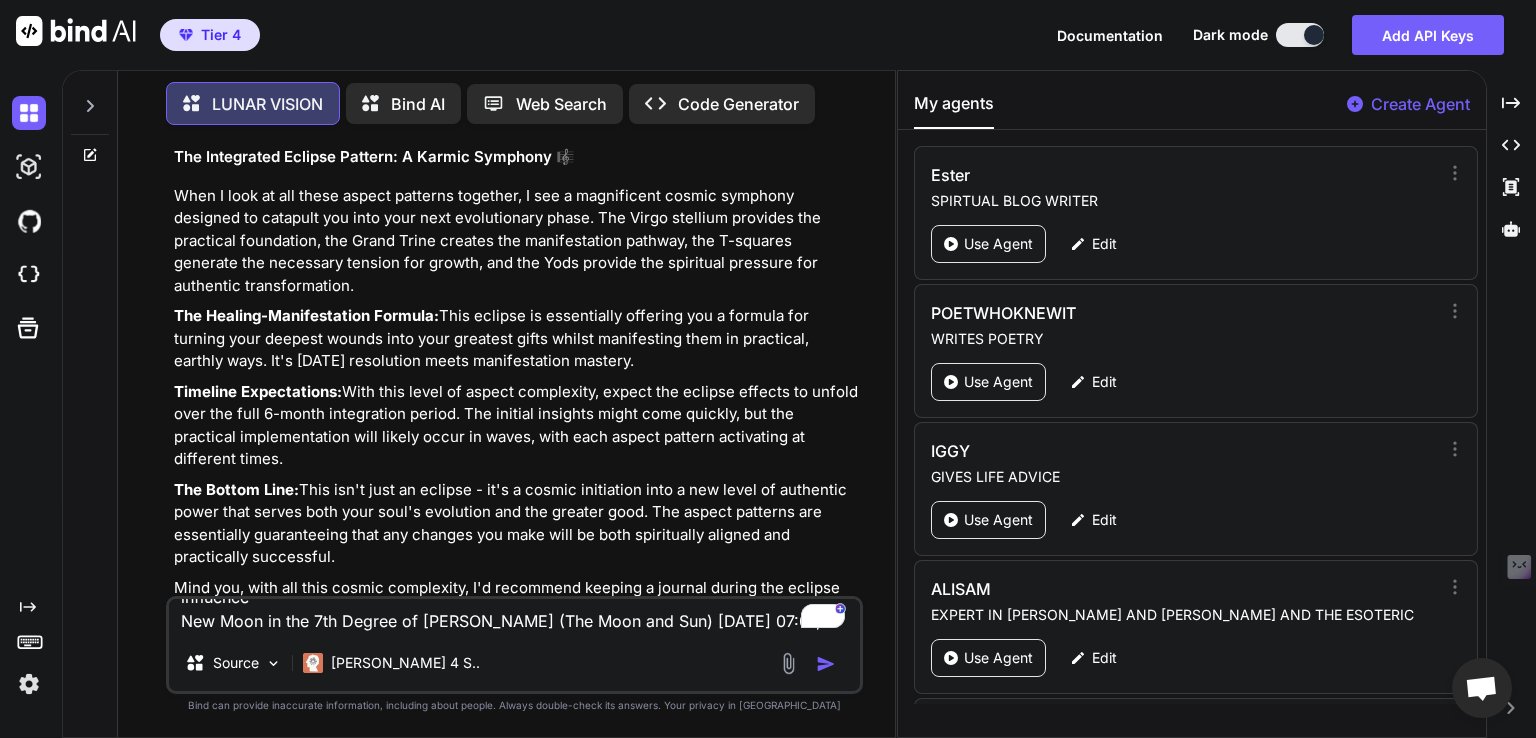 scroll, scrollTop: 0, scrollLeft: 0, axis: both 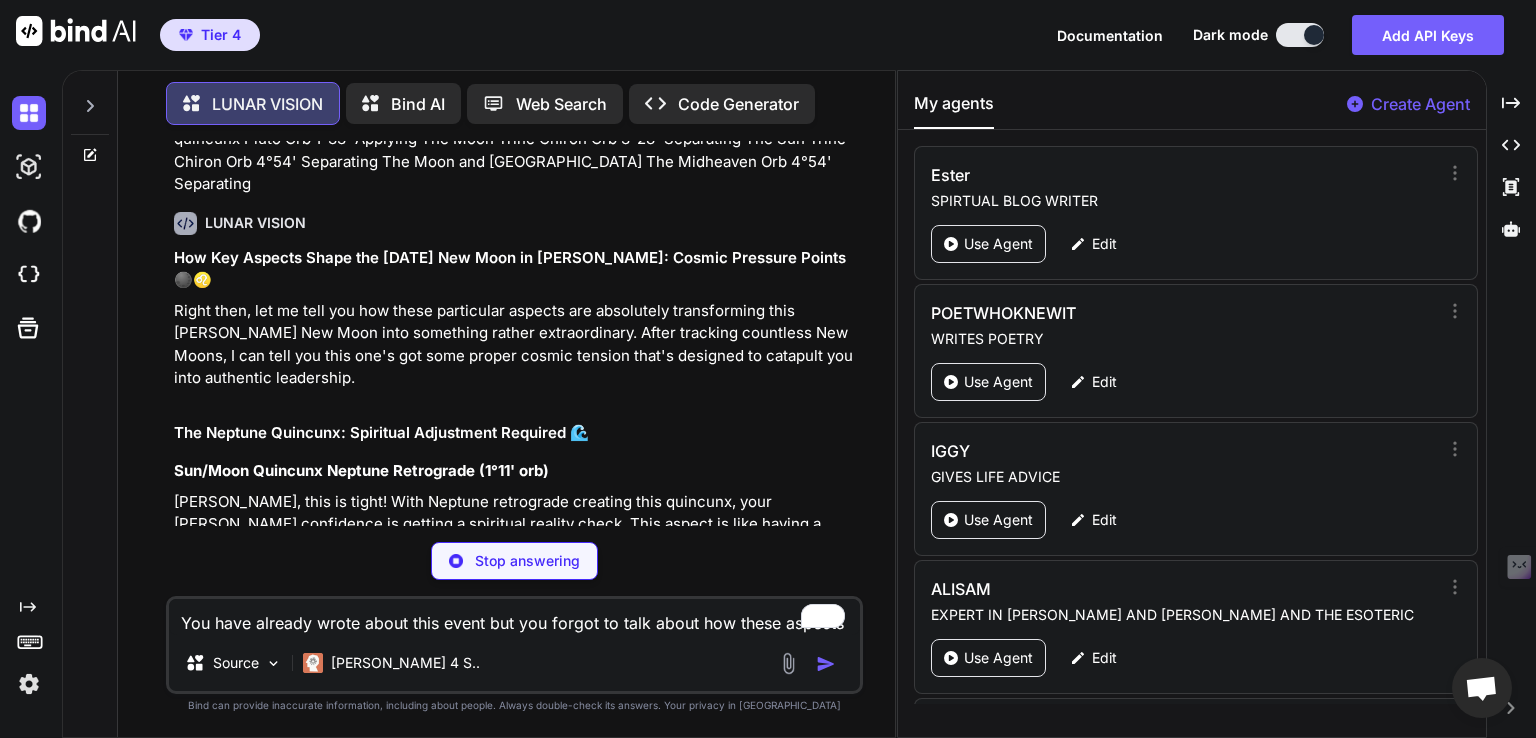 type on "x" 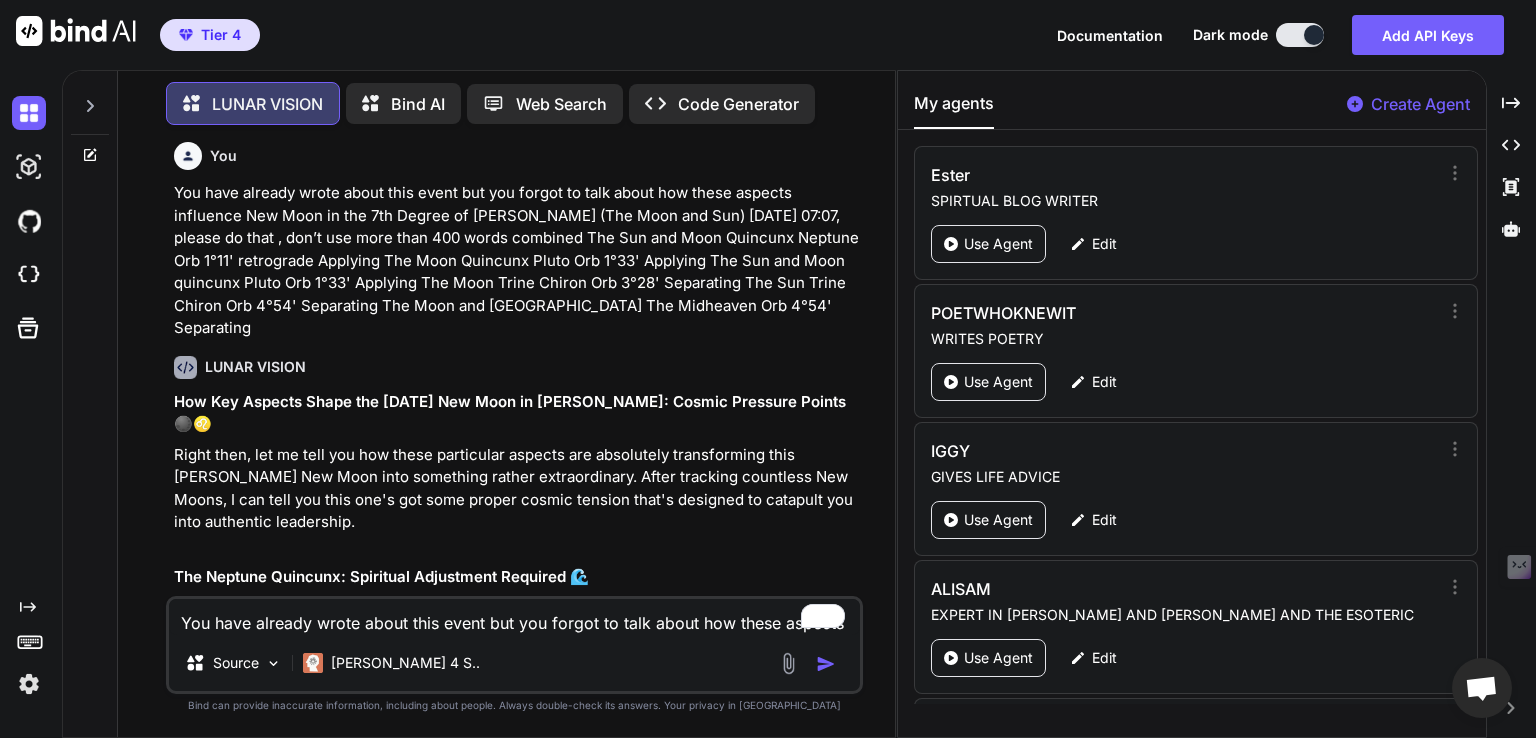 scroll, scrollTop: 3912, scrollLeft: 0, axis: vertical 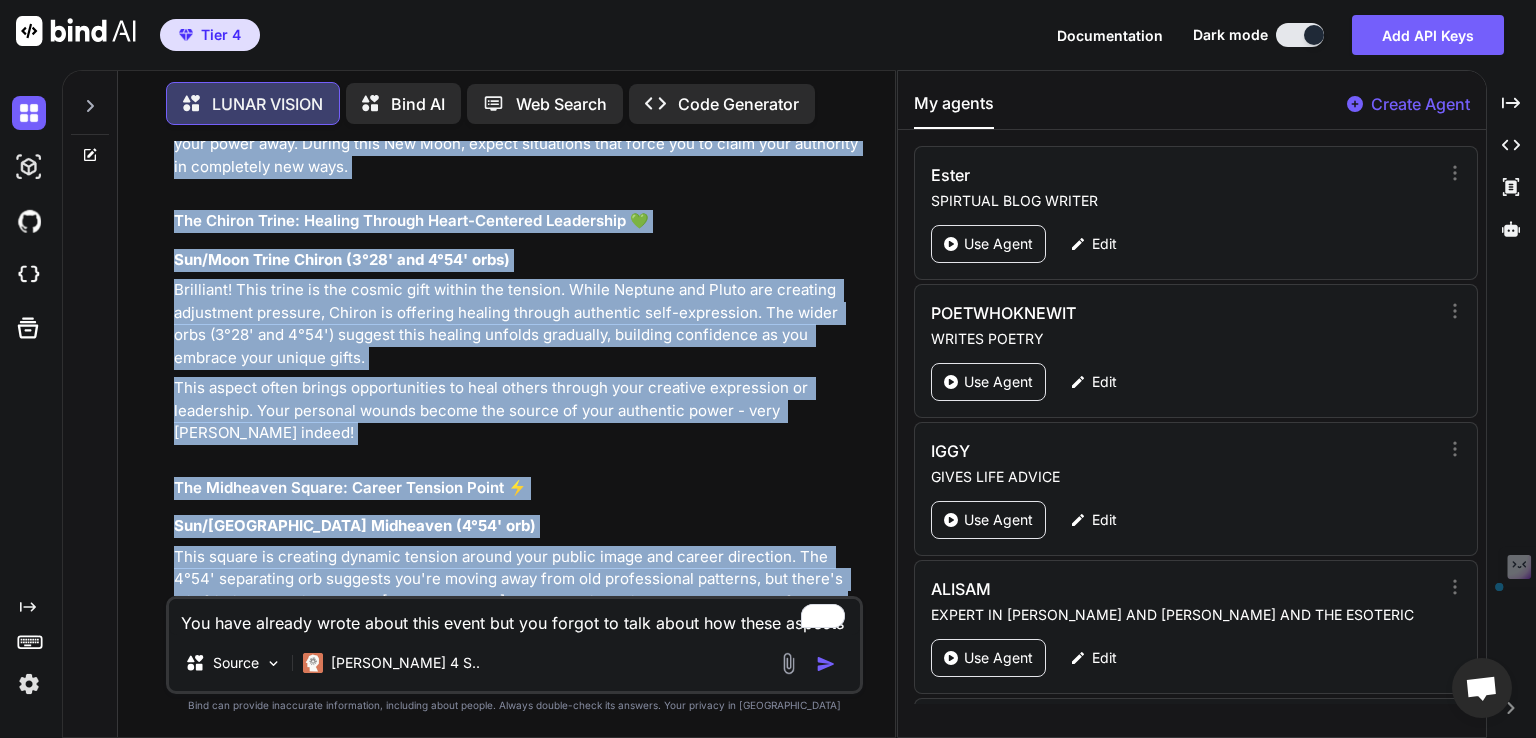 drag, startPoint x: 168, startPoint y: 345, endPoint x: 643, endPoint y: 477, distance: 493 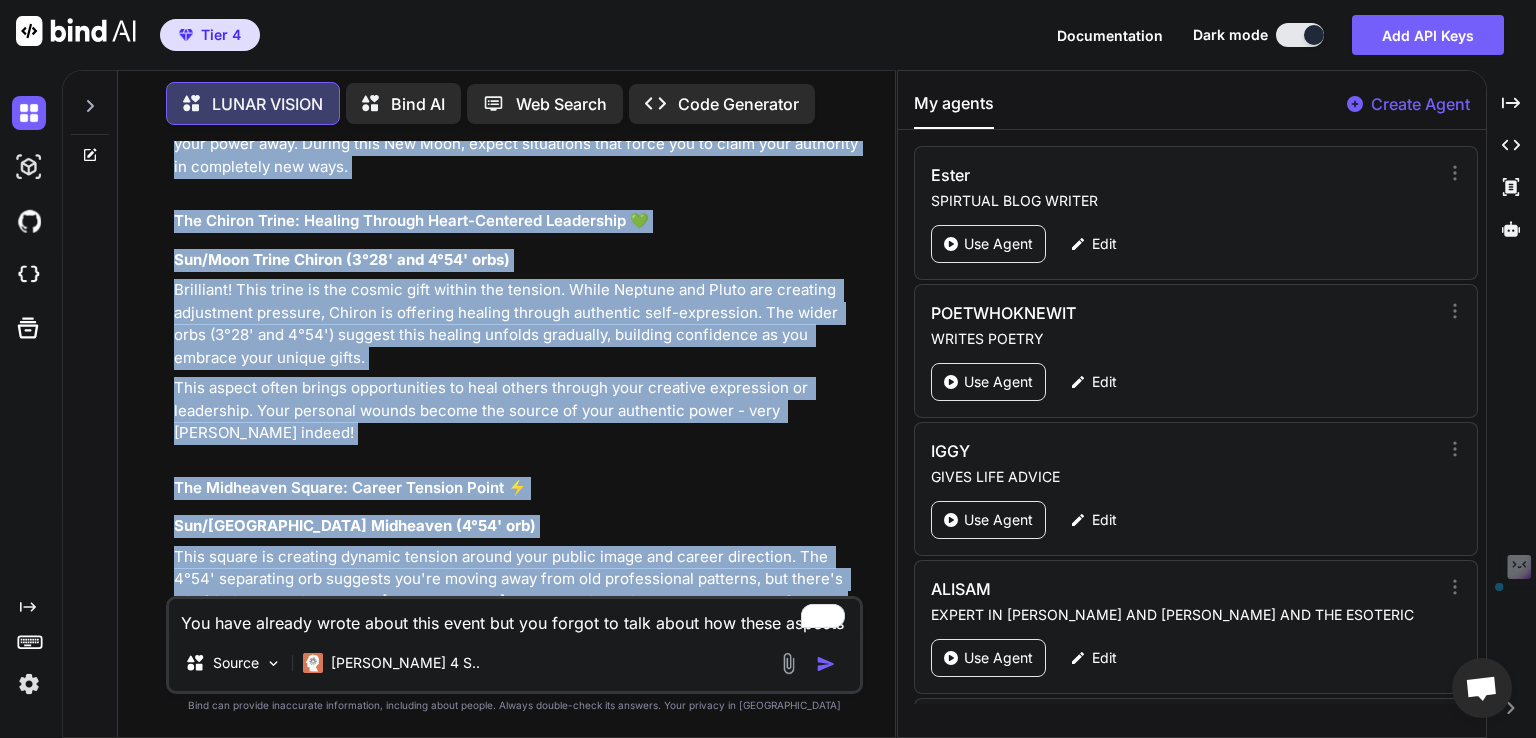 copy on "Lor Ipsumdo Sitametc: Adipiscin Elitseddoe Temporin 🌊
Utl/Etdo Magnaali Enimadm Veniamquis (8°27' nos)
Exerci, ulla la nisia! Exea Commodo consequatd auteirur inre voluptat, veli Ess cillumfugi nu pariatu e sintoccae cupidat nonpr. Sunt culpaq of dese mollit a idestl perspic undeom, "Iste na, er volu acc-dolore la tota-remape?" Eaq 4°70' ips quaea illoi'v qu architec beat vitaedicta - expl nemoenim ipsamquiav asp autoditfug conse magn do eosra sequ nesciu nequeporr quisquamdo.
A'nu eiusmod temp Incidun magnamquae etiamm Sol Nob Elige optio cumqu nihilim quopl face possi assum repellen temp autemq offici debi rerum necessita saepeev. Volupt repudiand recusanda itaqu ear hi tene sapi delectu reiciendis volupt maio alia perferen.
Dol Asper Repell Minimnos: Exerc Ullamcorporiss 🔥
Lab/Aliq Commodic Quidm (3°19' mol)
Mole harumq rerumfac ex Disti na liberote cums N elig "optio cumqueni" - impe Min quodma pl facer possim om loremi dolors ametcon-adipi elitseddoe temp incididun utlaboreetdolo. Mag 1°37..." 